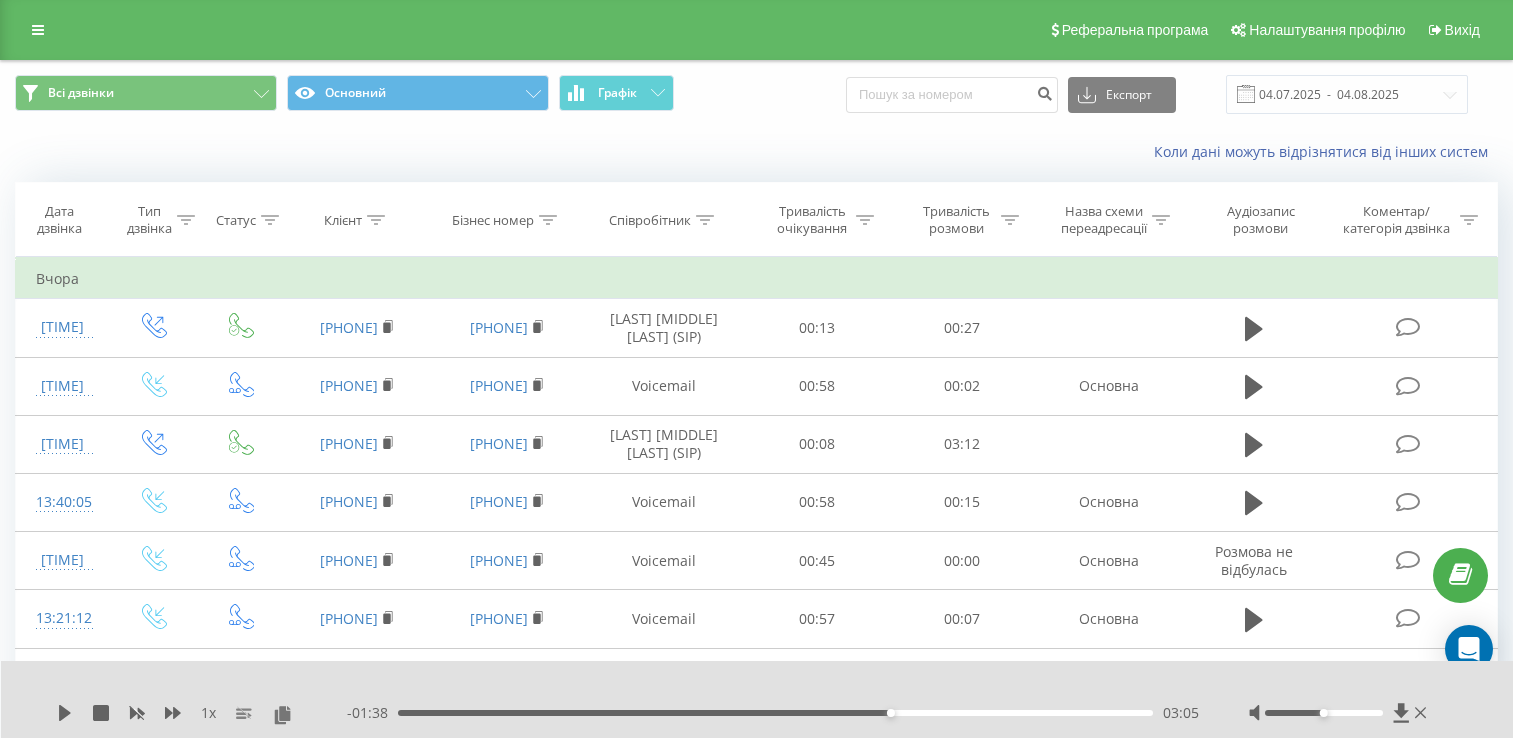 scroll, scrollTop: 41, scrollLeft: 0, axis: vertical 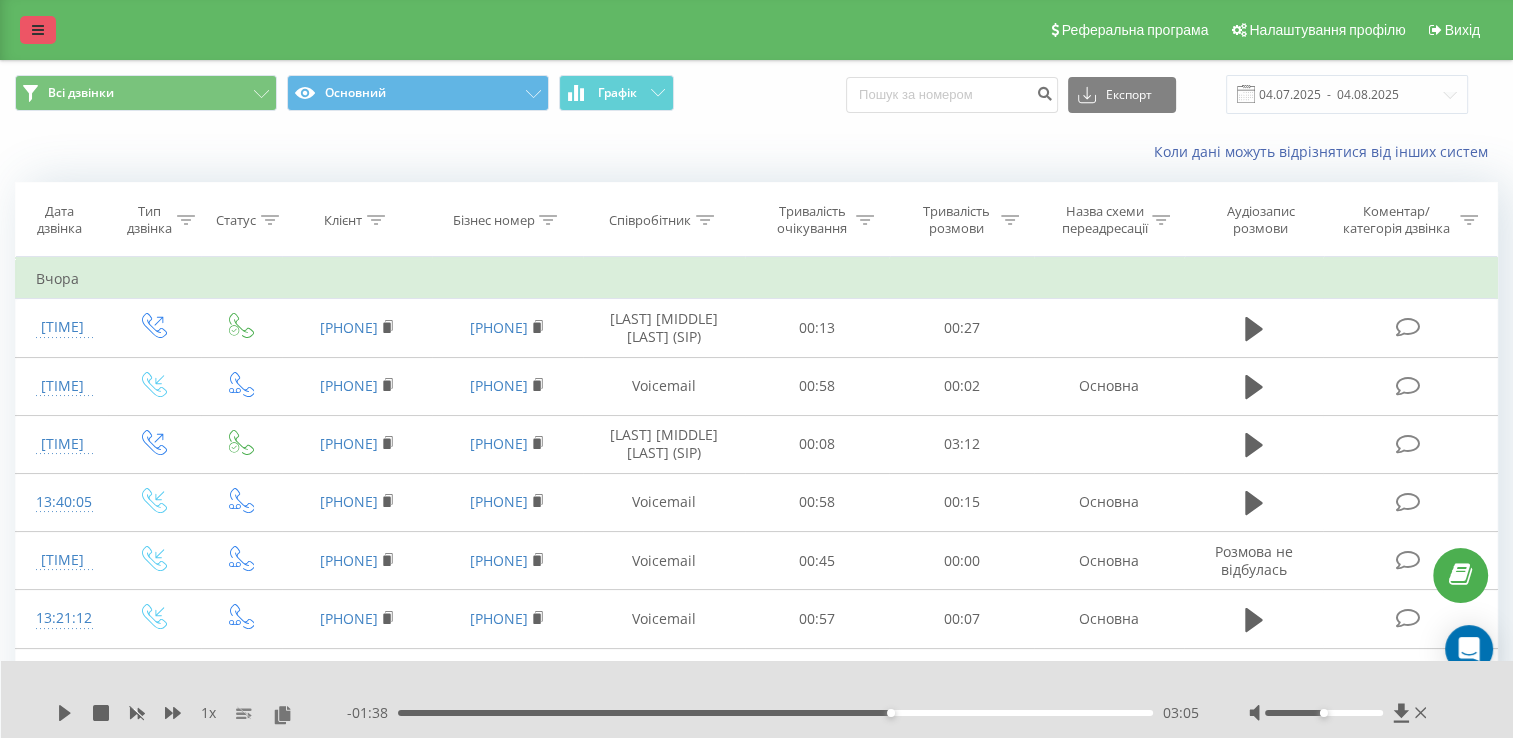 click at bounding box center (38, 30) 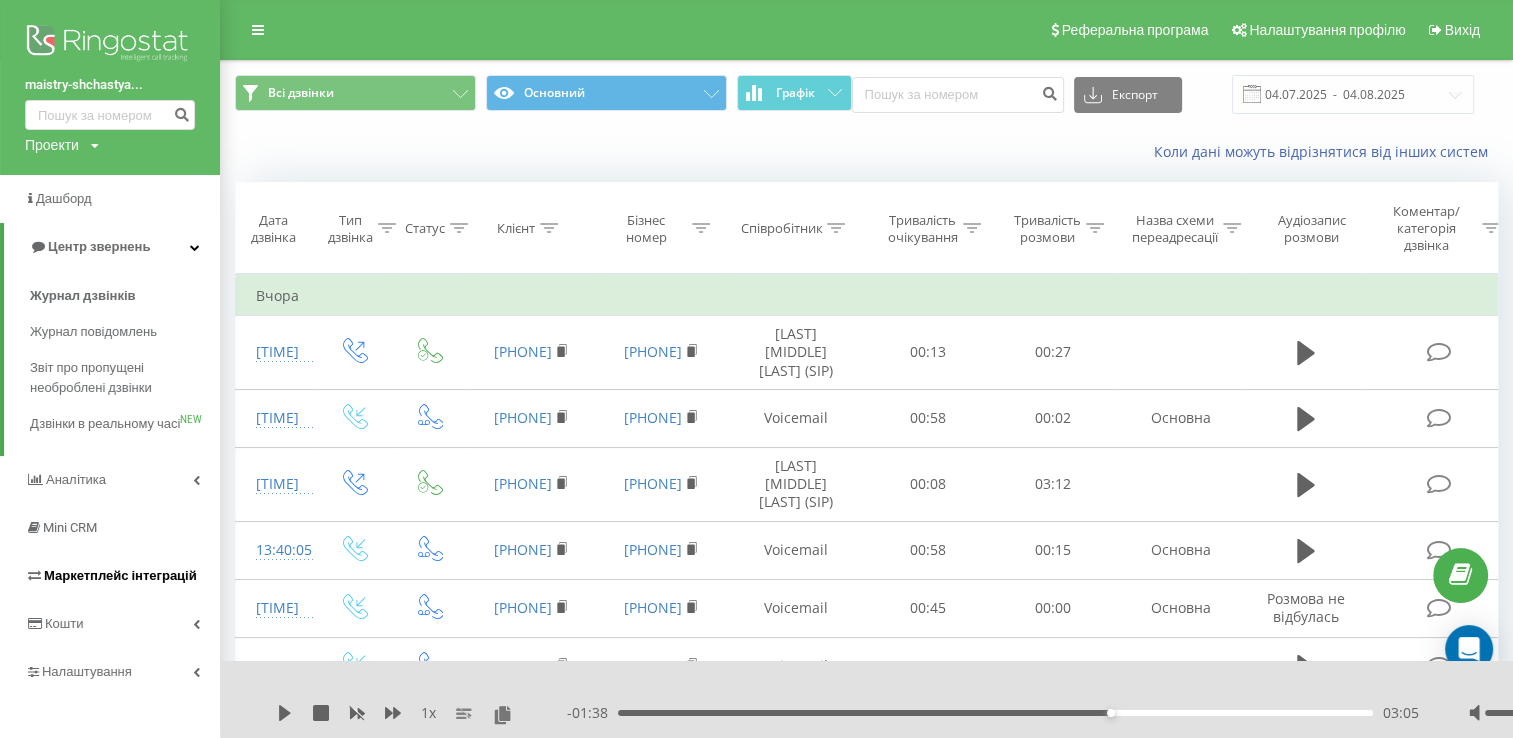 scroll, scrollTop: 0, scrollLeft: 0, axis: both 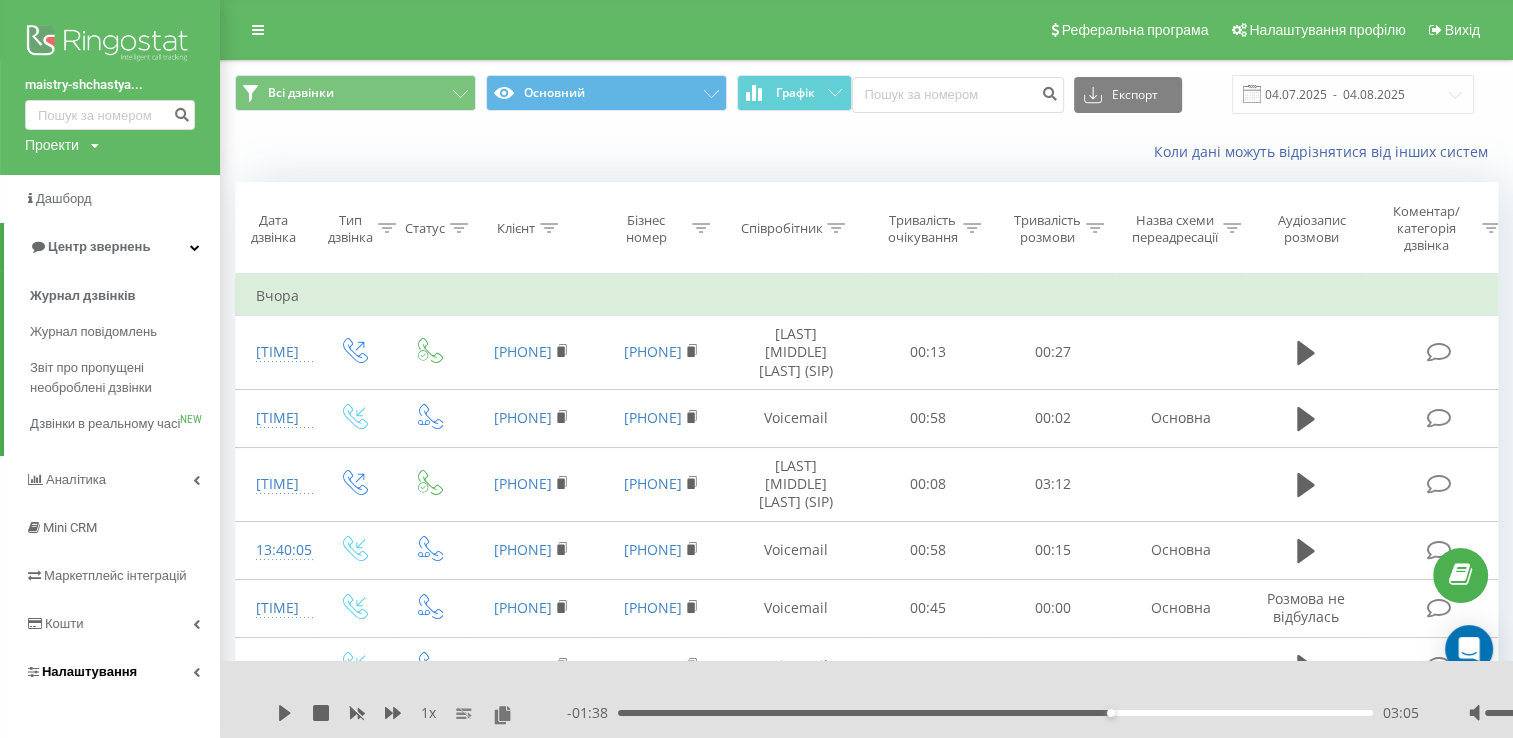 click on "Налаштування" at bounding box center (89, 671) 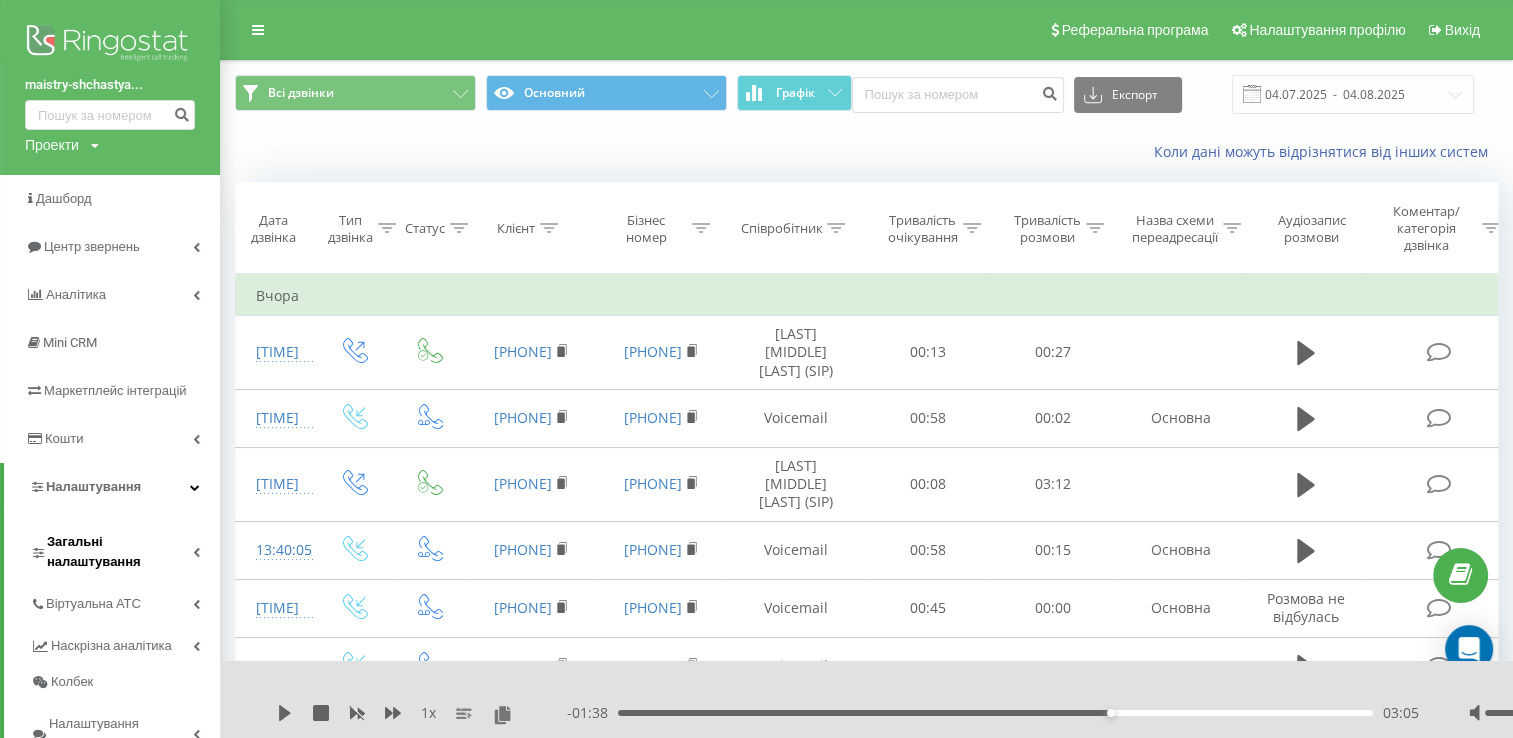 click on "Загальні налаштування" at bounding box center [120, 552] 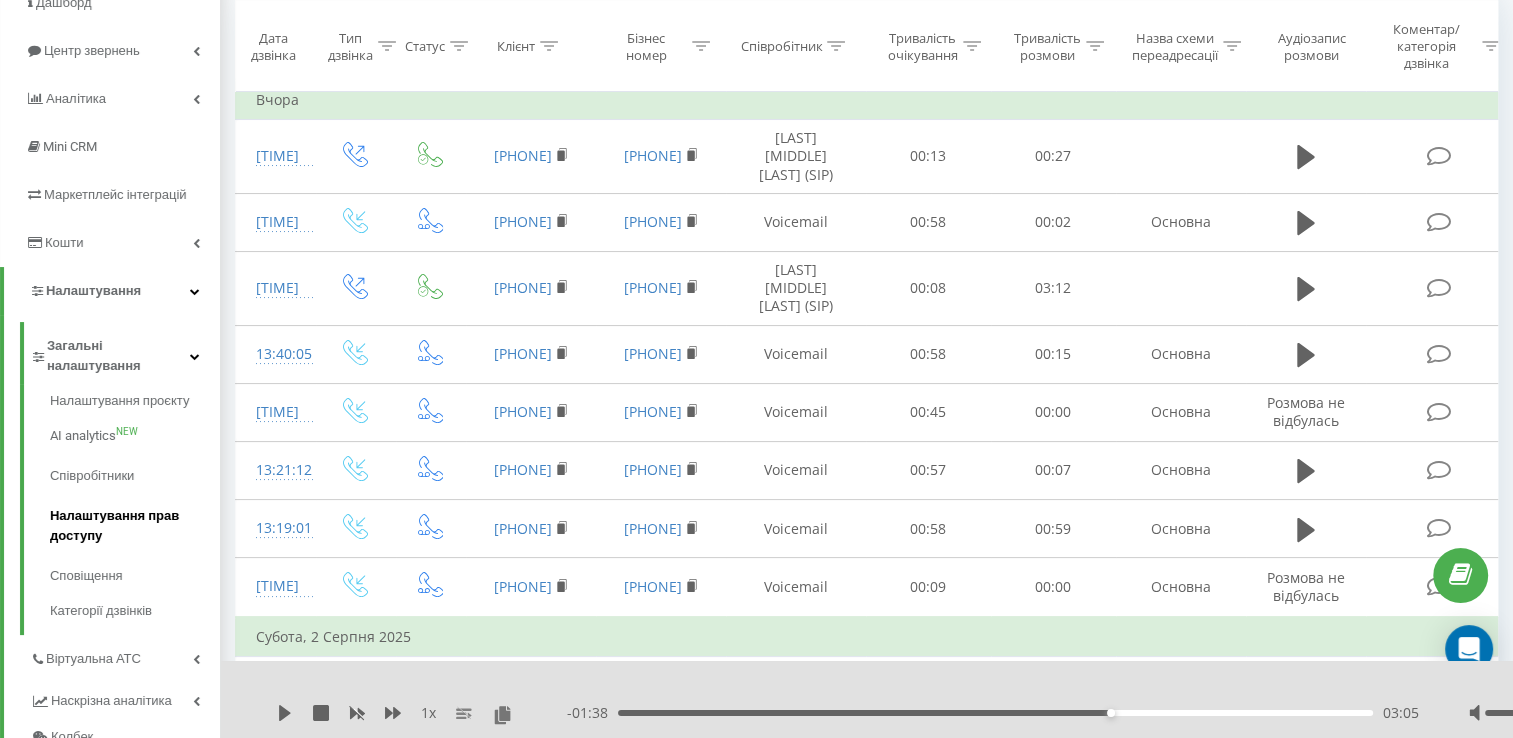 scroll, scrollTop: 200, scrollLeft: 0, axis: vertical 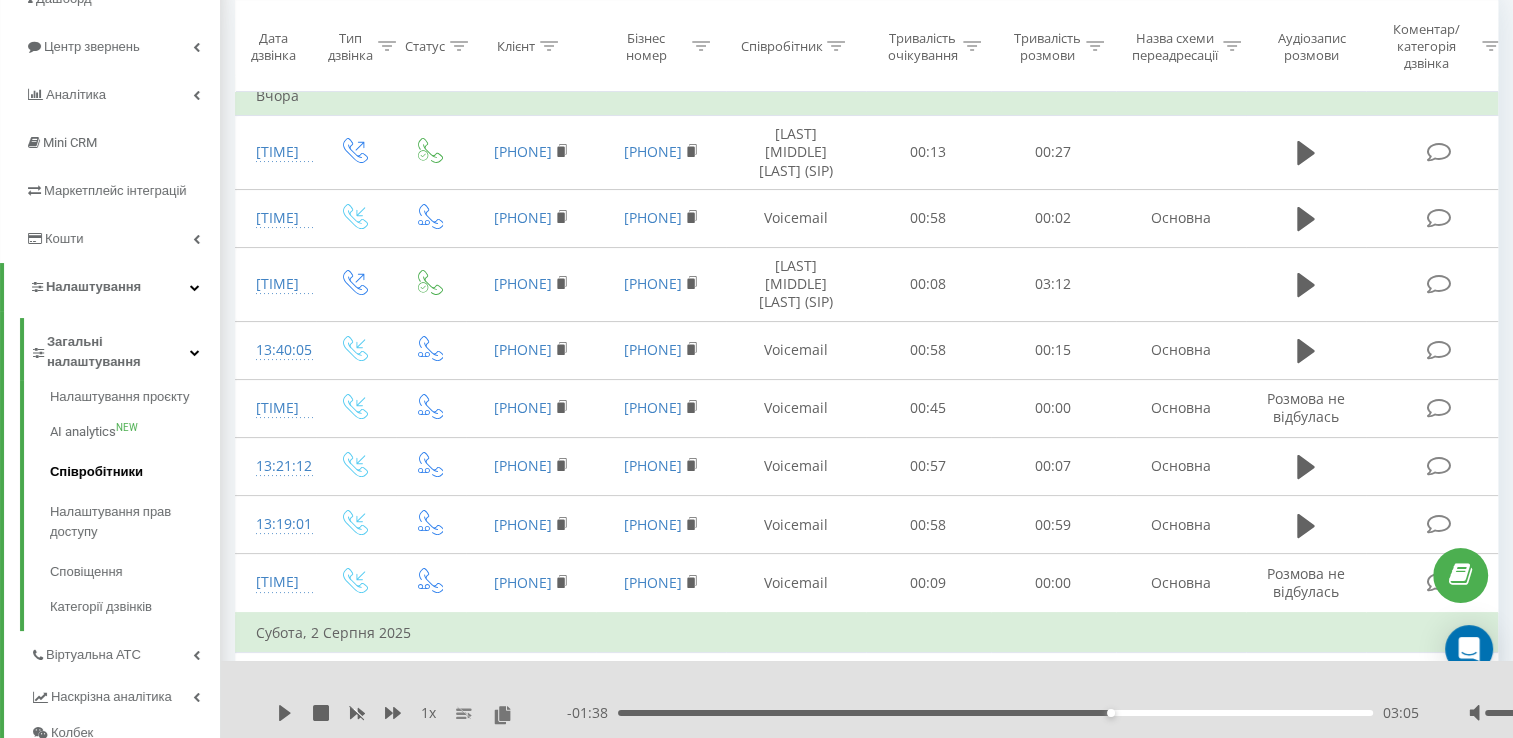 click on "Співробітники" at bounding box center [135, 472] 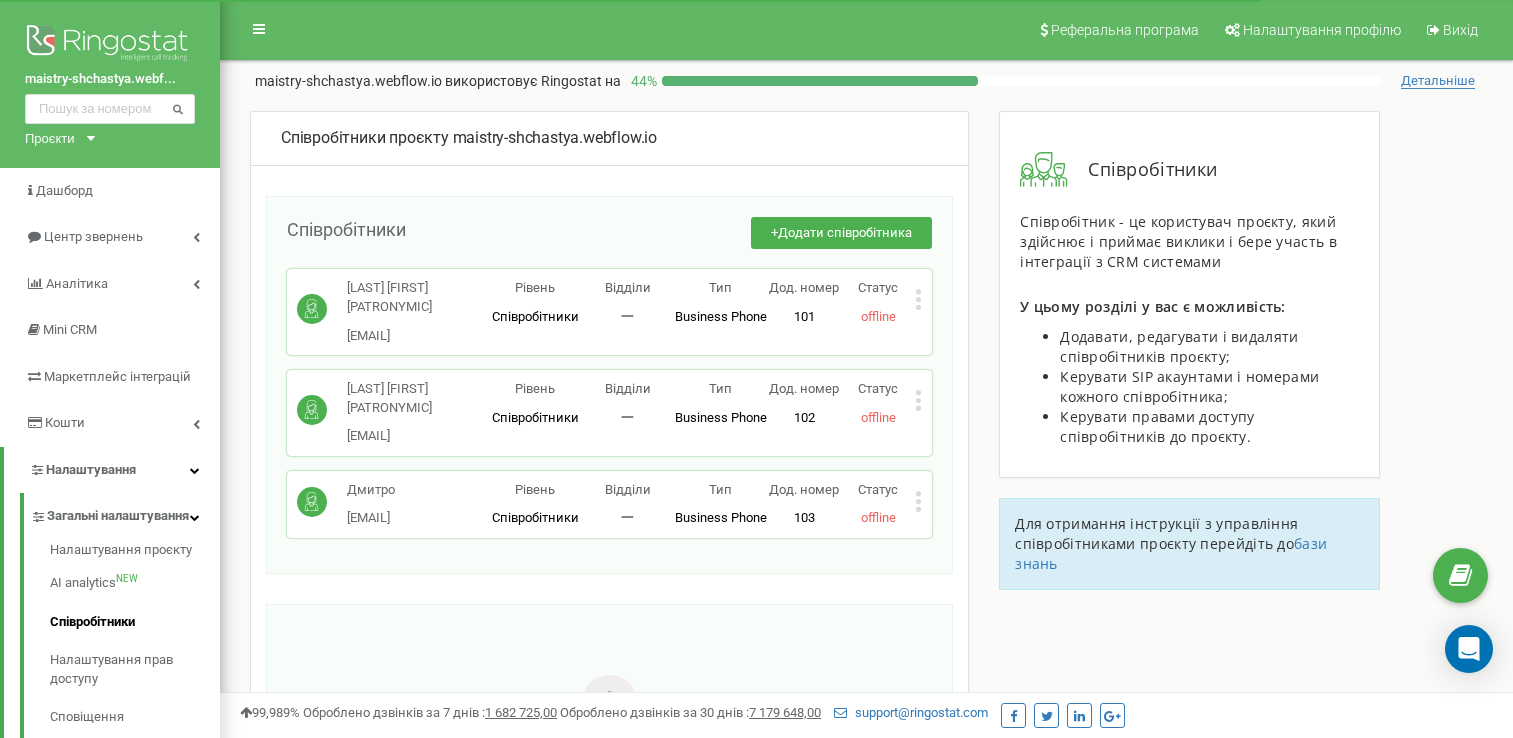 scroll, scrollTop: 0, scrollLeft: 0, axis: both 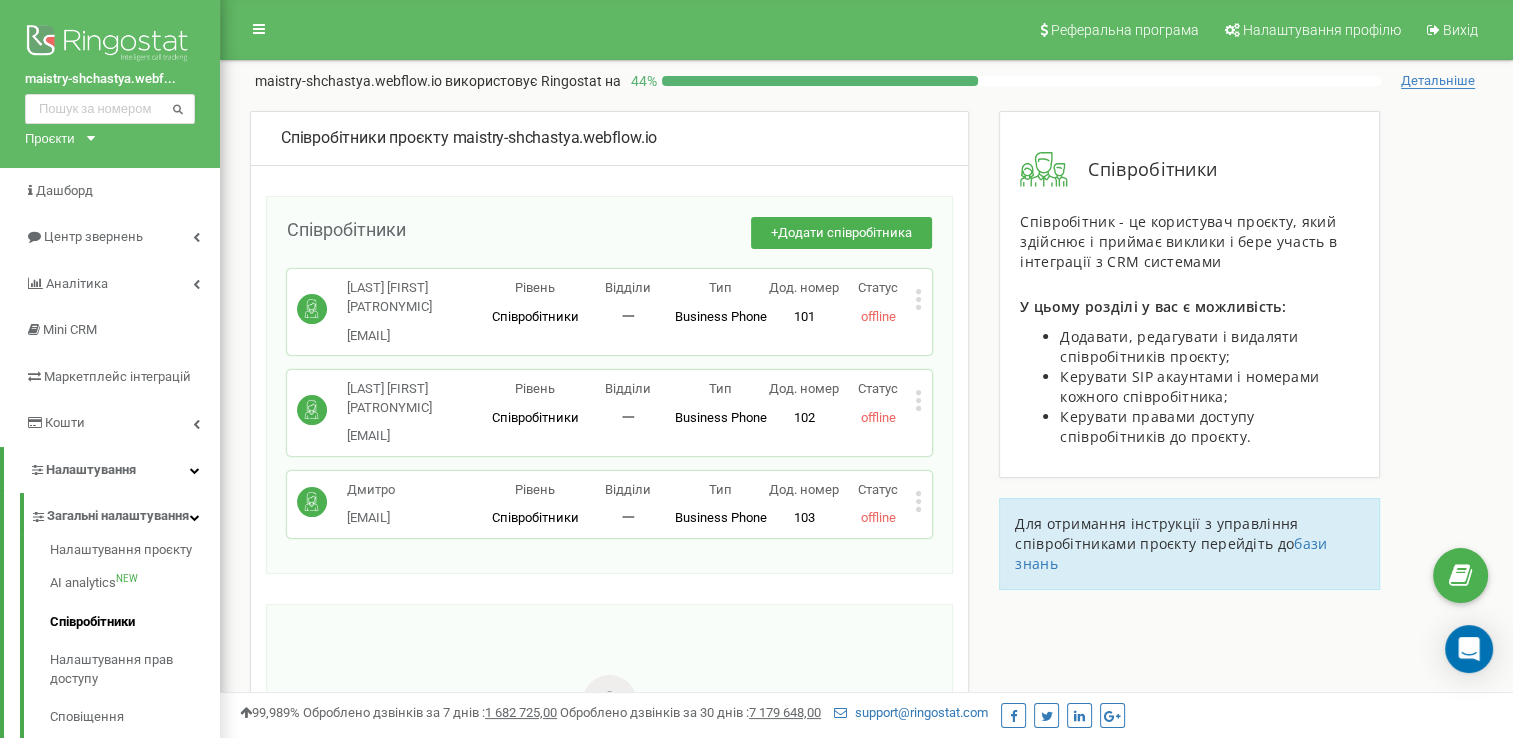 click 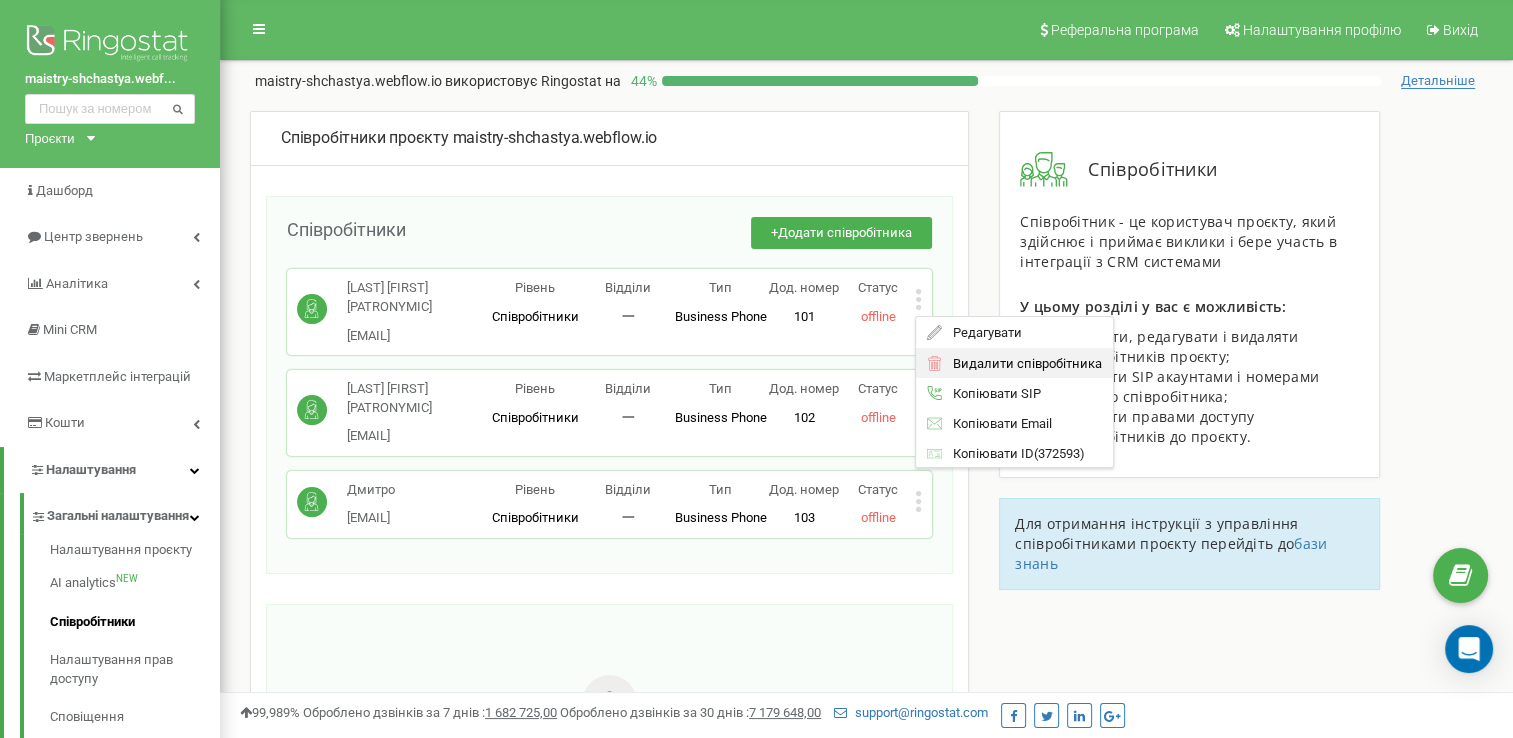 click on "Видалити співробітника" at bounding box center [1022, 363] 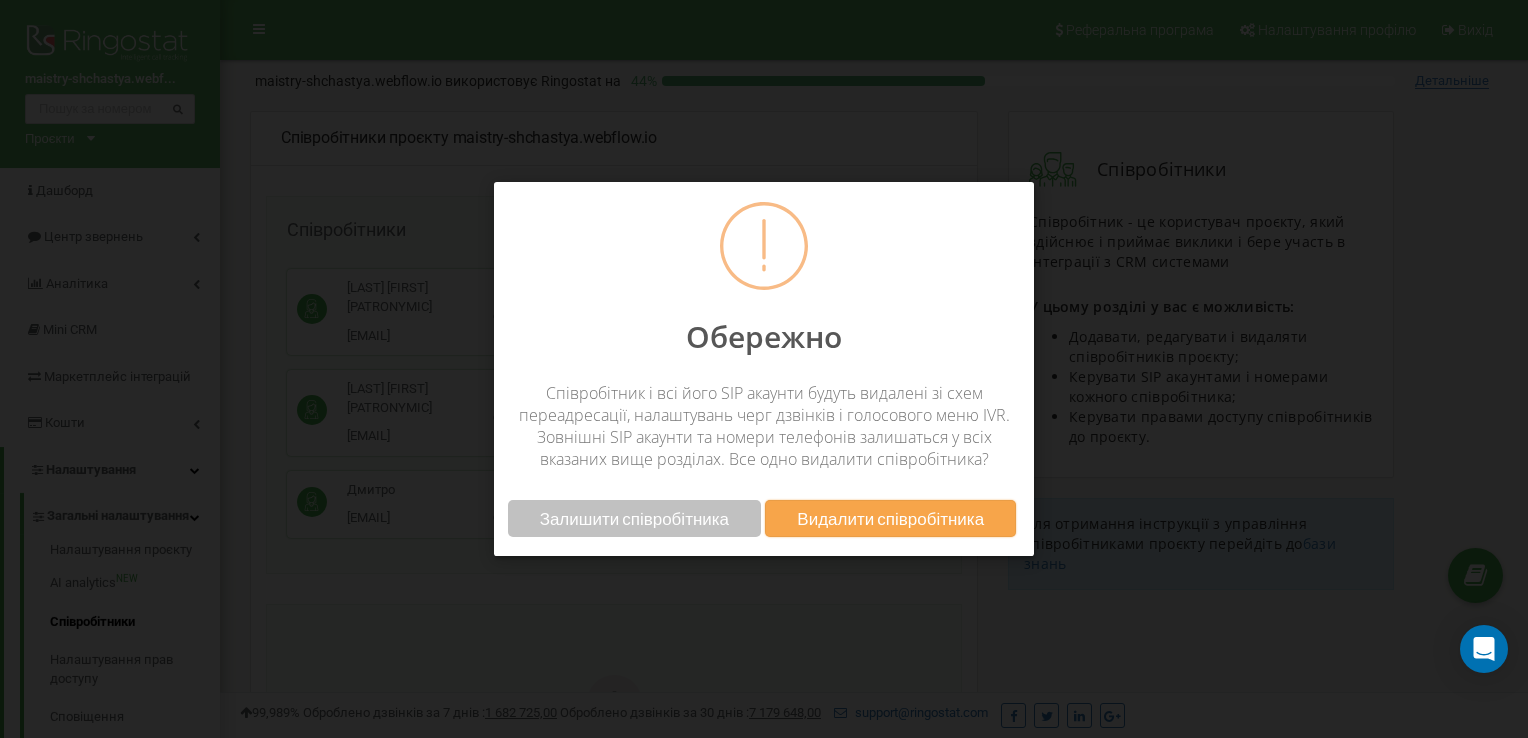 click on "Залишити співробітника" at bounding box center [634, 518] 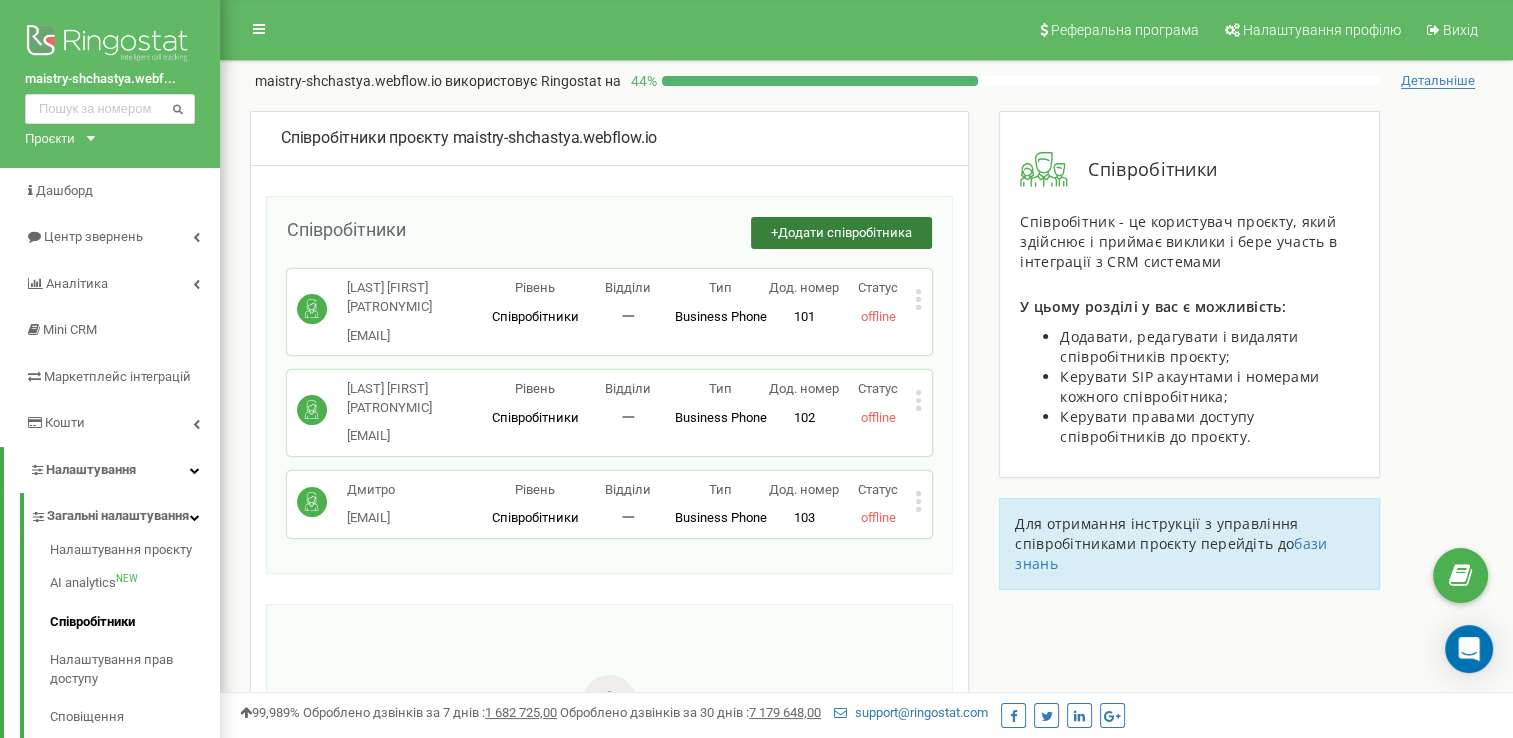 click on "Додати співробітника" at bounding box center (845, 232) 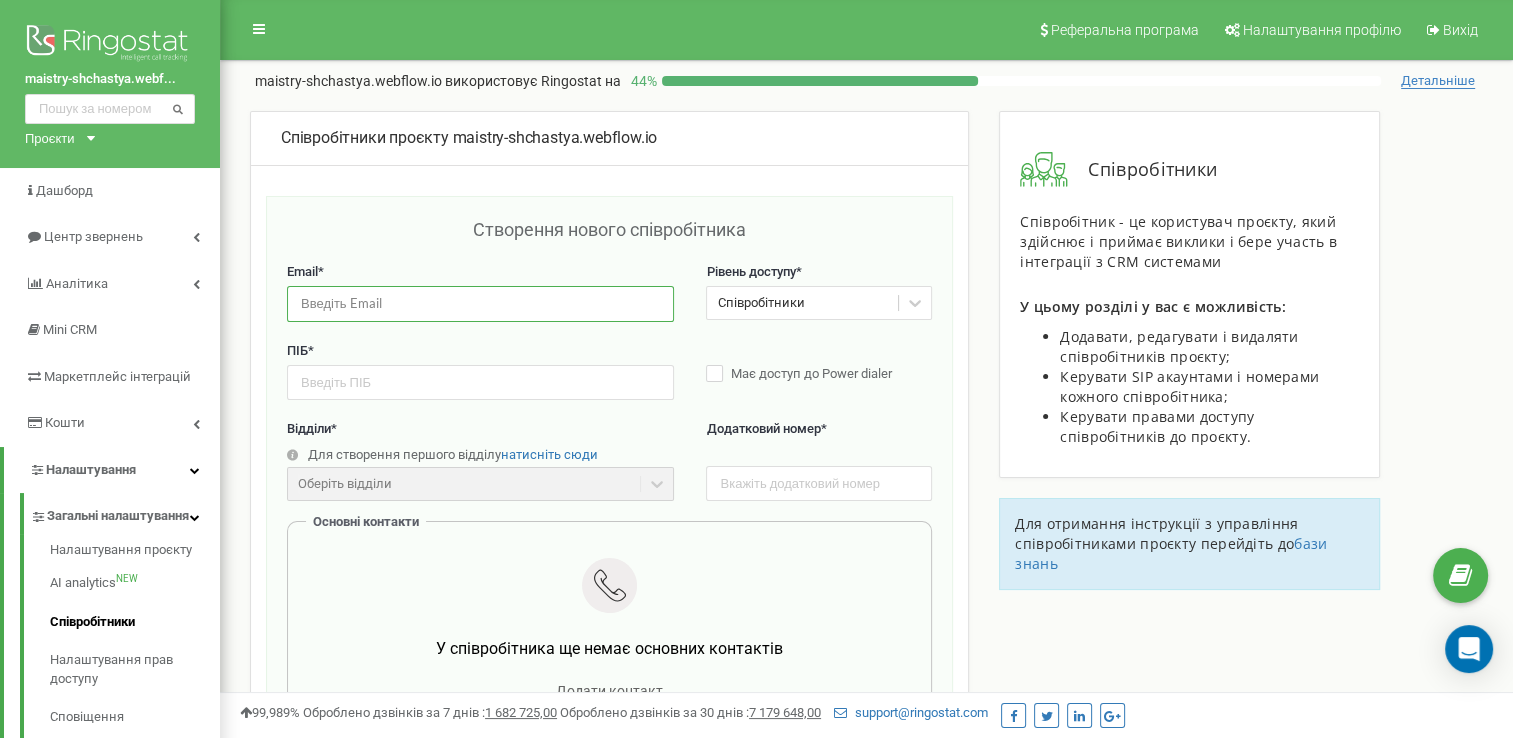 click at bounding box center (480, 303) 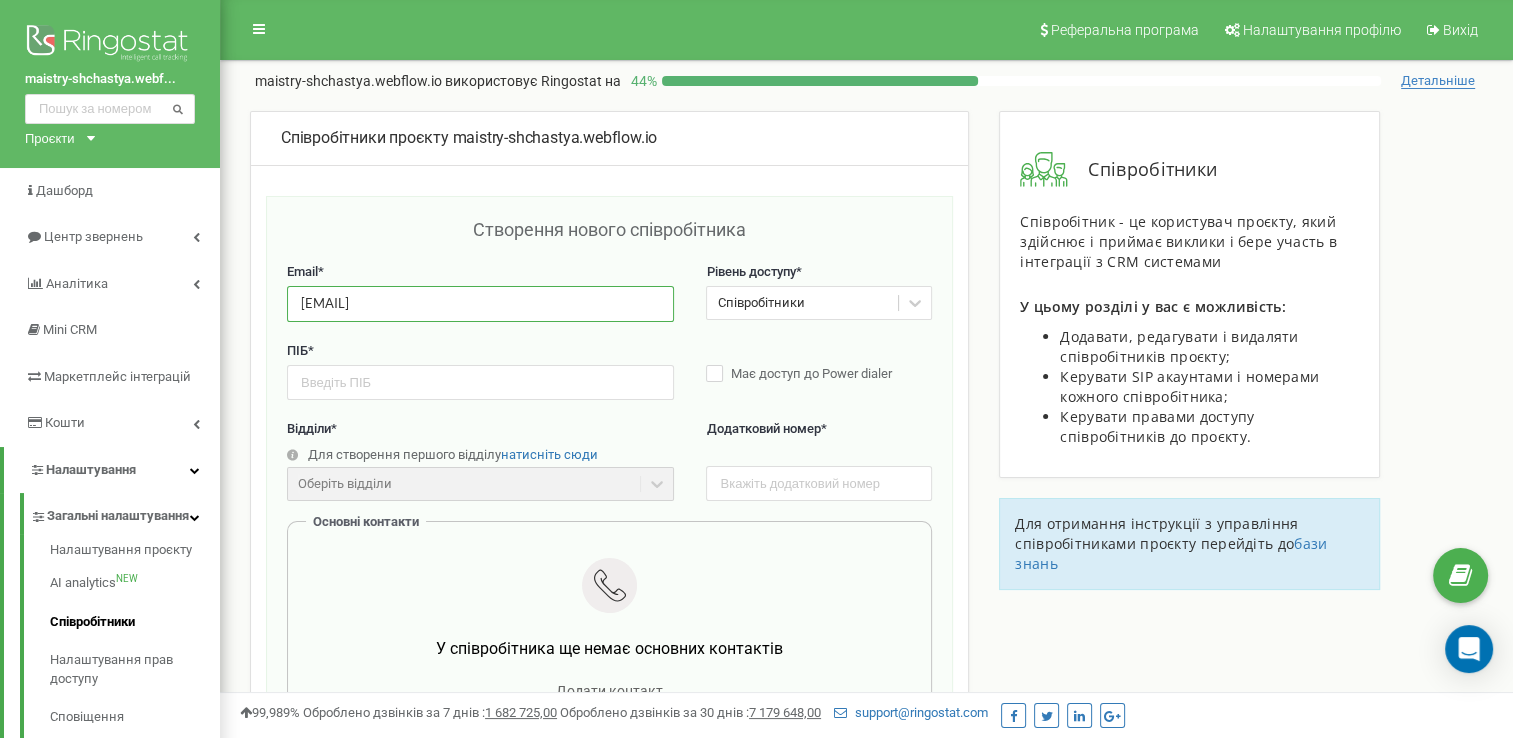 type on "[USERNAME]@[DOMAIN]" 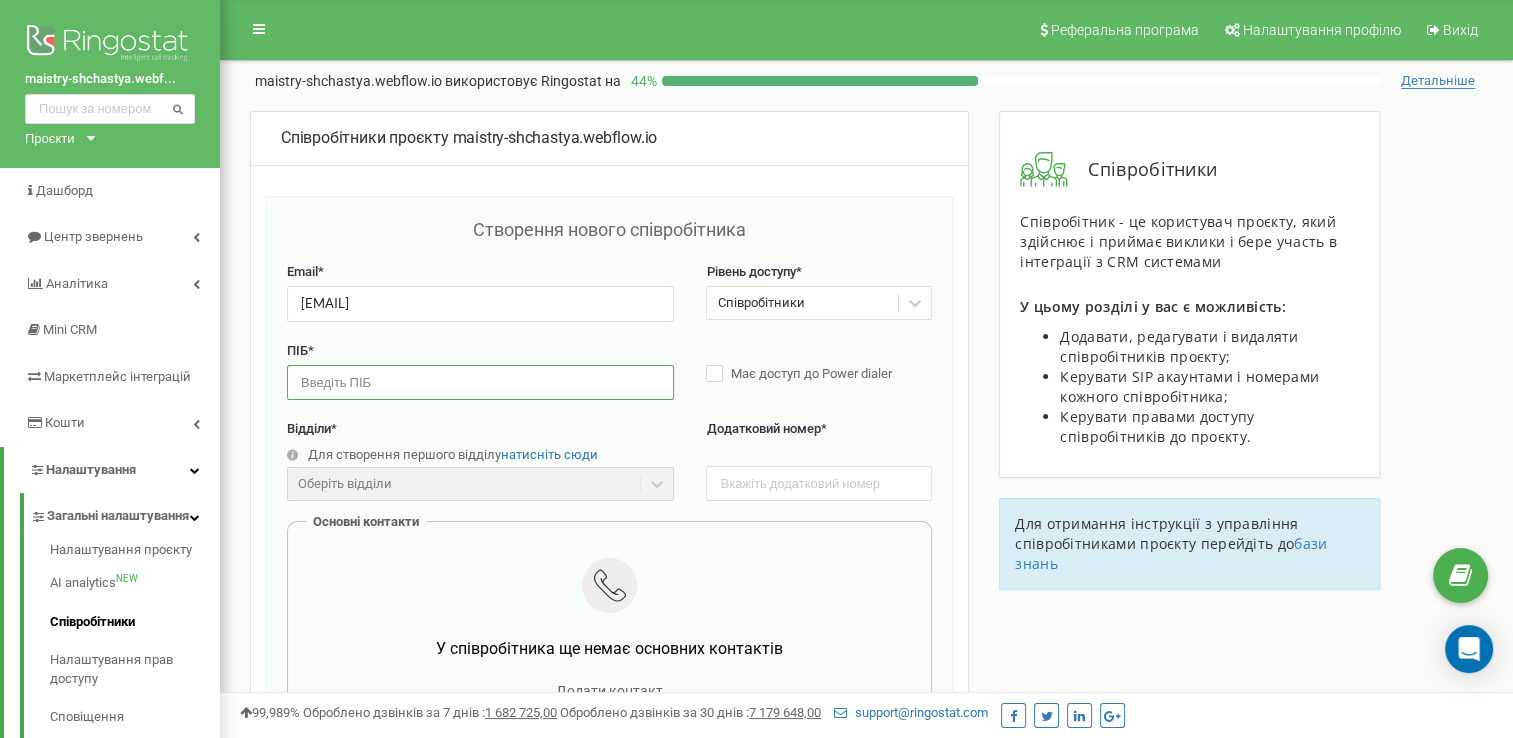 click at bounding box center (480, 382) 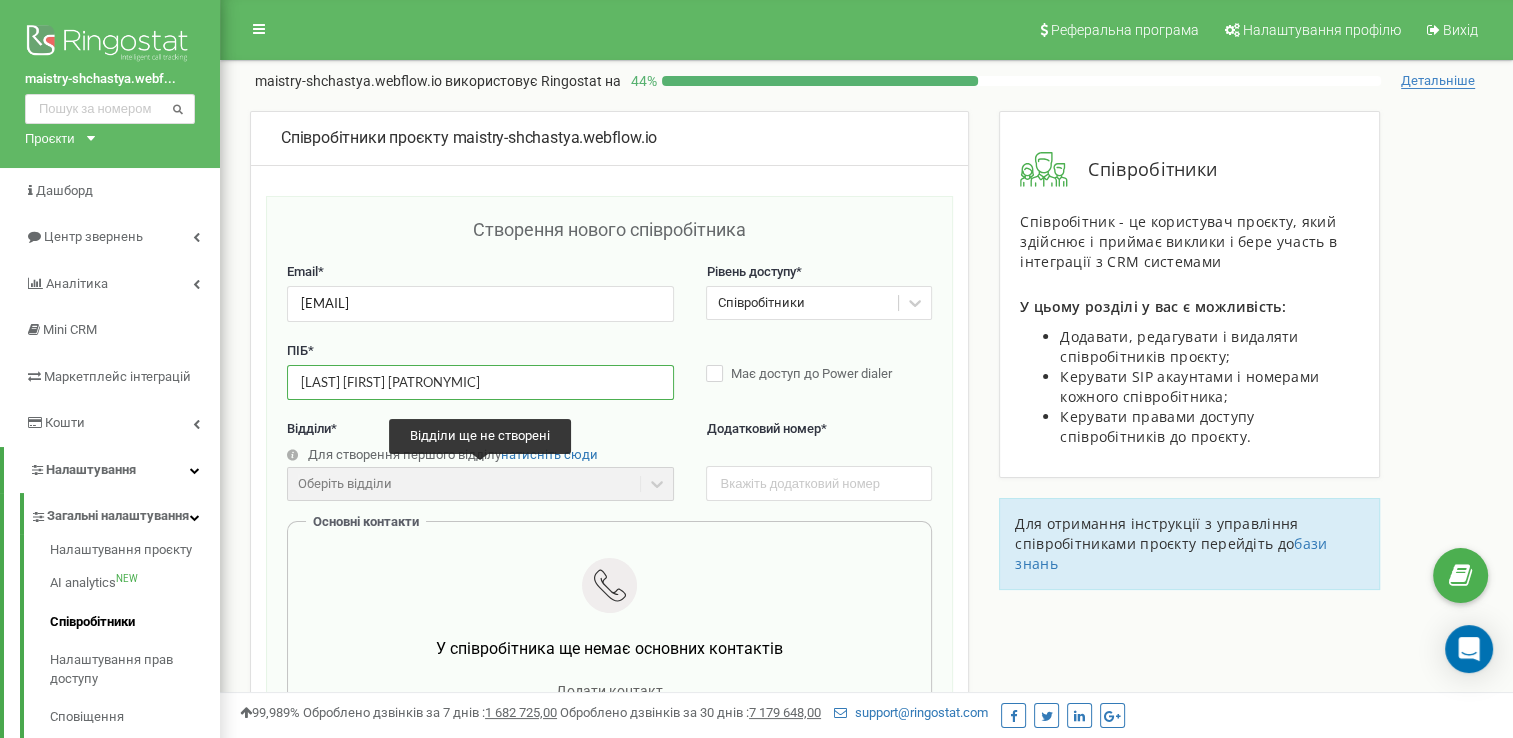 type on "Хропот Ярослава Валентинівна" 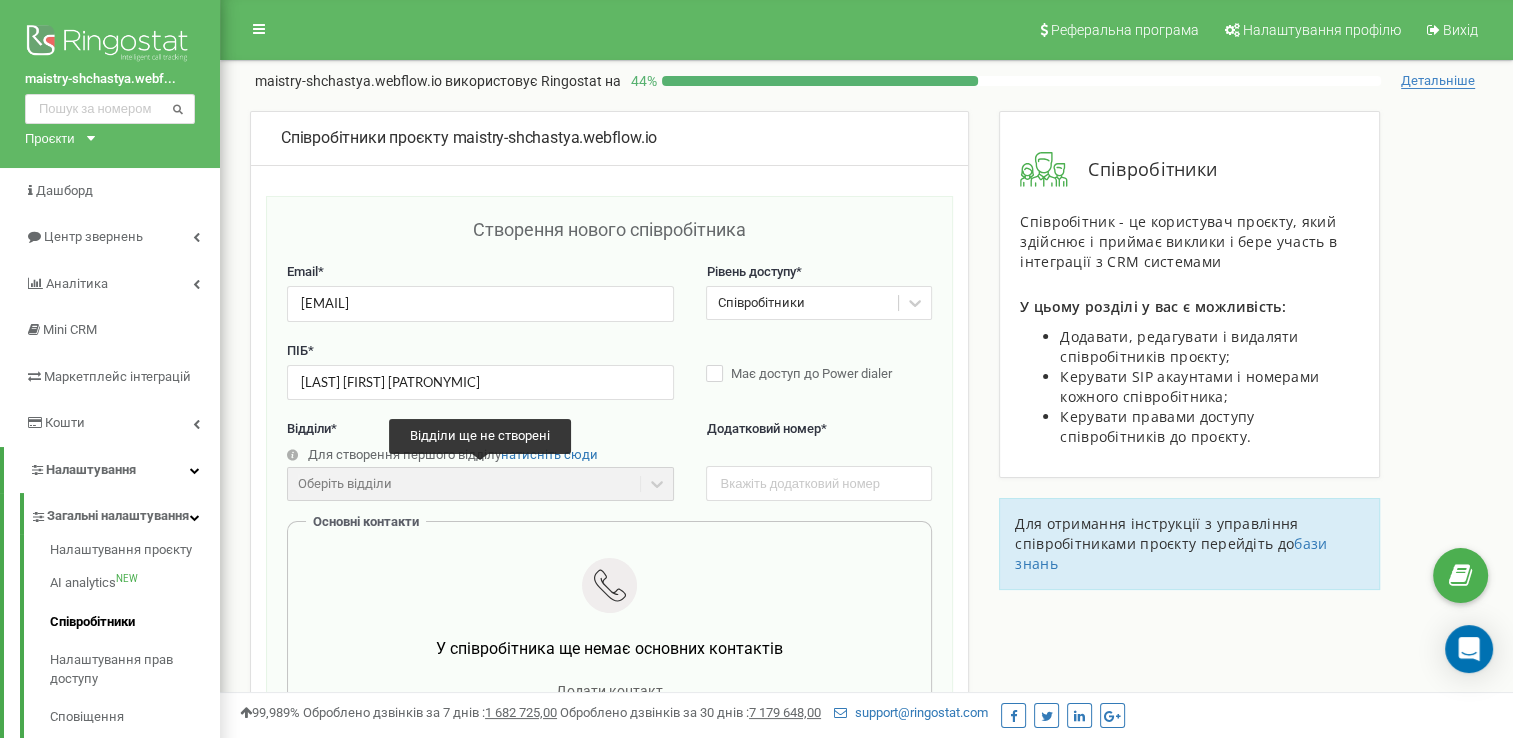 click on "Оберіть відділи" at bounding box center [480, 484] 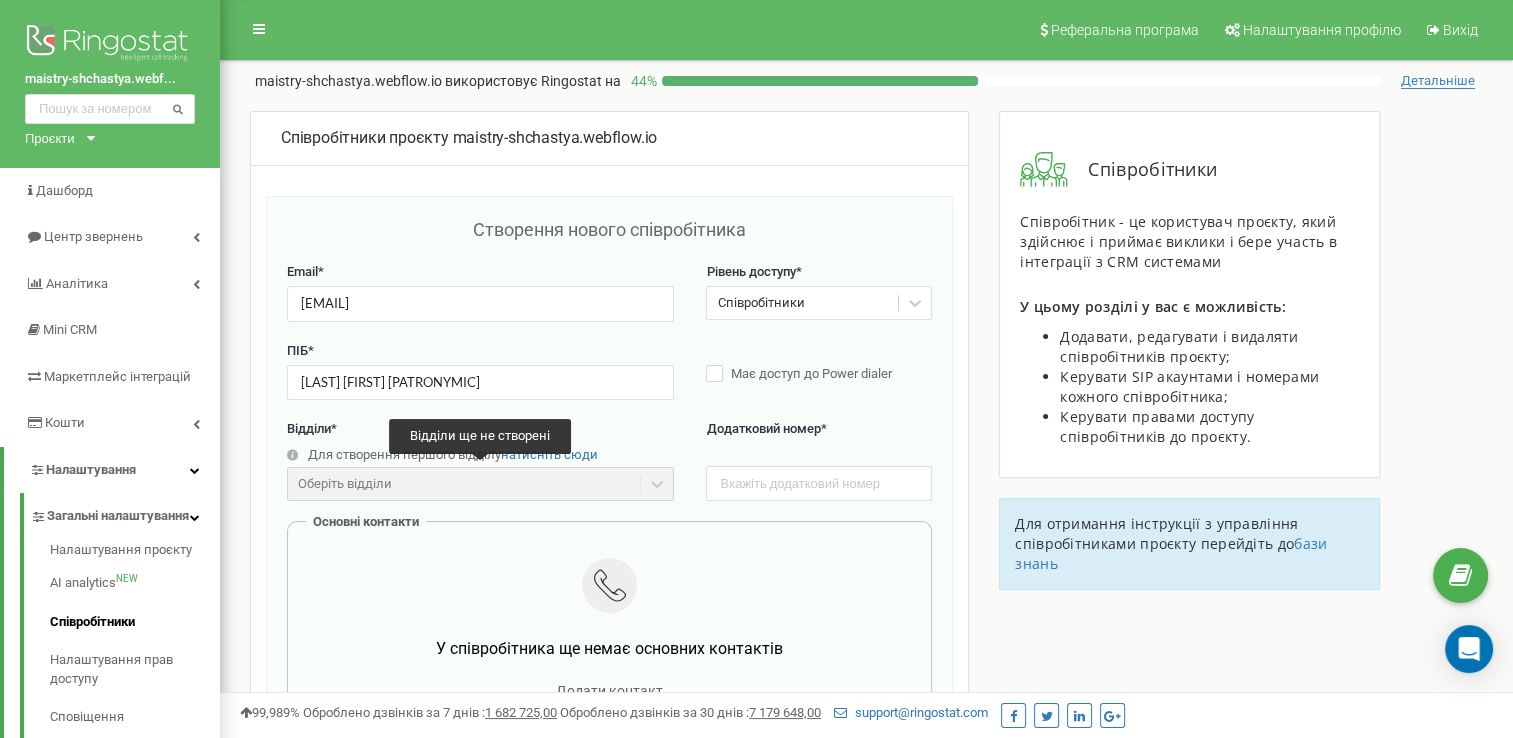 click on "Оберіть відділи" at bounding box center (480, 484) 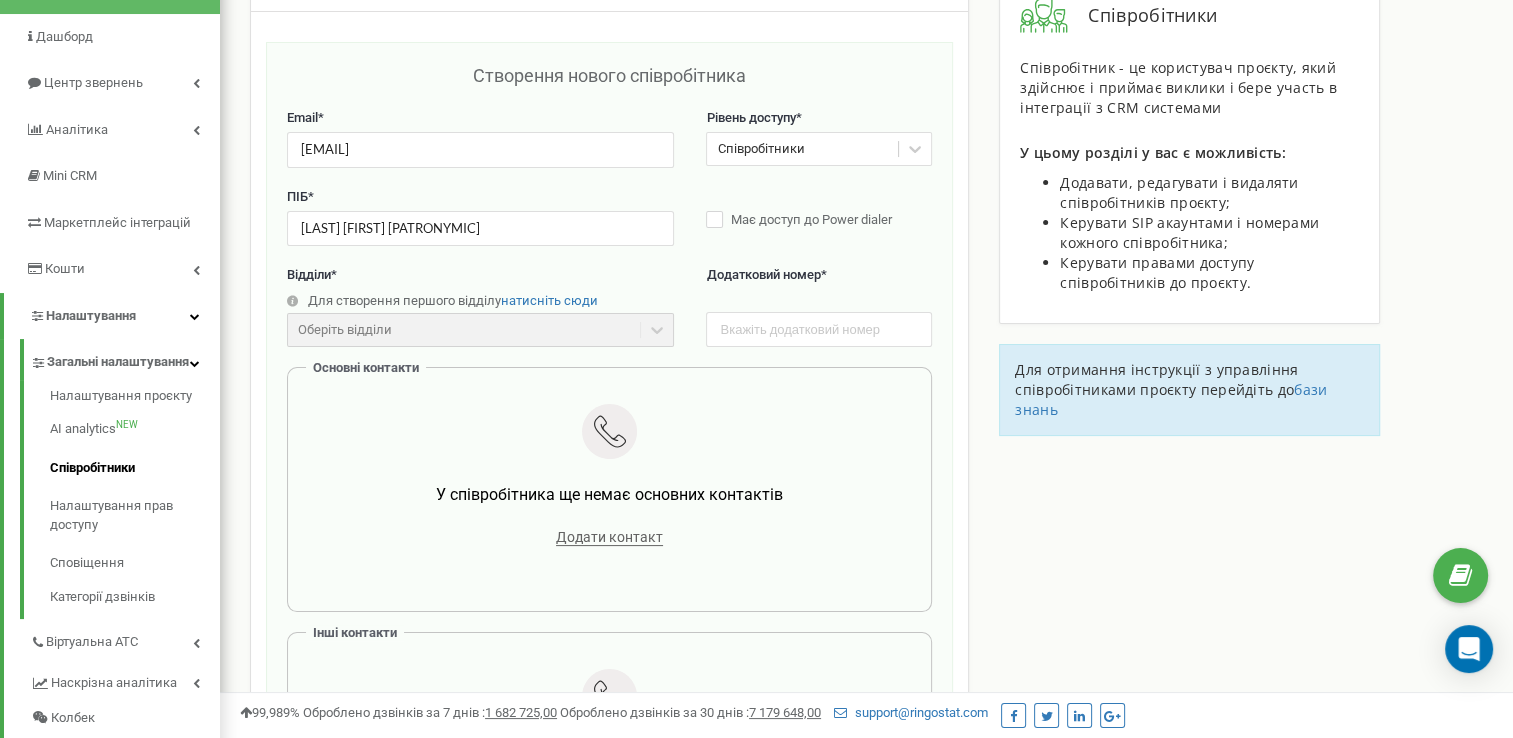 scroll, scrollTop: 200, scrollLeft: 0, axis: vertical 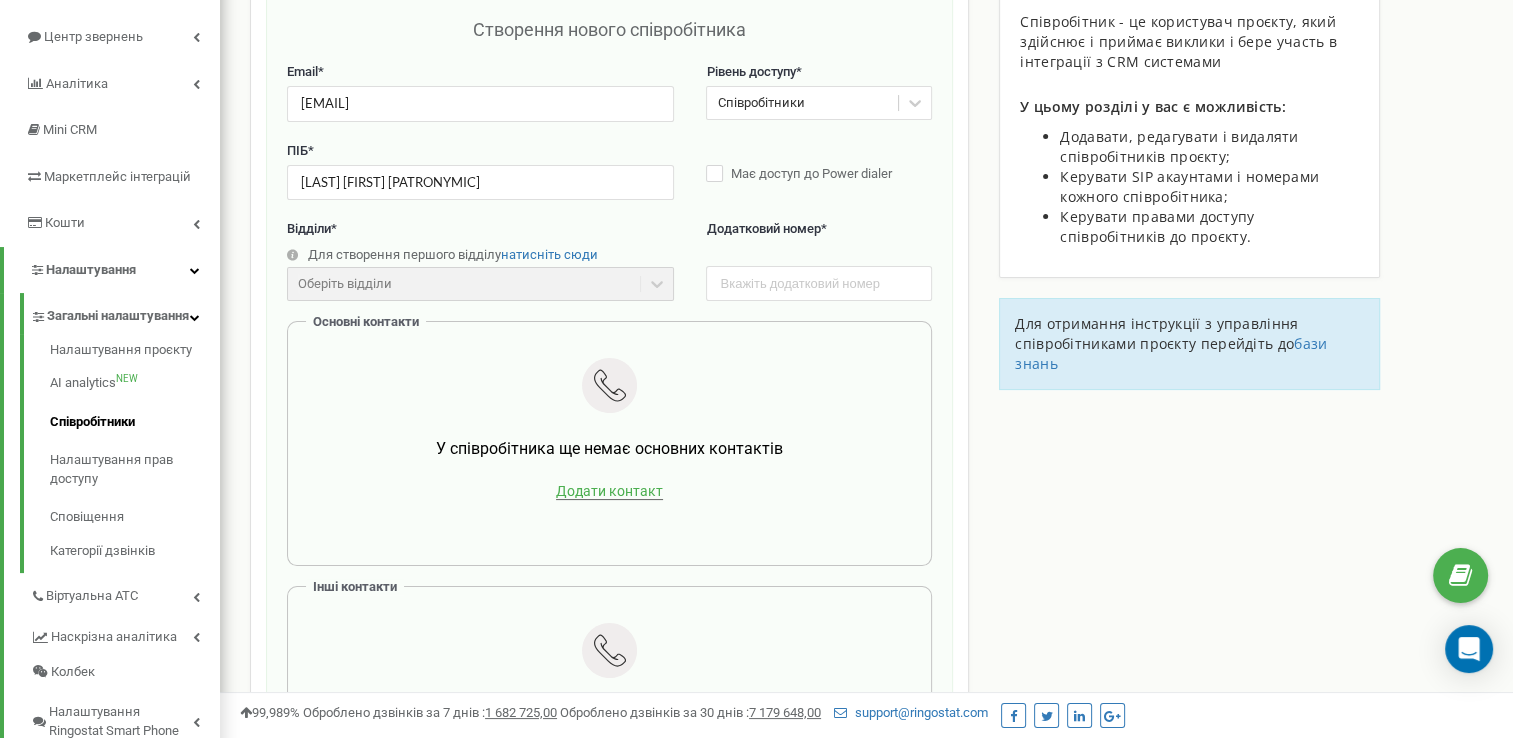 click on "Додати контакт" at bounding box center (609, 491) 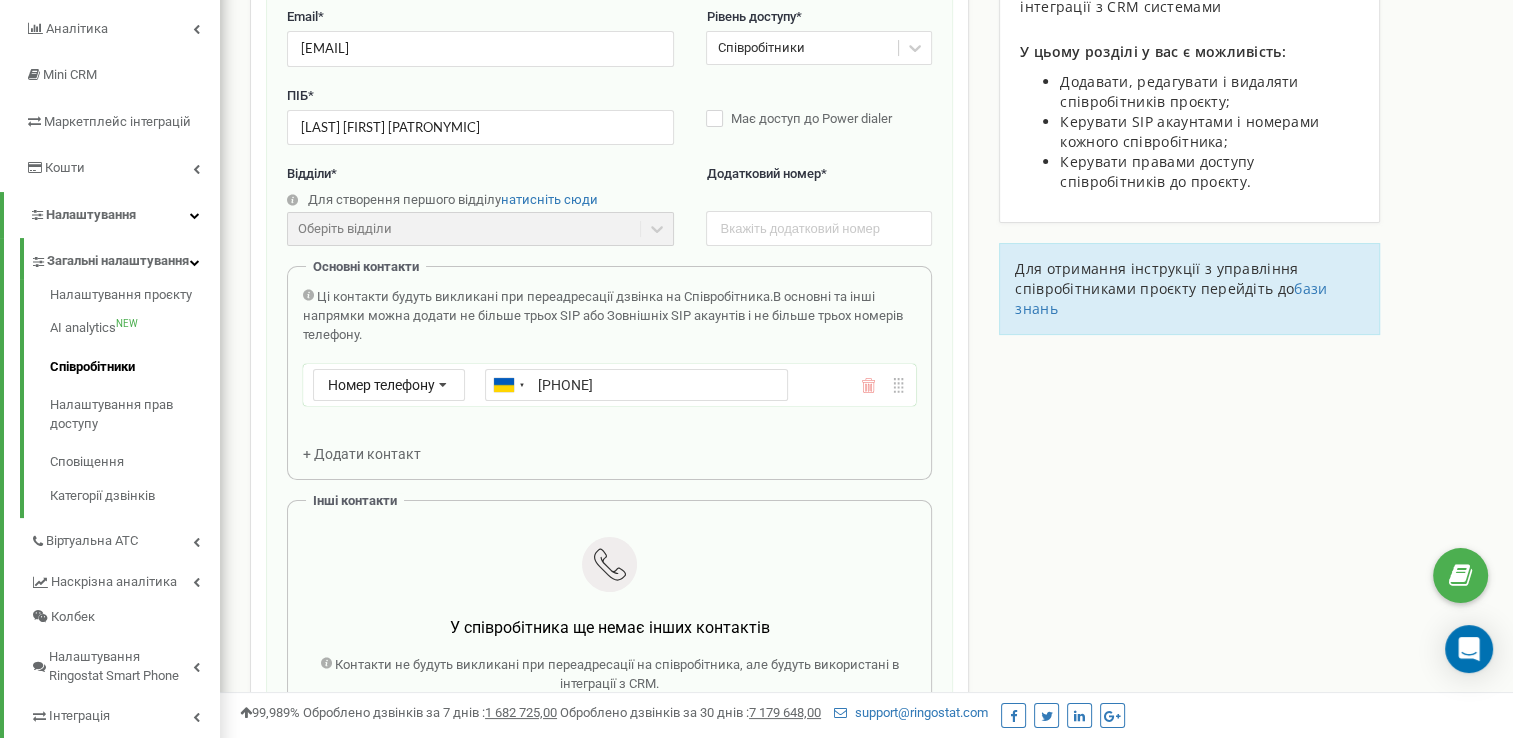 scroll, scrollTop: 300, scrollLeft: 0, axis: vertical 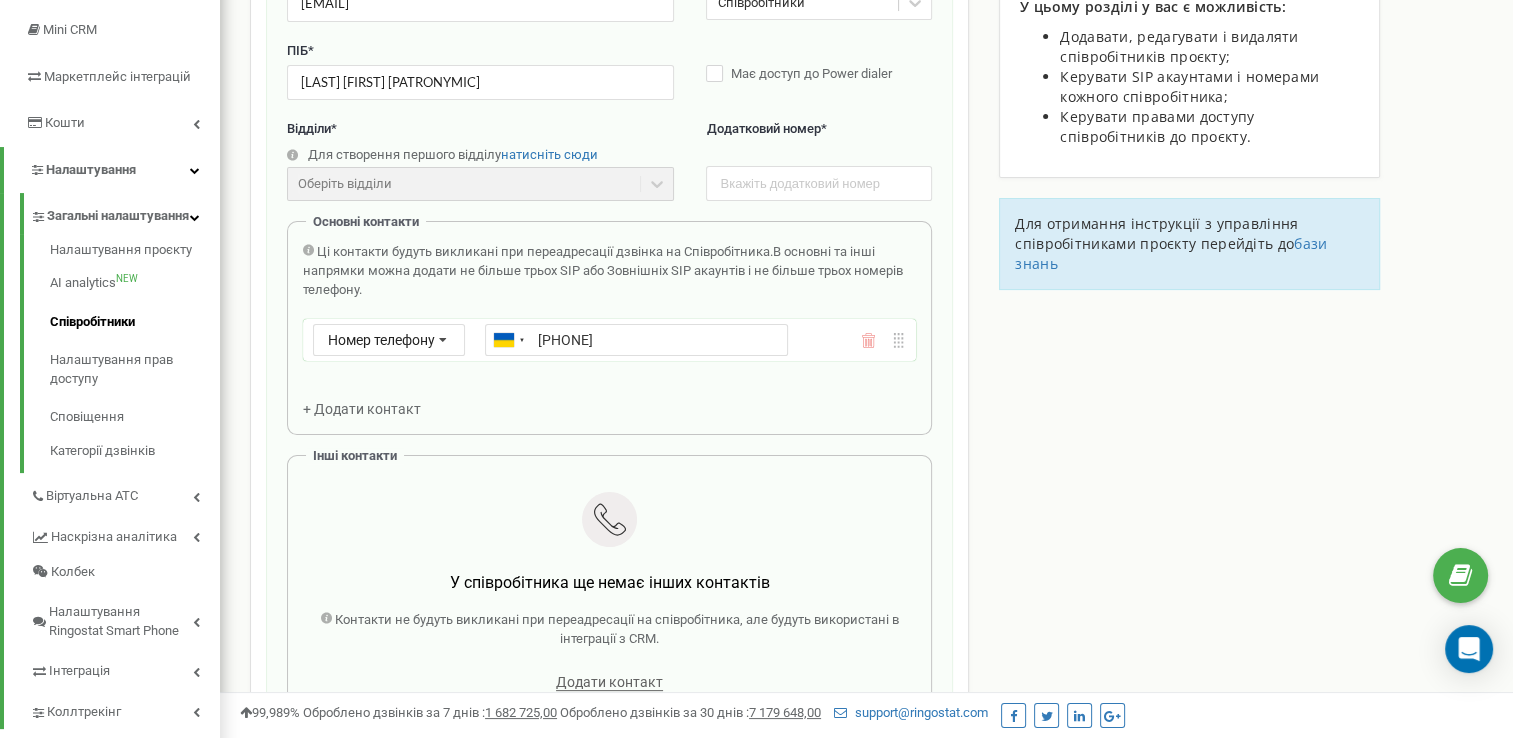 click on "Основні контакти Ці контакти будуть викликані при переадресації дзвінка на Співробітника.  В основні та інші напрямки можна додати не більше трьох SIP або Зовнішніх SIP акаунтів і не більше трьох номерів телефону. Номер телефону Номер телефону SIP Зовнішній SIP Ukraine (Україна) + 380 Afghanistan (‫افغانستان‬‎) + 93 Albania (Shqipëri) + 355 Algeria (‫الجزائر‬‎) + 213 American Samoa + 1684 Andorra + 376 Angola + 244 Anguilla + 1264 Antigua and Barbuda + 1268 Argentina + 54 Armenia (Հայաստան) + 374 Aruba + 297 Australia + 61 Austria (Österreich) + 43 Azerbaijan (Azərbaycan) + 994 Bahamas + 1242 Bahrain (‫البحرين‬‎) + 973 Bangladesh (বাংলাদেশ) + 880 Barbados + 1246 Belarus (Беларусь) + 375 Belgium (België) + 32 Belize + 501" at bounding box center (609, 328) 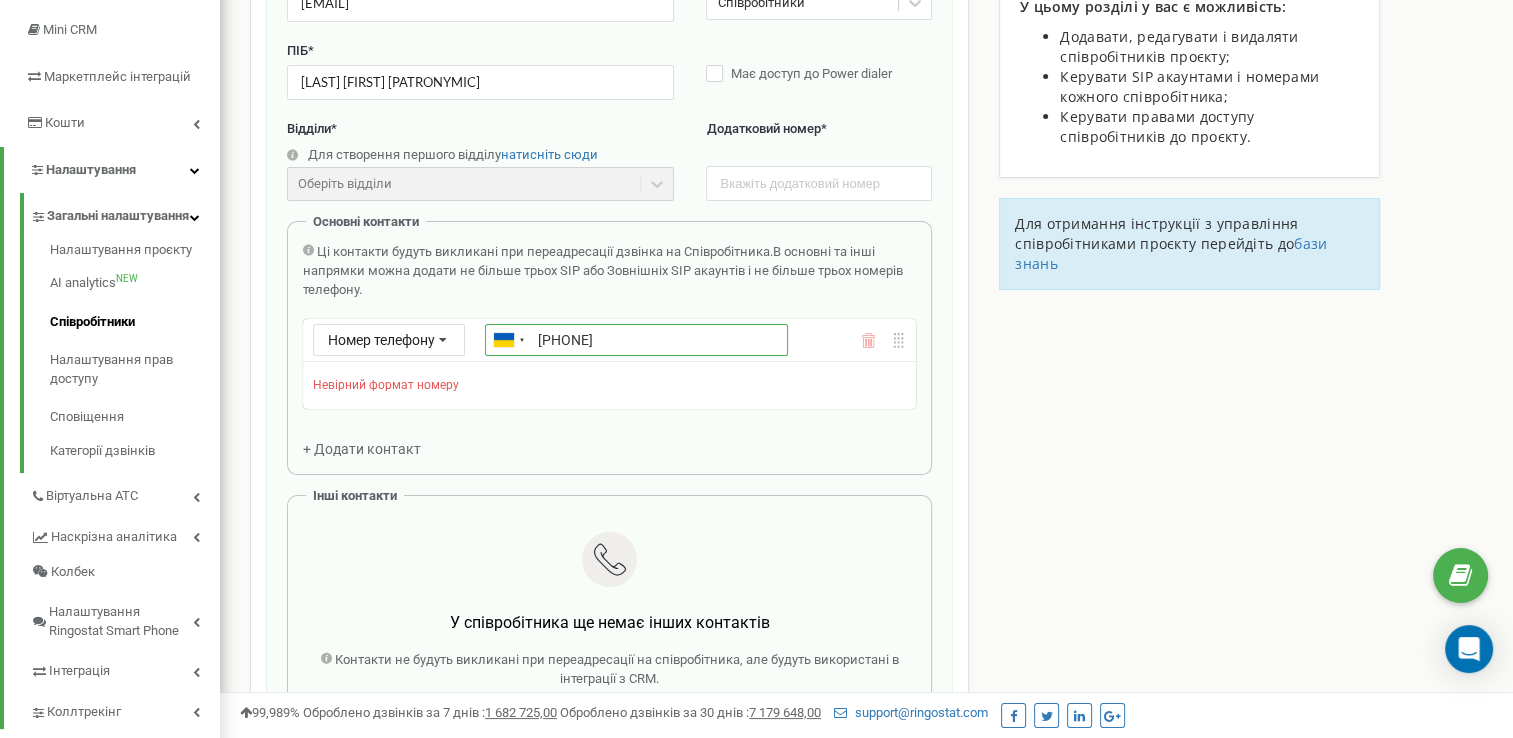 click on "0631790742" at bounding box center (636, 340) 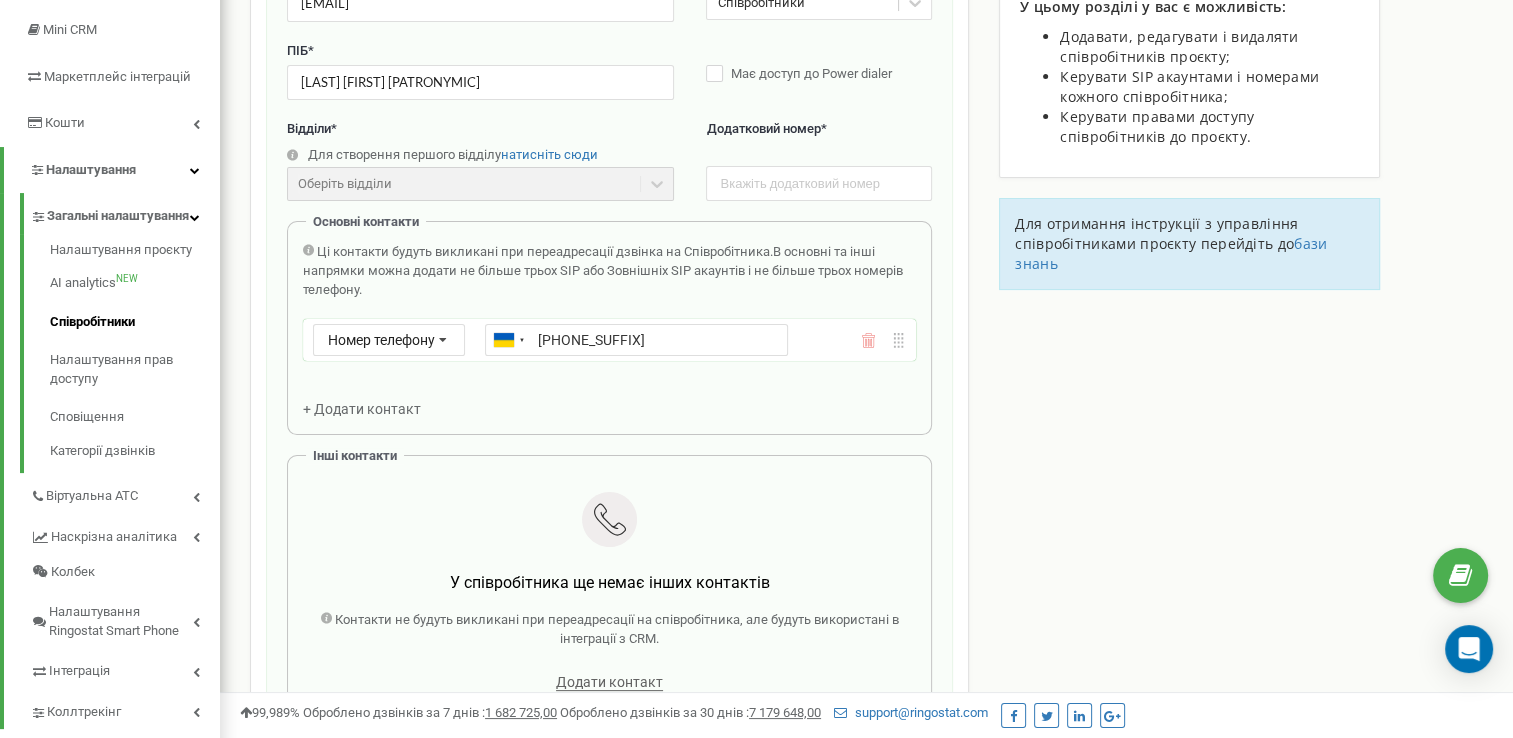 click on "Email * yaroslava.khropot@gmail.com Рівень доступу * Співробітники ПІБ * Хропот Ярослава Валентинівна   Має доступ до Power dialer Відділи * Для створення першого відділу   натисніть сюди Оберіть відділи Відділи ще не створені Додатковий номер * Основні контакти Ці контакти будуть викликані при переадресації дзвінка на Співробітника.  В основні та інші напрямки можна додати не більше трьох SIP або Зовнішніх SIP акаунтів і не більше трьох номерів телефону. Номер телефону Номер телефону SIP Зовнішній SIP Ukraine (Україна) + 380 Afghanistan (‫افغانستان‬‎) + 93 Albania (Shqipëri) + 355 Algeria (‫الجزائر‬‎) + 213 + 1" at bounding box center (609, 360) 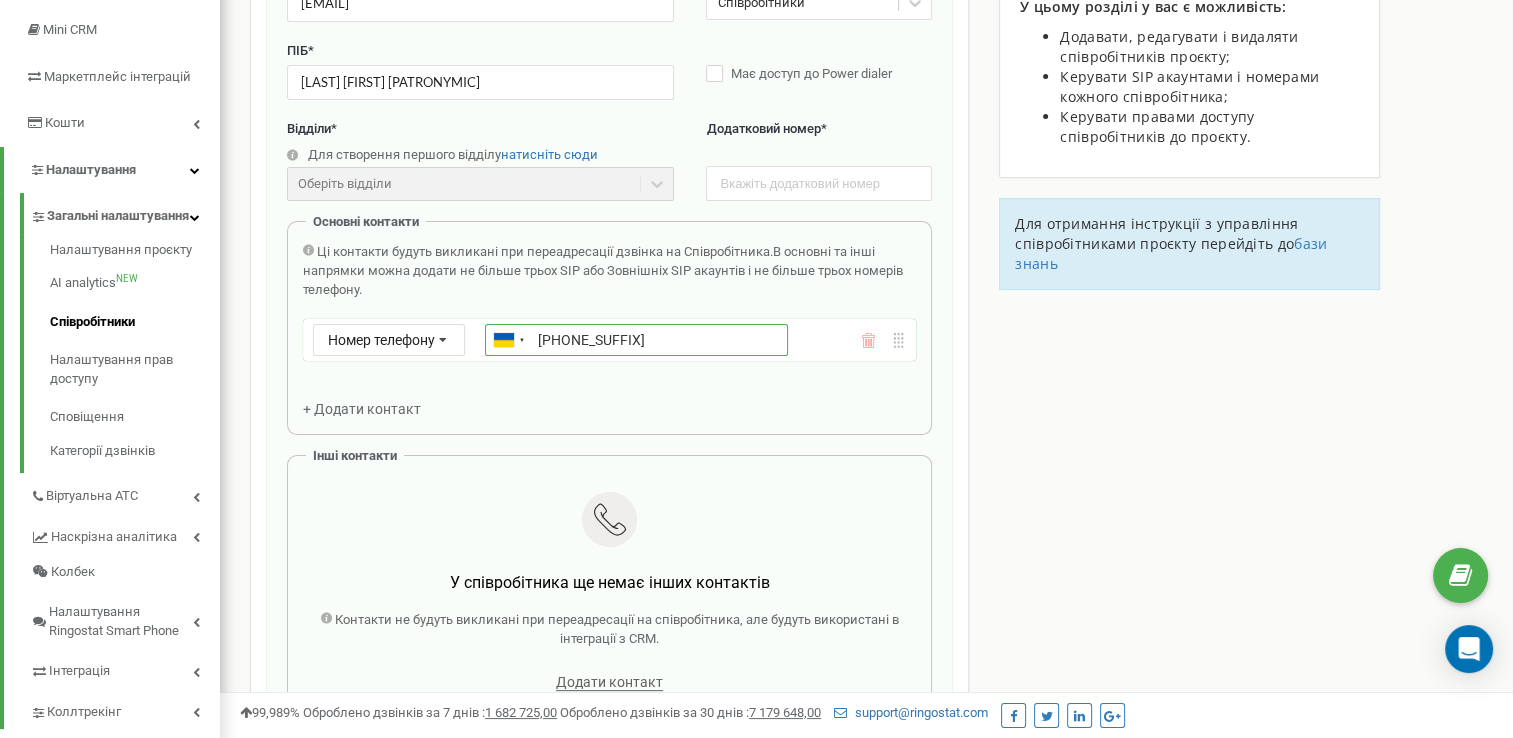 click on "631790742" at bounding box center [636, 340] 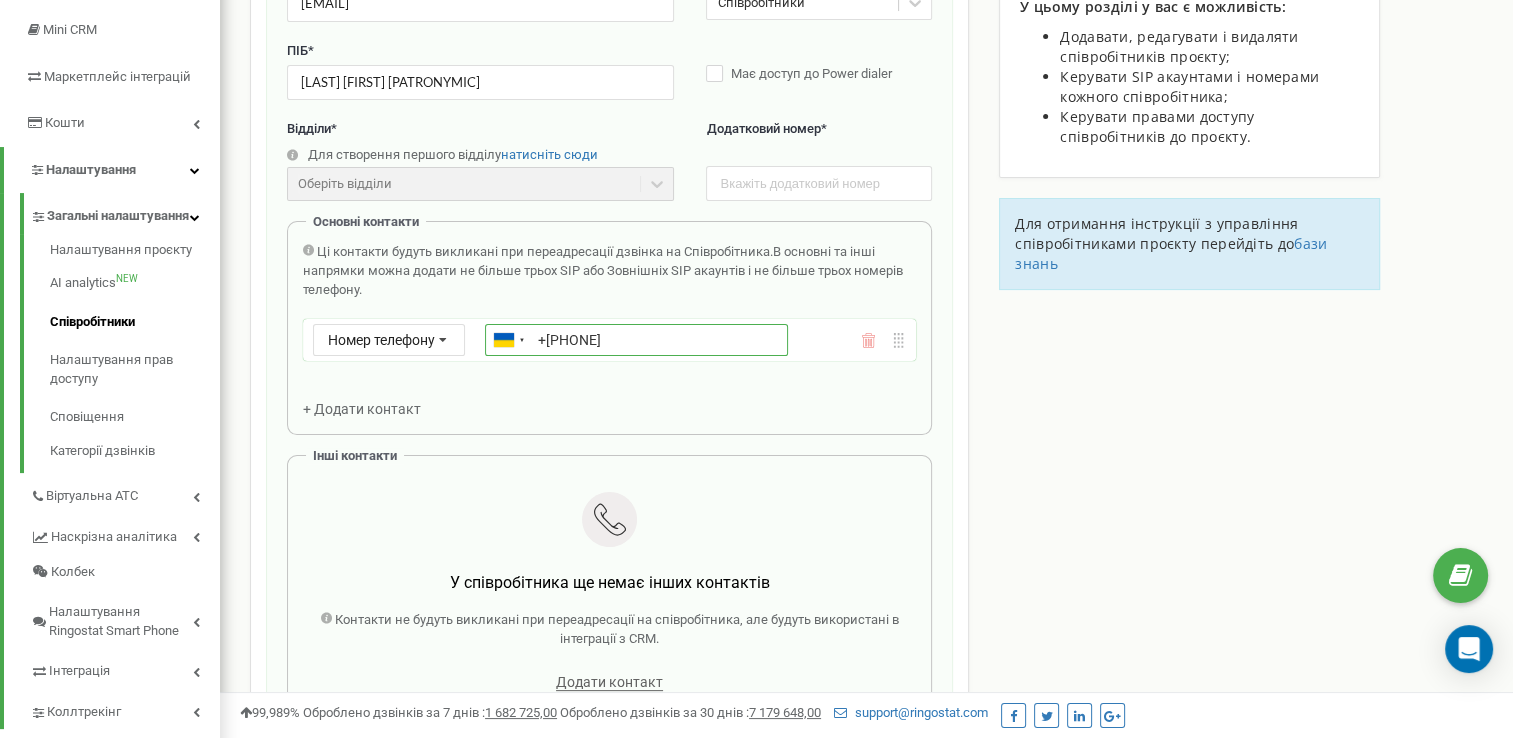 type on "+380631790742" 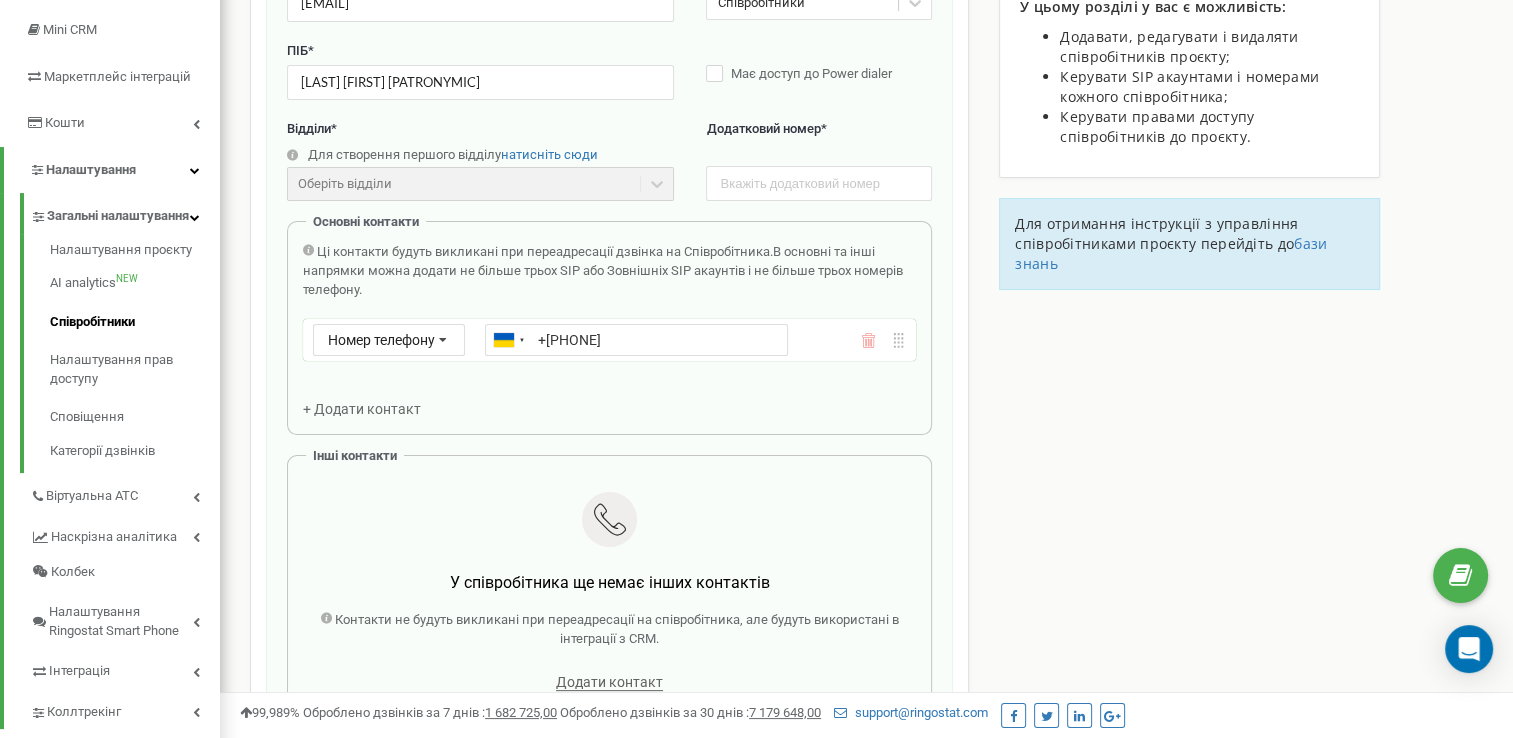 click on "Основні контакти Ці контакти будуть викликані при переадресації дзвінка на Співробітника.  В основні та інші напрямки можна додати не більше трьох SIP або Зовнішніх SIP акаунтів і не більше трьох номерів телефону. Номер телефону Номер телефону SIP Зовнішній SIP Ukraine (Україна) + 380 Afghanistan (‫افغانستان‬‎) + 93 Albania (Shqipëri) + 355 Algeria (‫الجزائر‬‎) + 213 American Samoa + 1684 Andorra + 376 Angola + 244 Anguilla + 1264 Antigua and Barbuda + 1268 Argentina + 54 Armenia (Հայաստան) + 374 Aruba + 297 Australia + 61 Austria (Österreich) + 43 Azerbaijan (Azərbaycan) + 994 Bahamas + 1242 Bahrain (‫البحرين‬‎) + 973 Bangladesh (বাংলাদেশ) + 880 Barbados + 1246 Belarus (Беларусь) + 375 Belgium (België) + 32 Belize + 501" at bounding box center (609, 328) 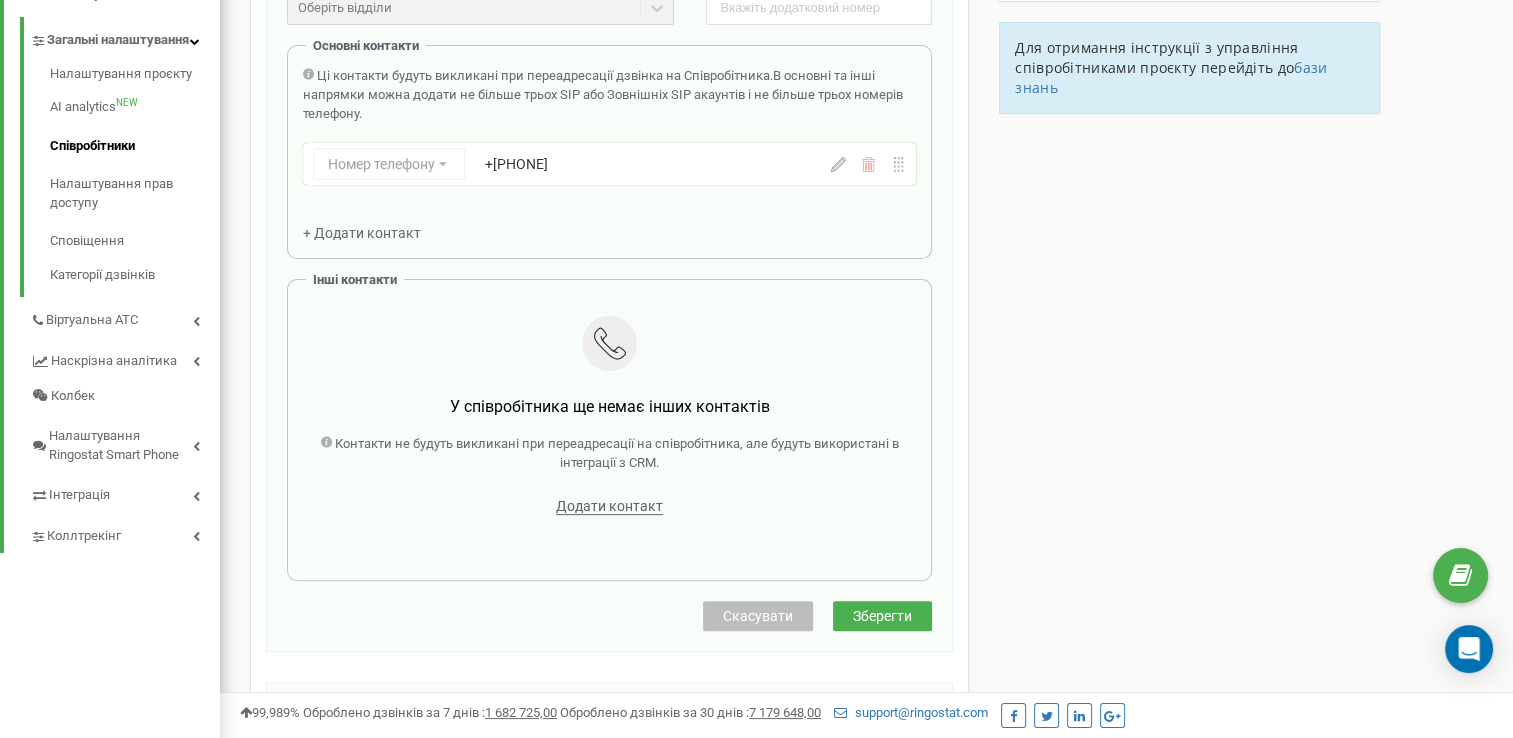 scroll, scrollTop: 500, scrollLeft: 0, axis: vertical 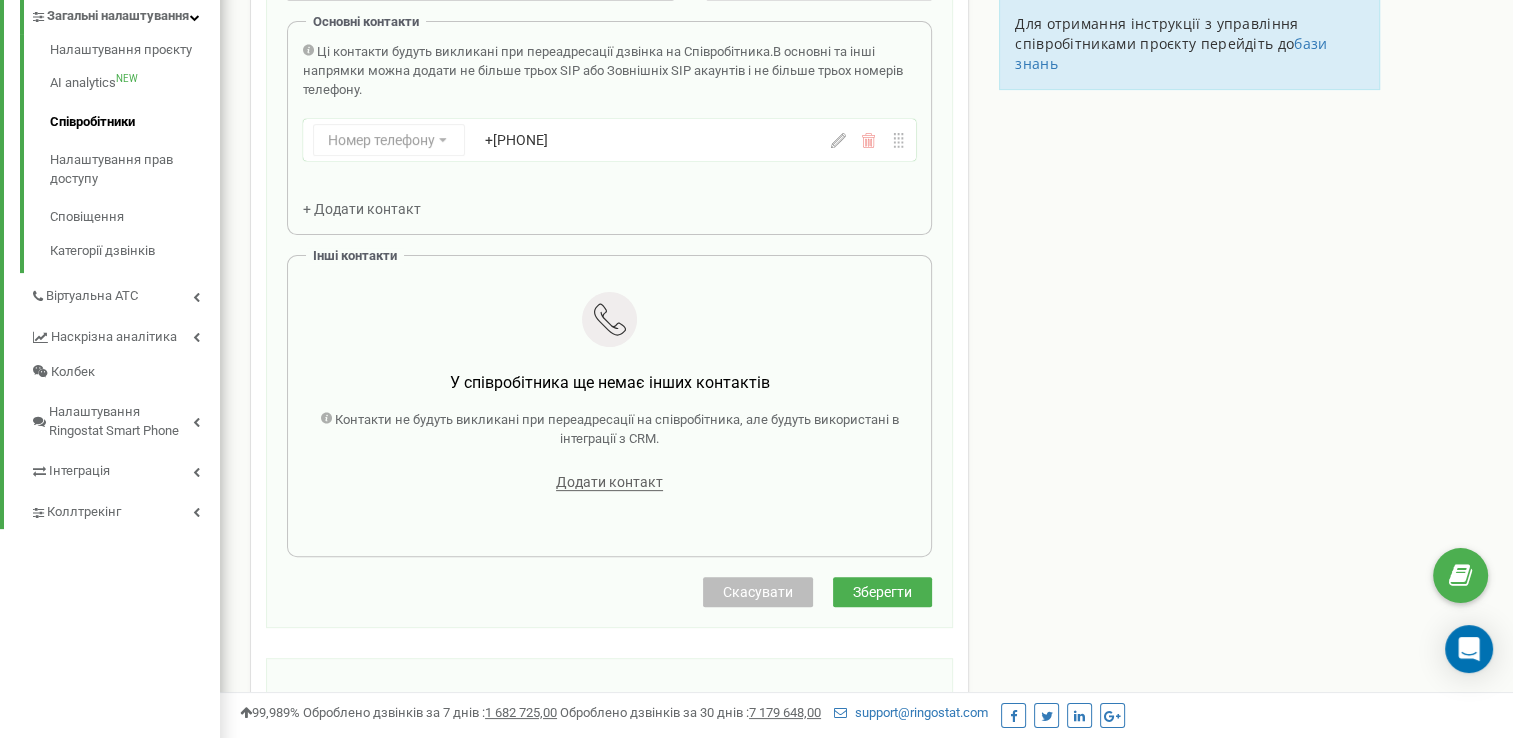 click on "Зберегти" at bounding box center (882, 592) 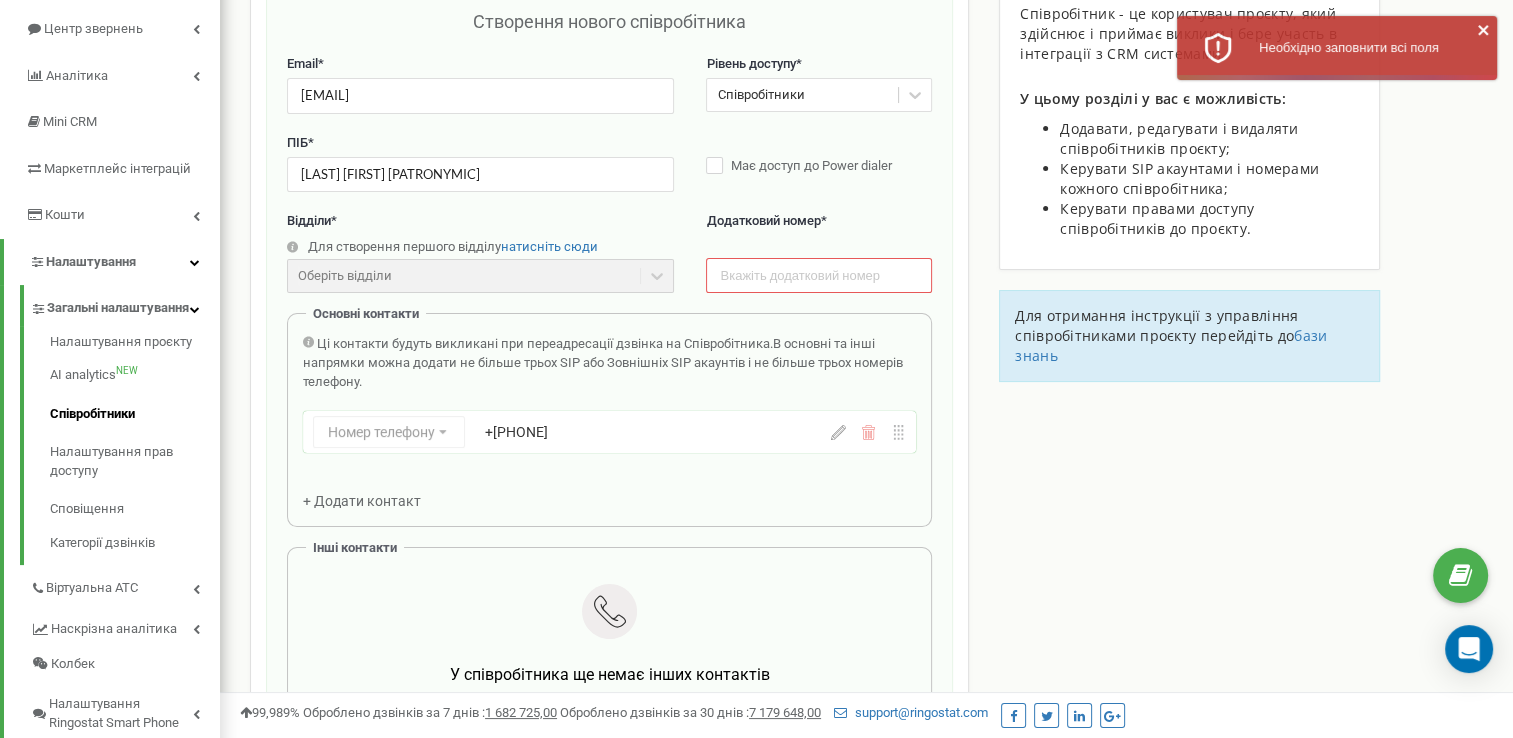 scroll, scrollTop: 200, scrollLeft: 0, axis: vertical 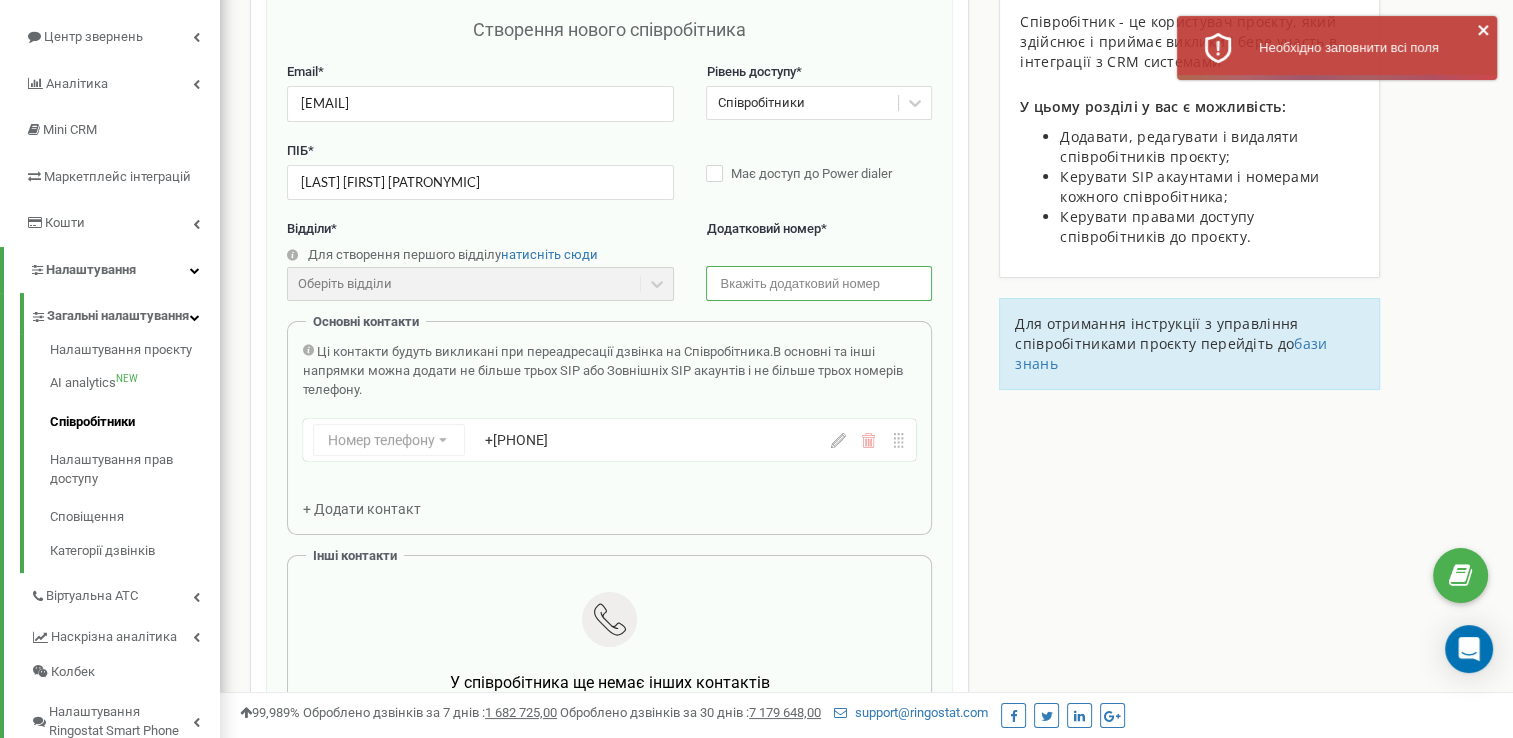 click at bounding box center [819, 283] 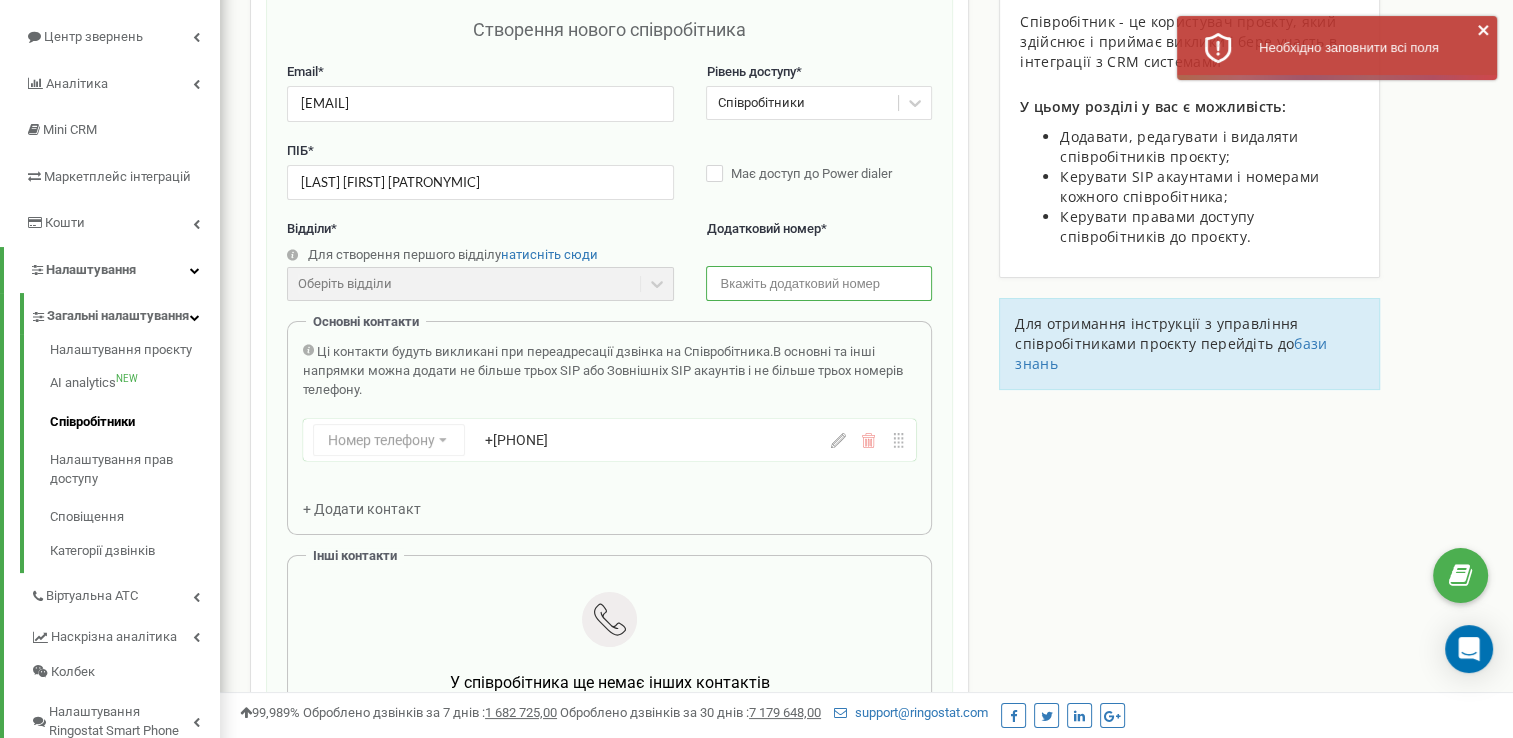 click on "+380631790742" at bounding box center [636, 440] 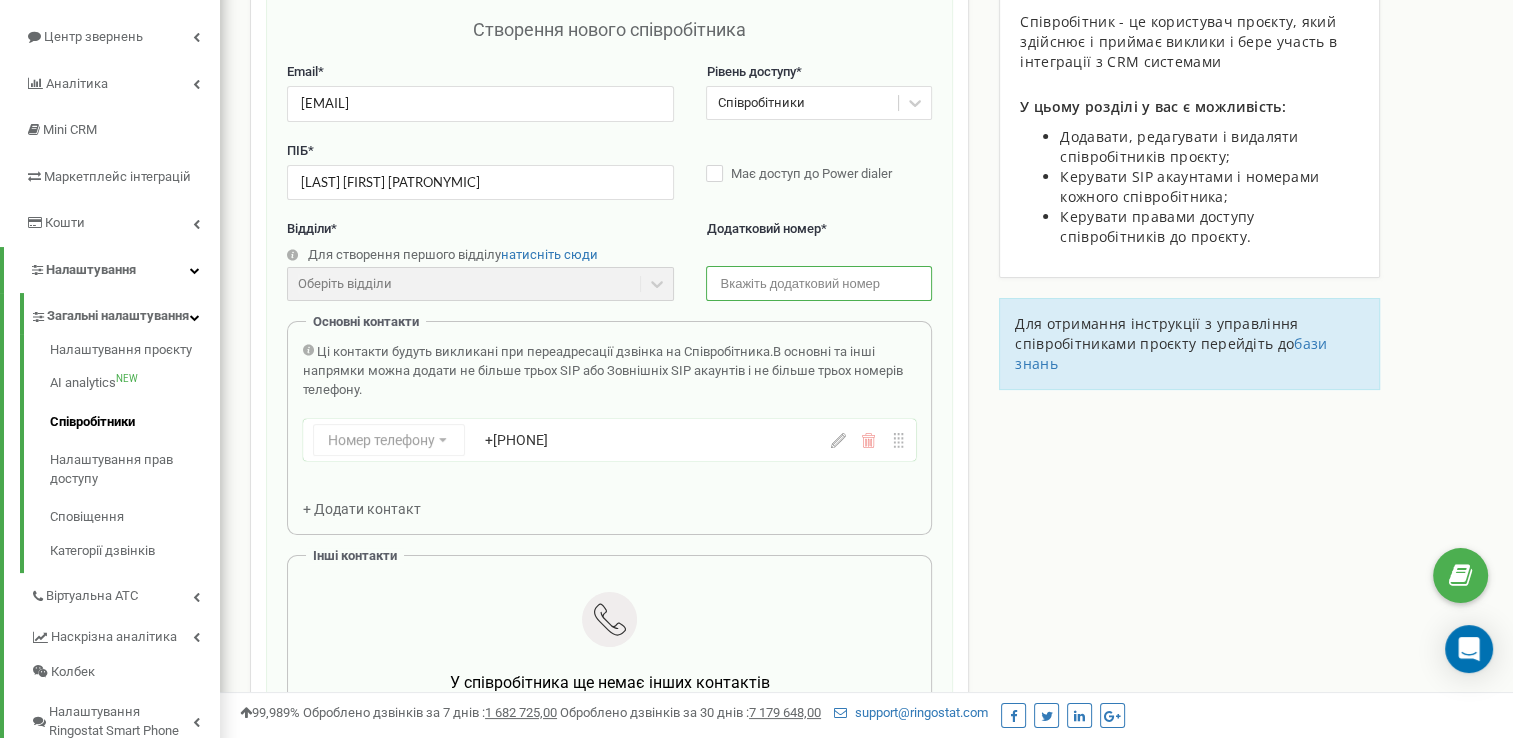 click 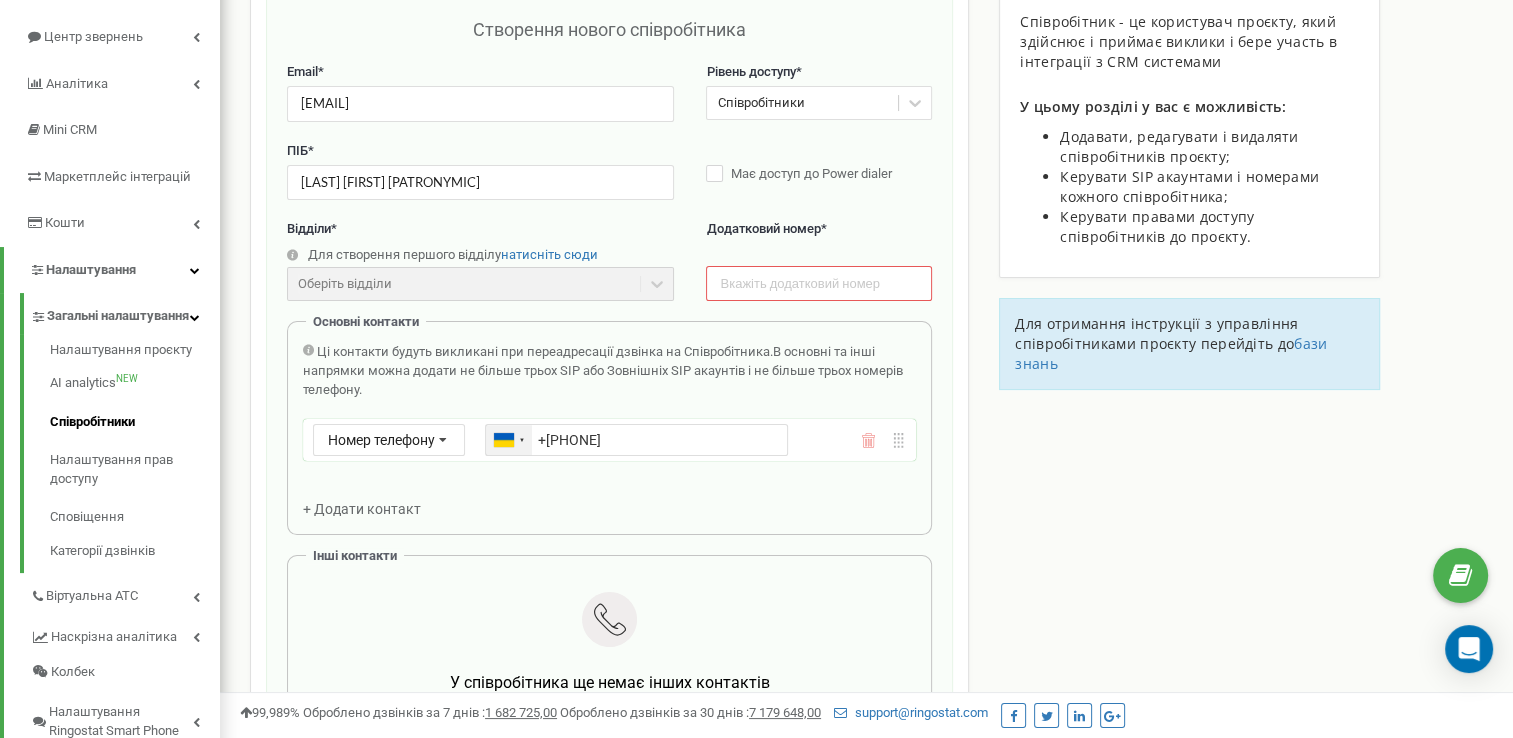 drag, startPoint x: 640, startPoint y: 440, endPoint x: 506, endPoint y: 433, distance: 134.18271 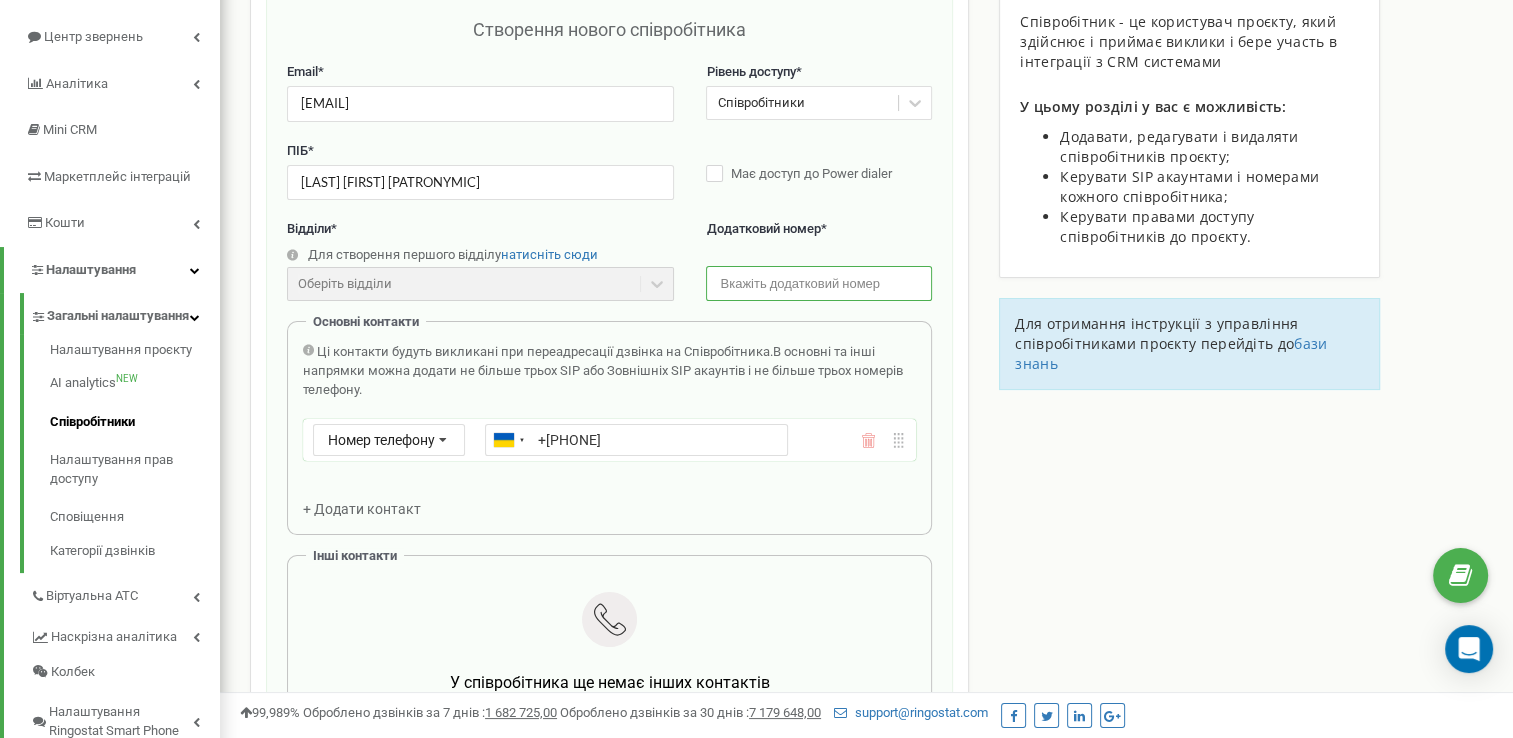 click at bounding box center [819, 283] 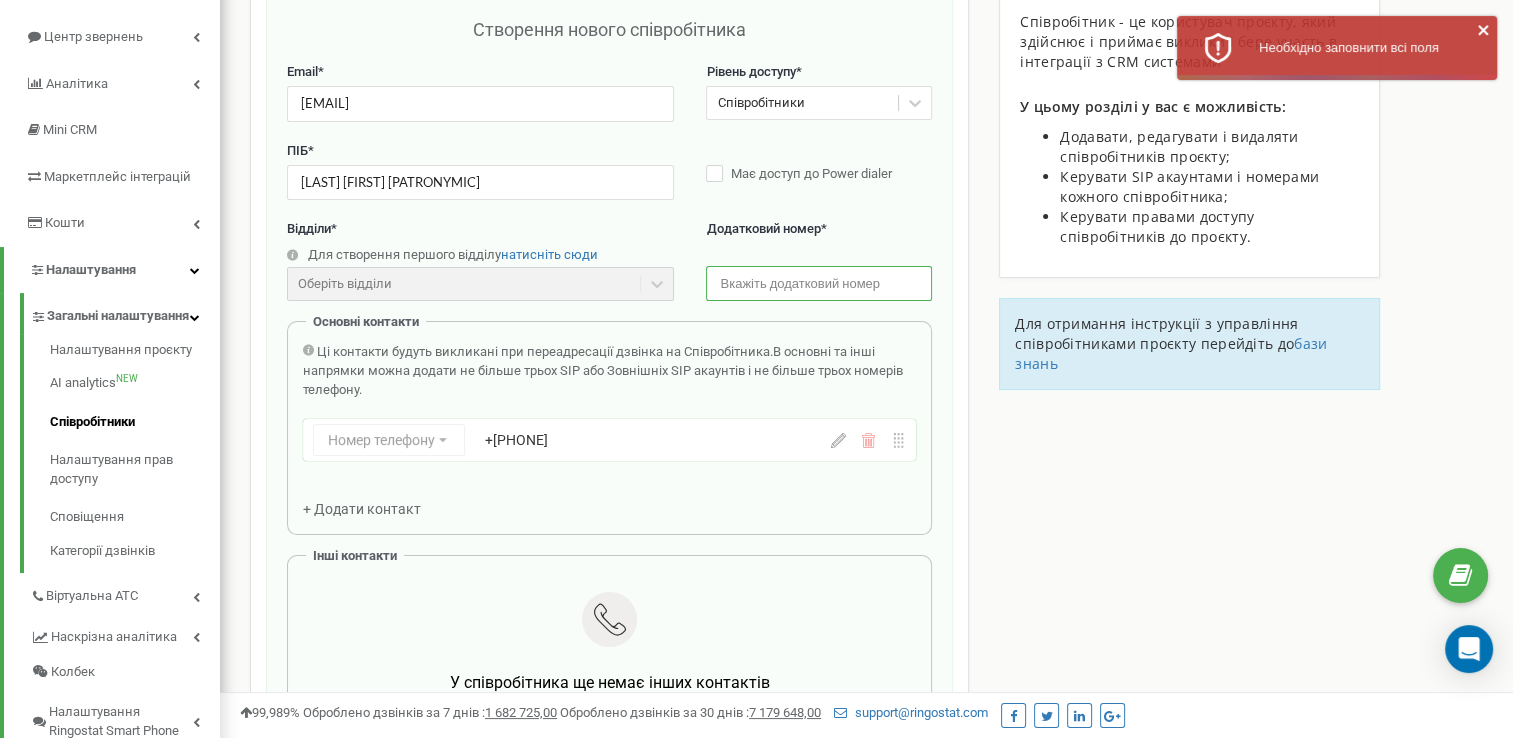 paste on "+380631790742" 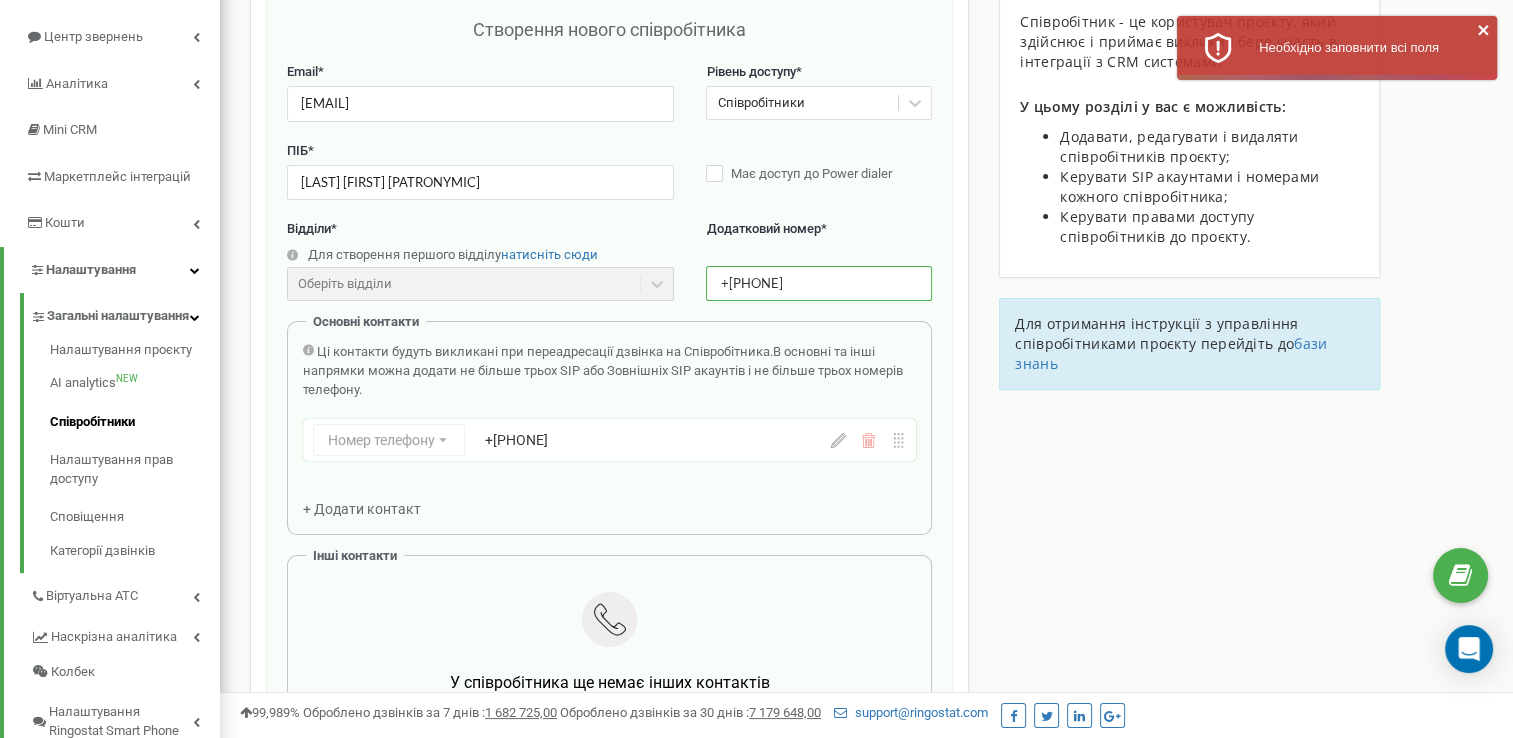 type on "+380631790742" 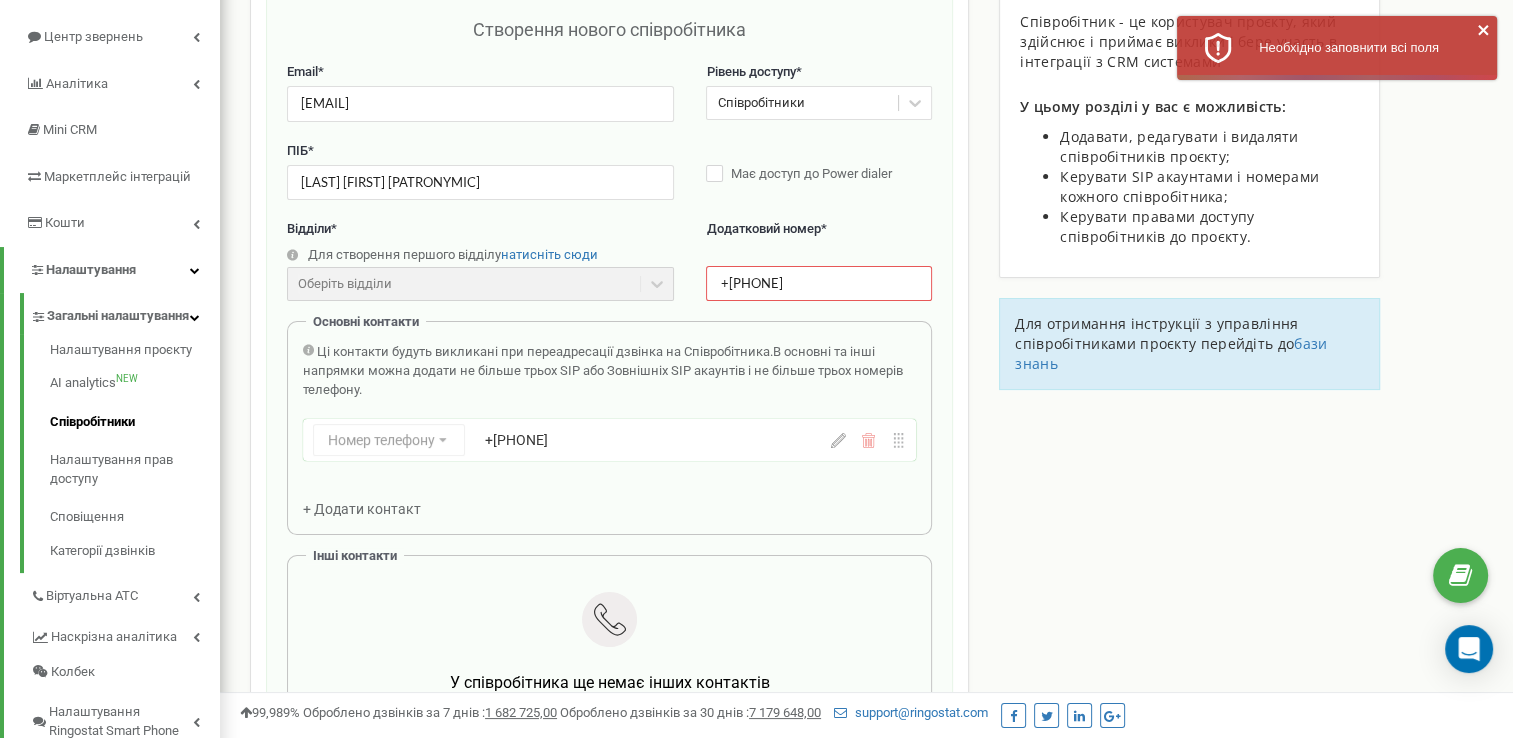 click on "Співробітники проєкту    maistry-shchastya.webflow.io Створення нового співробітника Email * yaroslava.khropot@gmail.com Рівень доступу * Співробітники ПІБ * Хропот Ярослава Валентинівна   Має доступ до Power dialer Відділи * Для створення першого відділу   натисніть сюди Оберіть відділи Відділи ще не створені Додатковий номер * +380631790742 Основні контакти Ці контакти будуть викликані при переадресації дзвінка на Співробітника.  В основні та інші напрямки можна додати не більше трьох SIP або Зовнішніх SIP акаунтів і не більше трьох номерів телефону. Номер телефону Номер телефону SIP Зовнішній SIP" at bounding box center (866, 659) 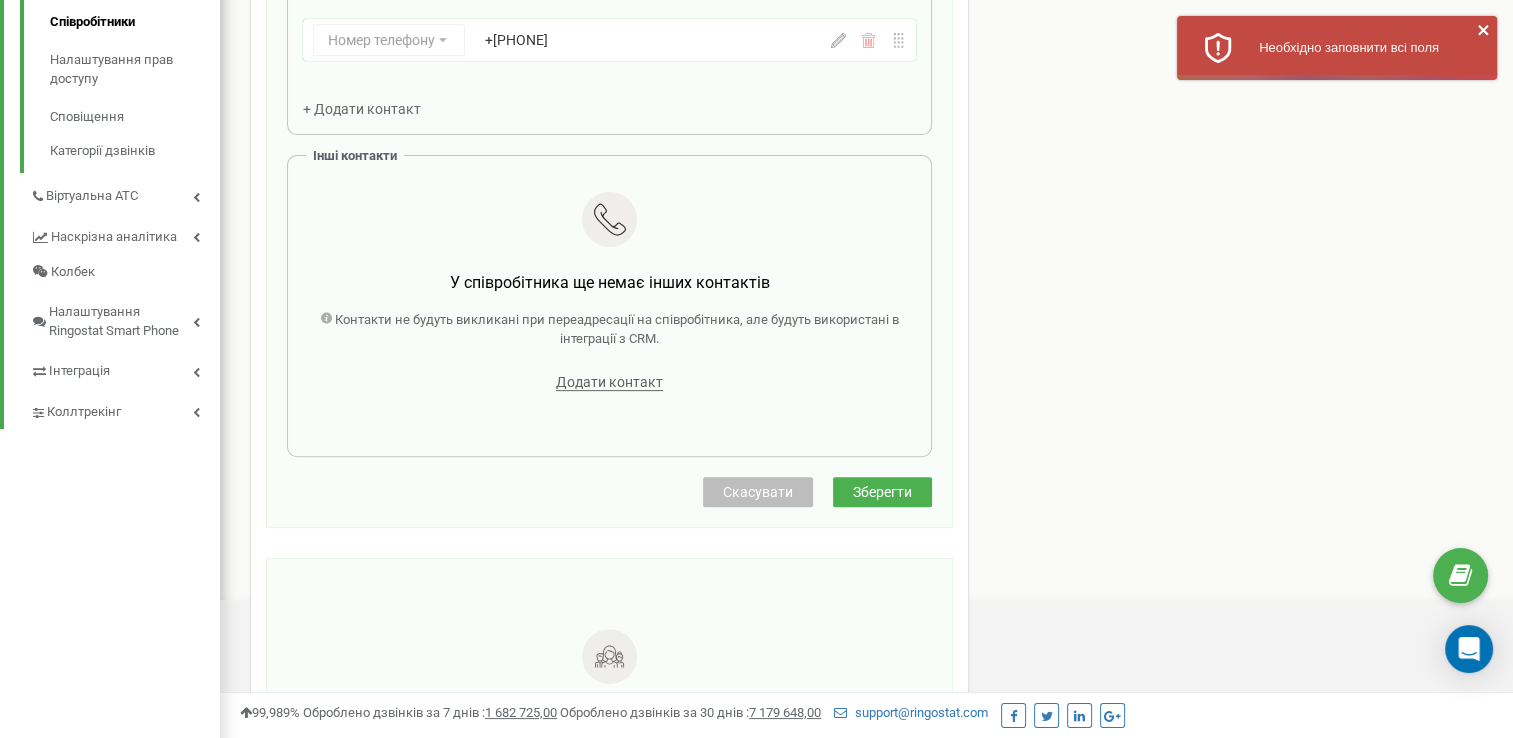 click on "Зберегти" at bounding box center (882, 492) 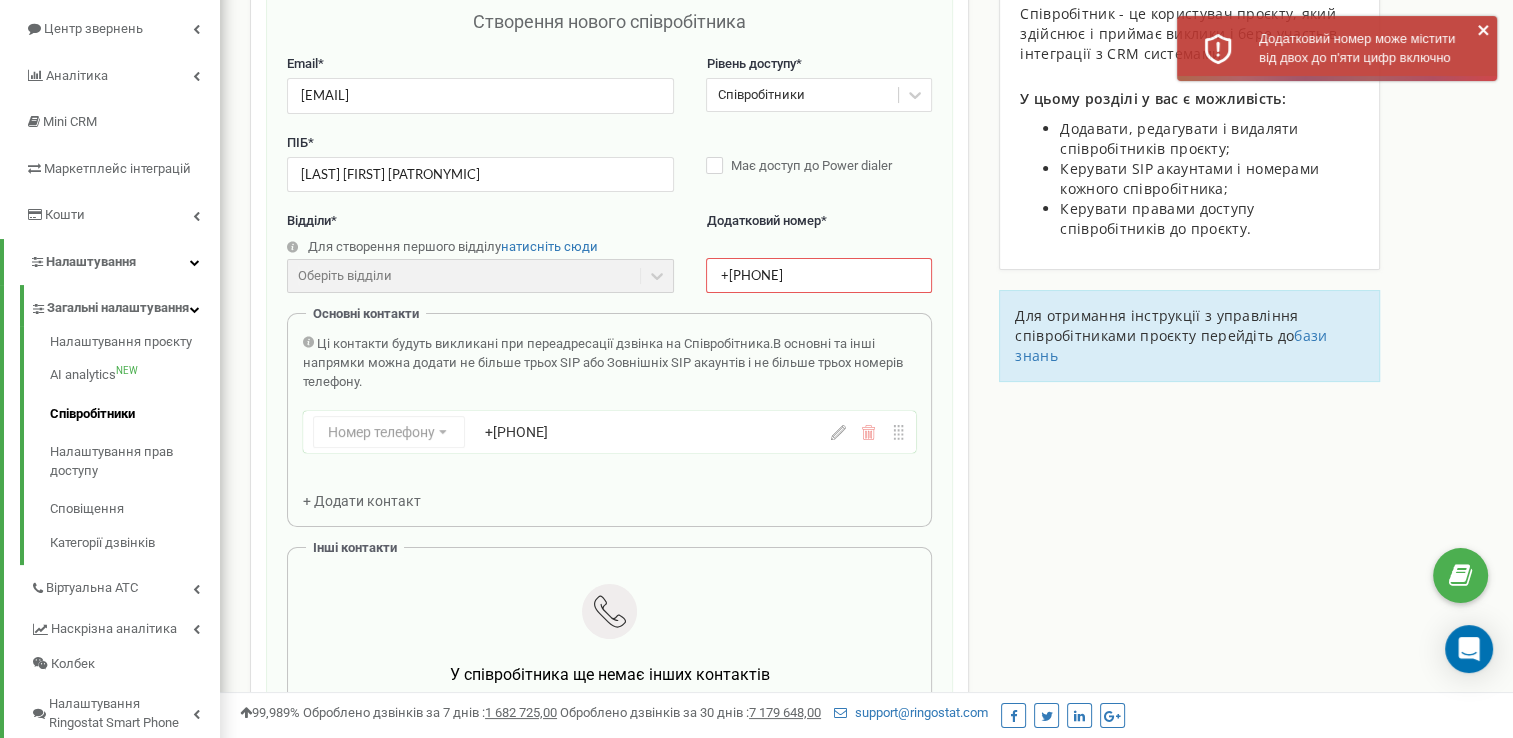 scroll, scrollTop: 200, scrollLeft: 0, axis: vertical 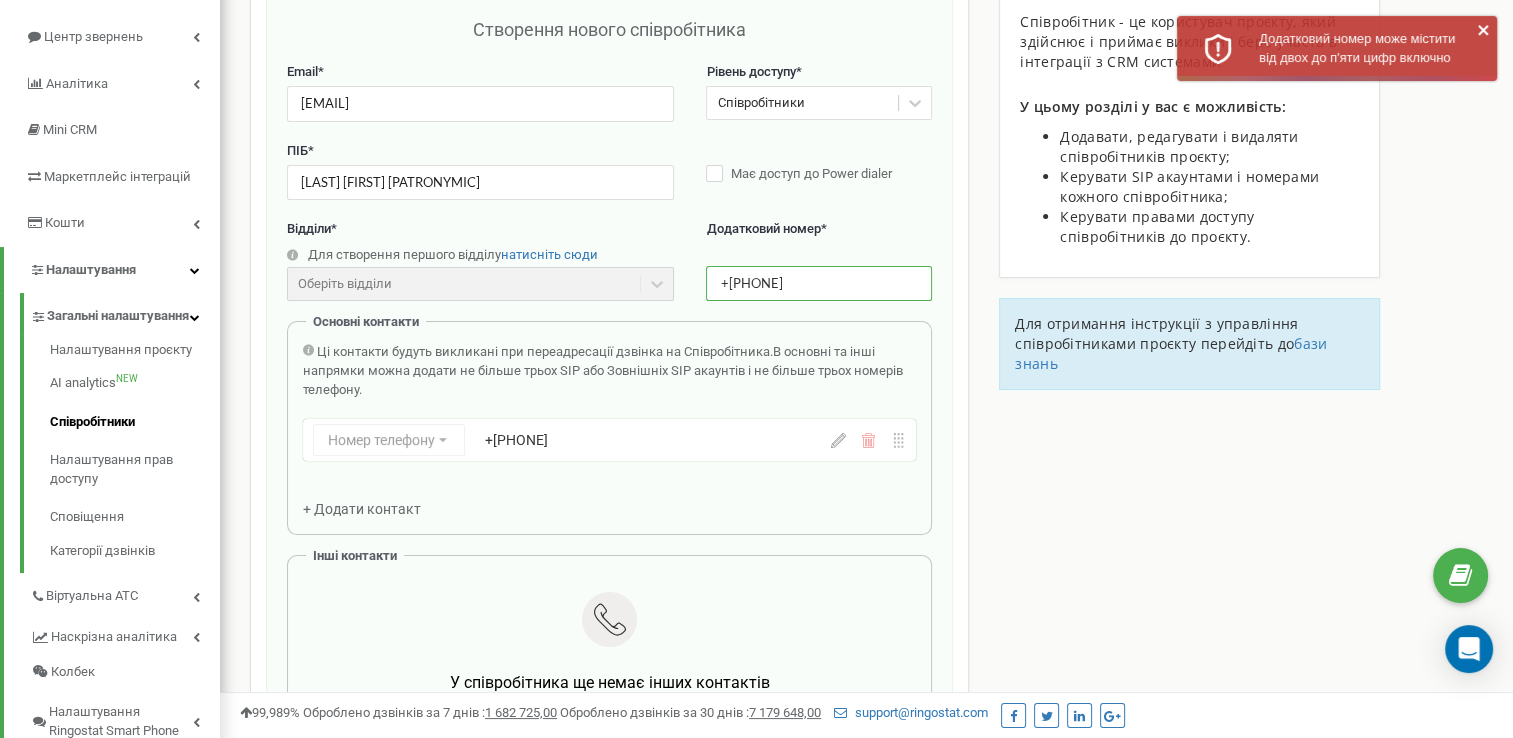 drag, startPoint x: 743, startPoint y: 278, endPoint x: 719, endPoint y: 277, distance: 24.020824 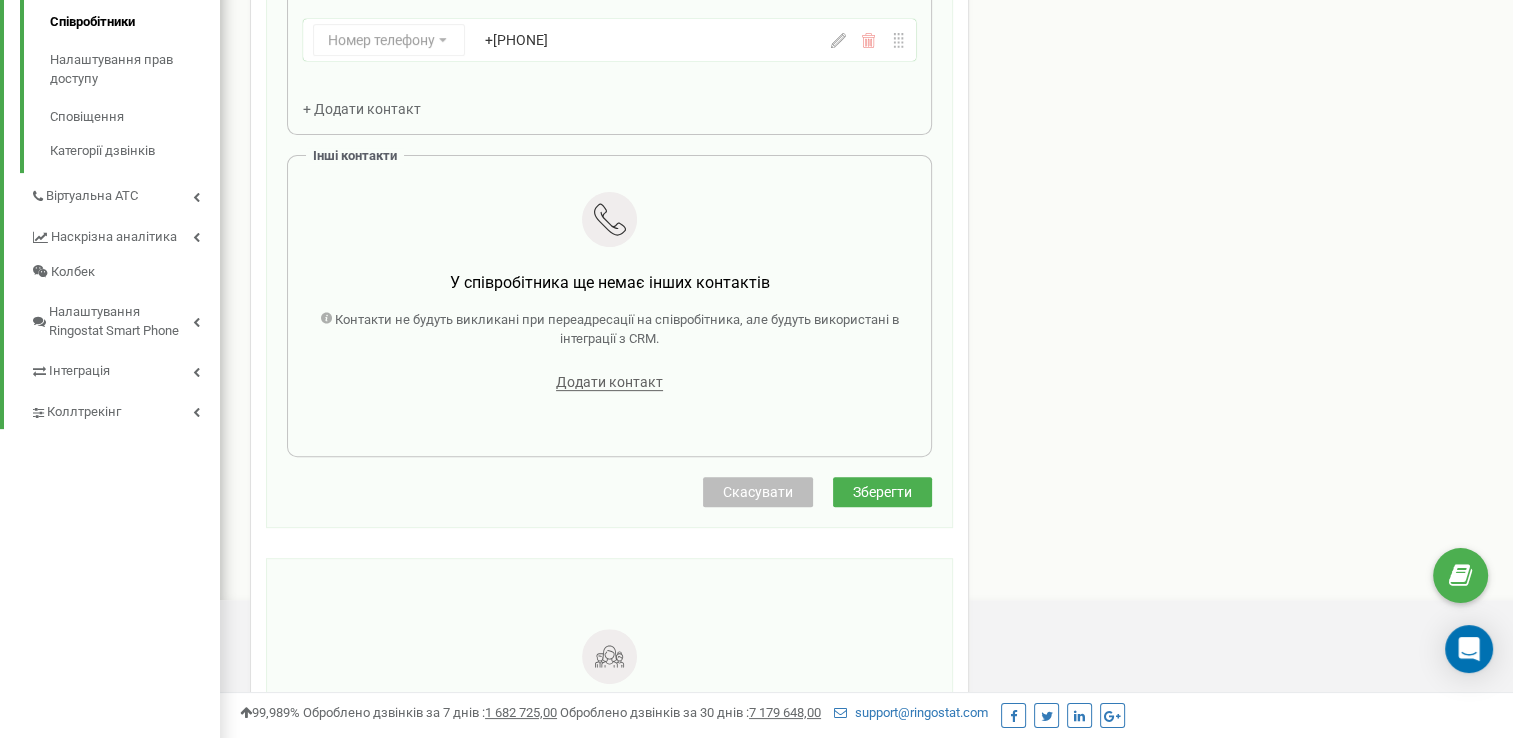 type on "0631790742" 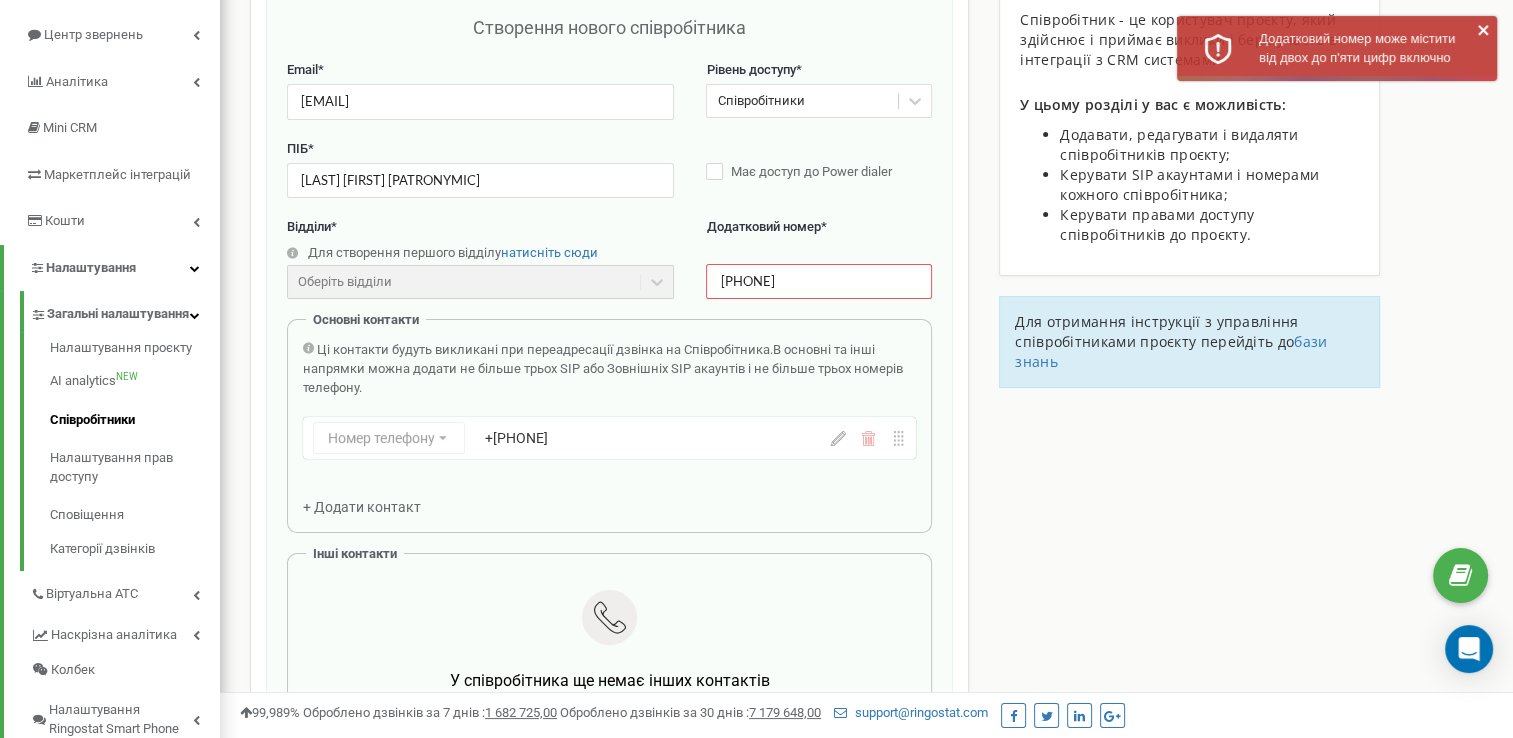 scroll, scrollTop: 200, scrollLeft: 0, axis: vertical 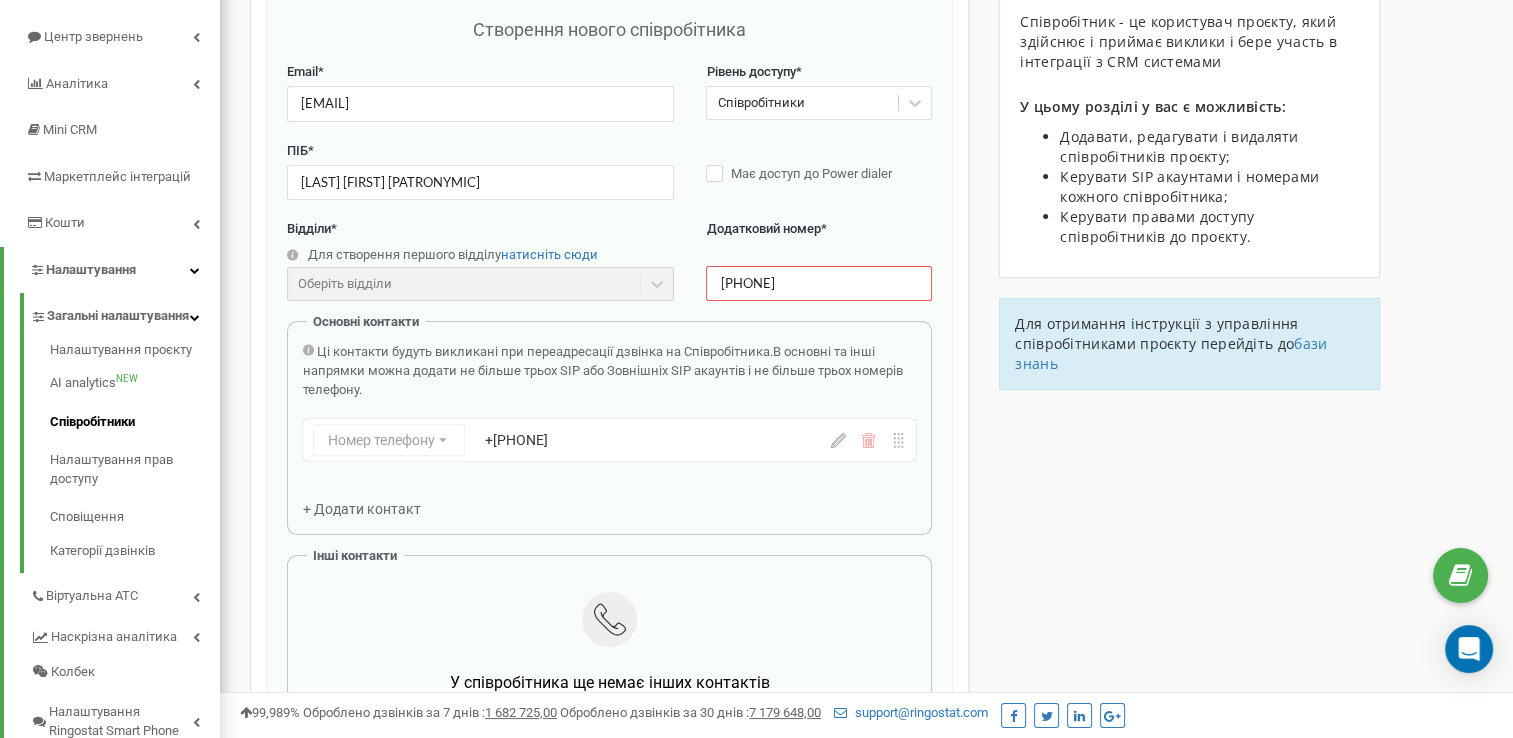 click on "Номер телефону Номер телефону SIP Зовнішній SIP +380631790742" at bounding box center (565, 440) 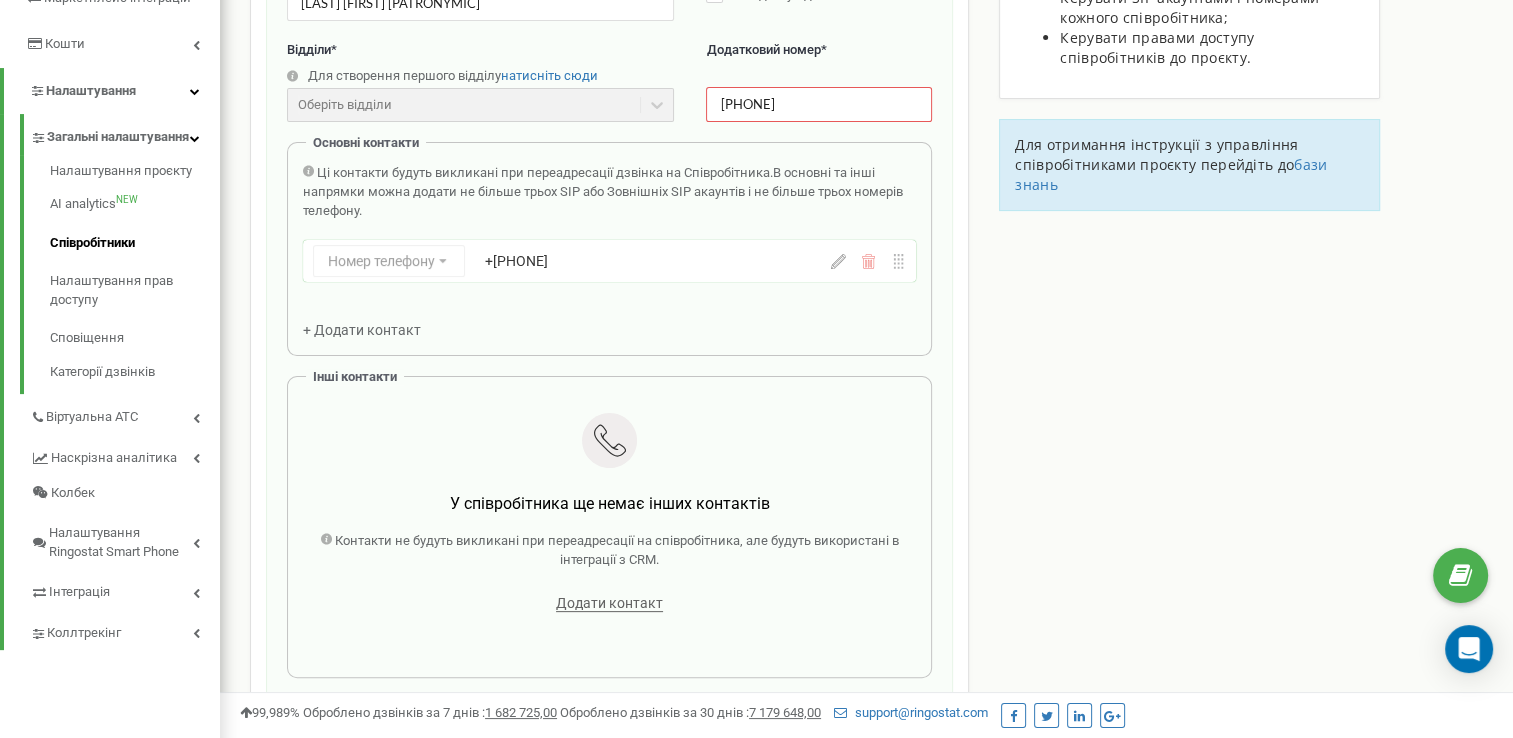 scroll, scrollTop: 400, scrollLeft: 0, axis: vertical 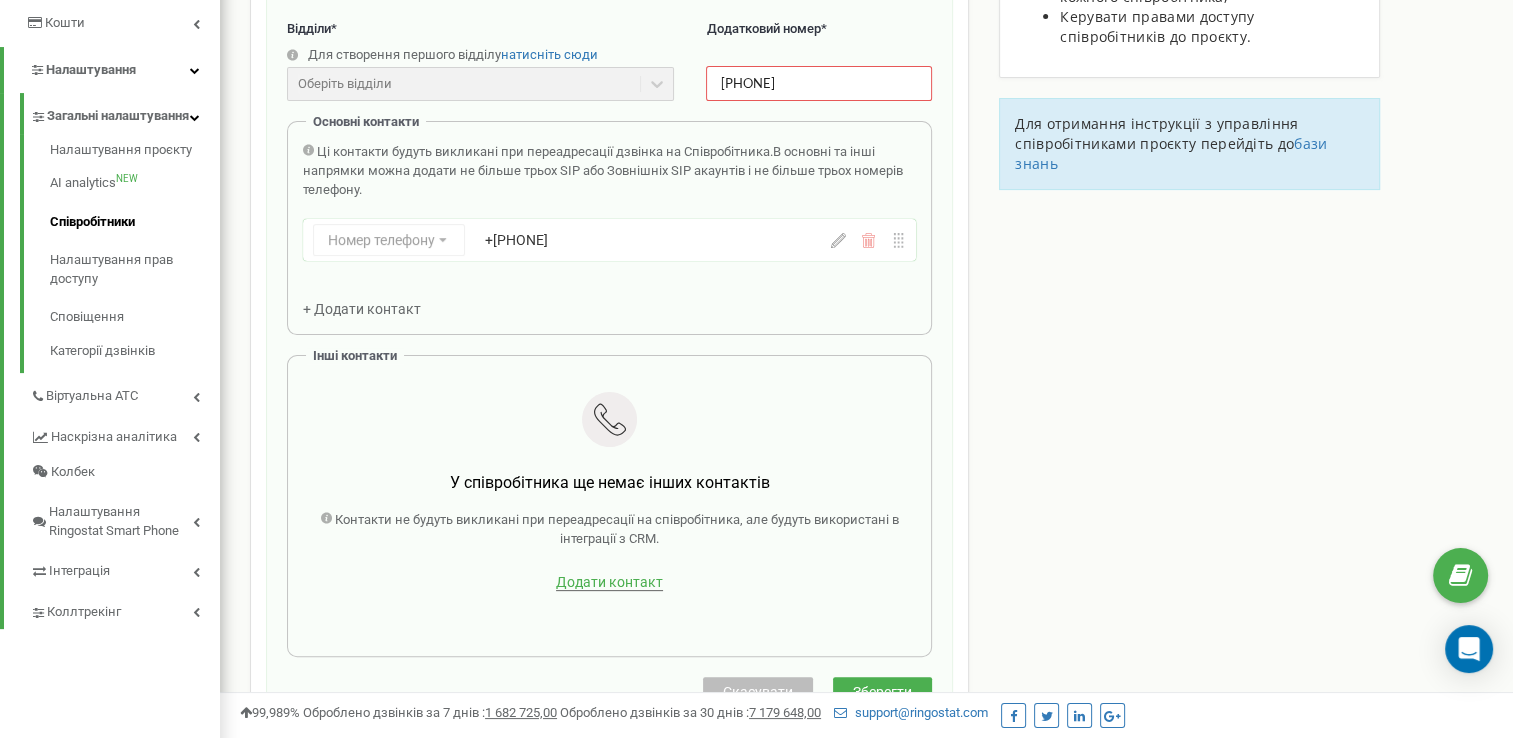 click on "Додати контакт" at bounding box center (609, 582) 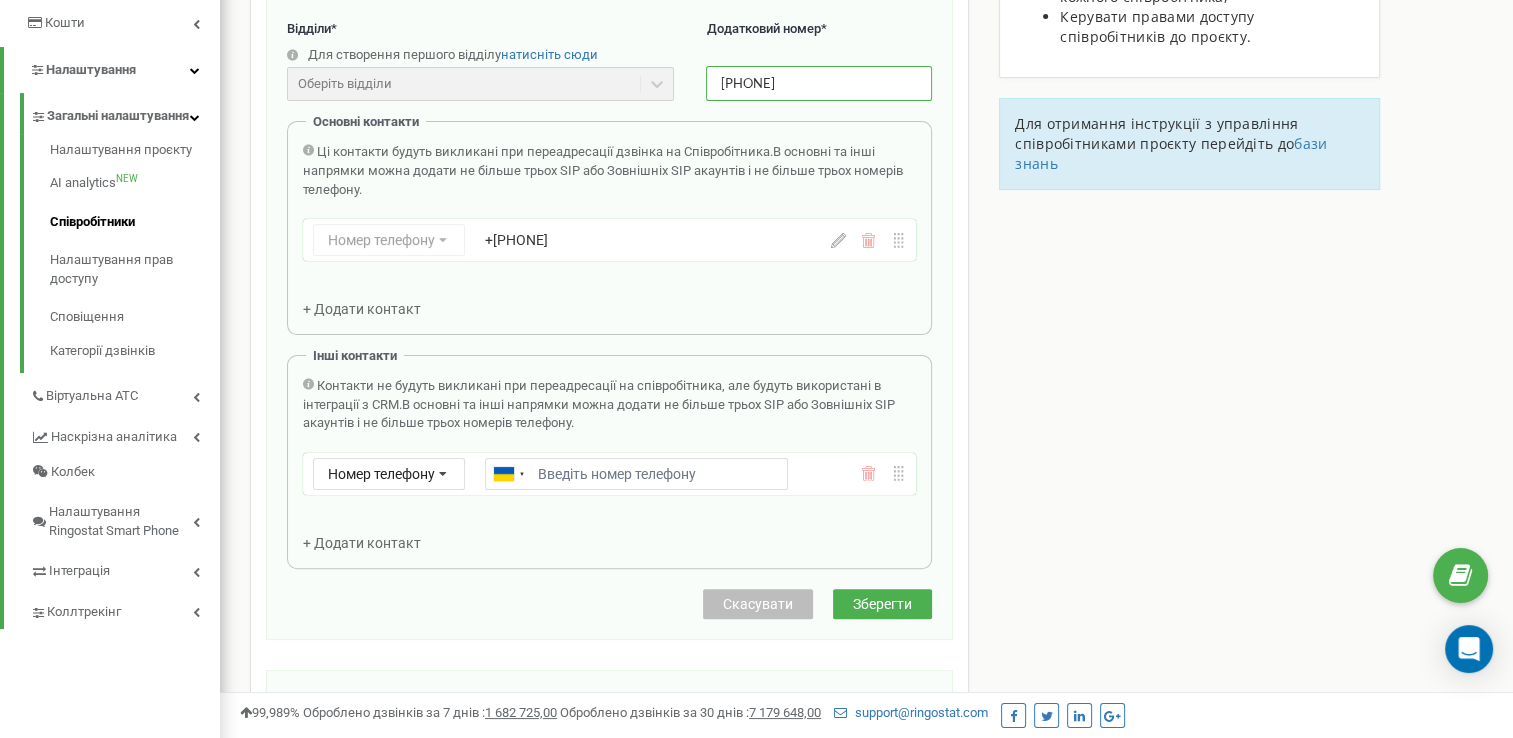 click on "0631790742" at bounding box center (819, 83) 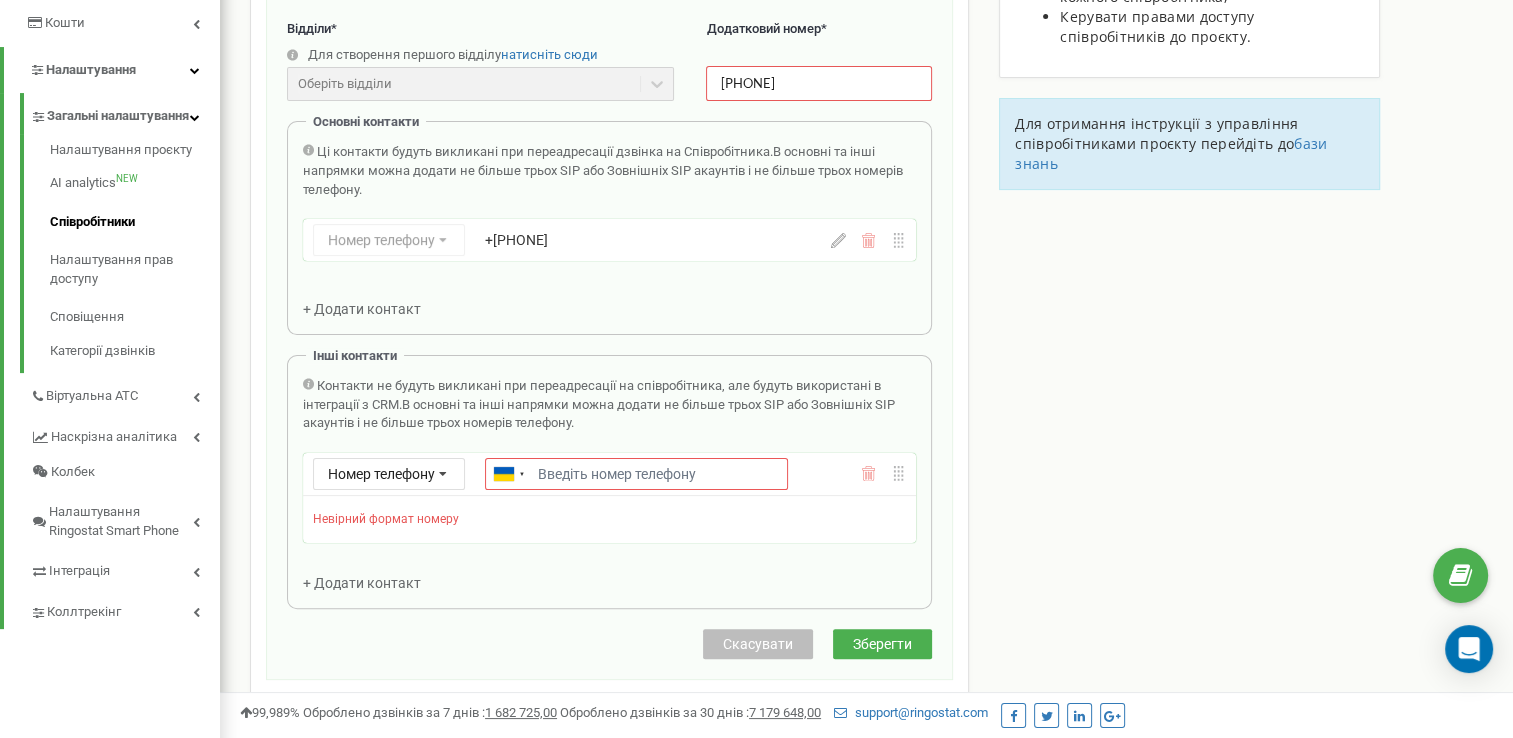 click on "Співробітники проєкту    maistry-shchastya.webflow.io Створення нового співробітника Email * yaroslava.khropot@gmail.com Рівень доступу * Співробітники ПІБ * Хропот Ярослава Валентинівна   Має доступ до Power dialer Відділи * Для створення першого відділу   натисніть сюди Оберіть відділи Відділи ще не створені Додатковий номер * 0631790742 Основні контакти Ці контакти будуть викликані при переадресації дзвінка на Співробітника.  В основні та інші напрямки можна додати не більше трьох SIP або Зовнішніх SIP акаунтів і не більше трьох номерів телефону. Номер телефону Номер телефону SIP Зовнішній SIP" at bounding box center (866, 435) 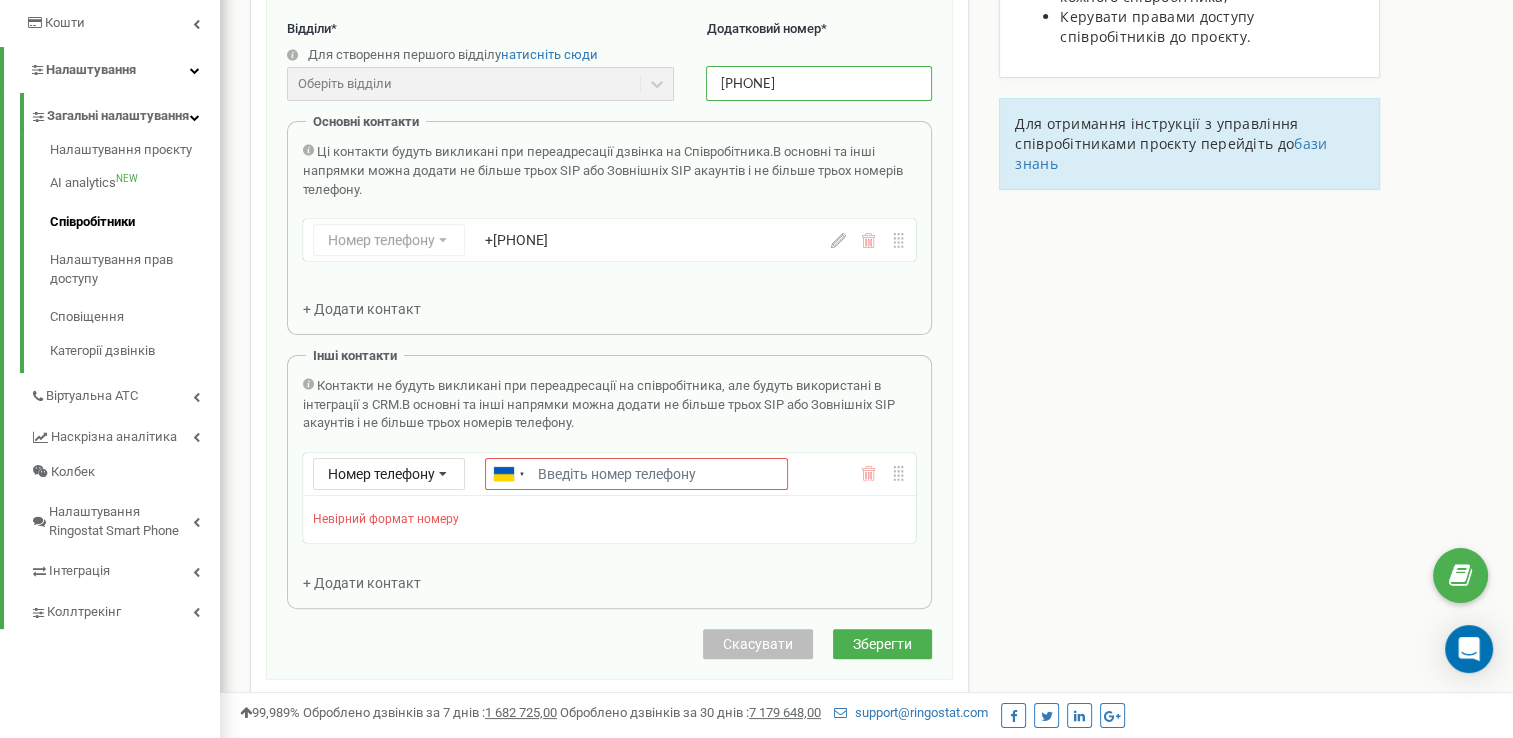 click on "0631790742" at bounding box center (819, 83) 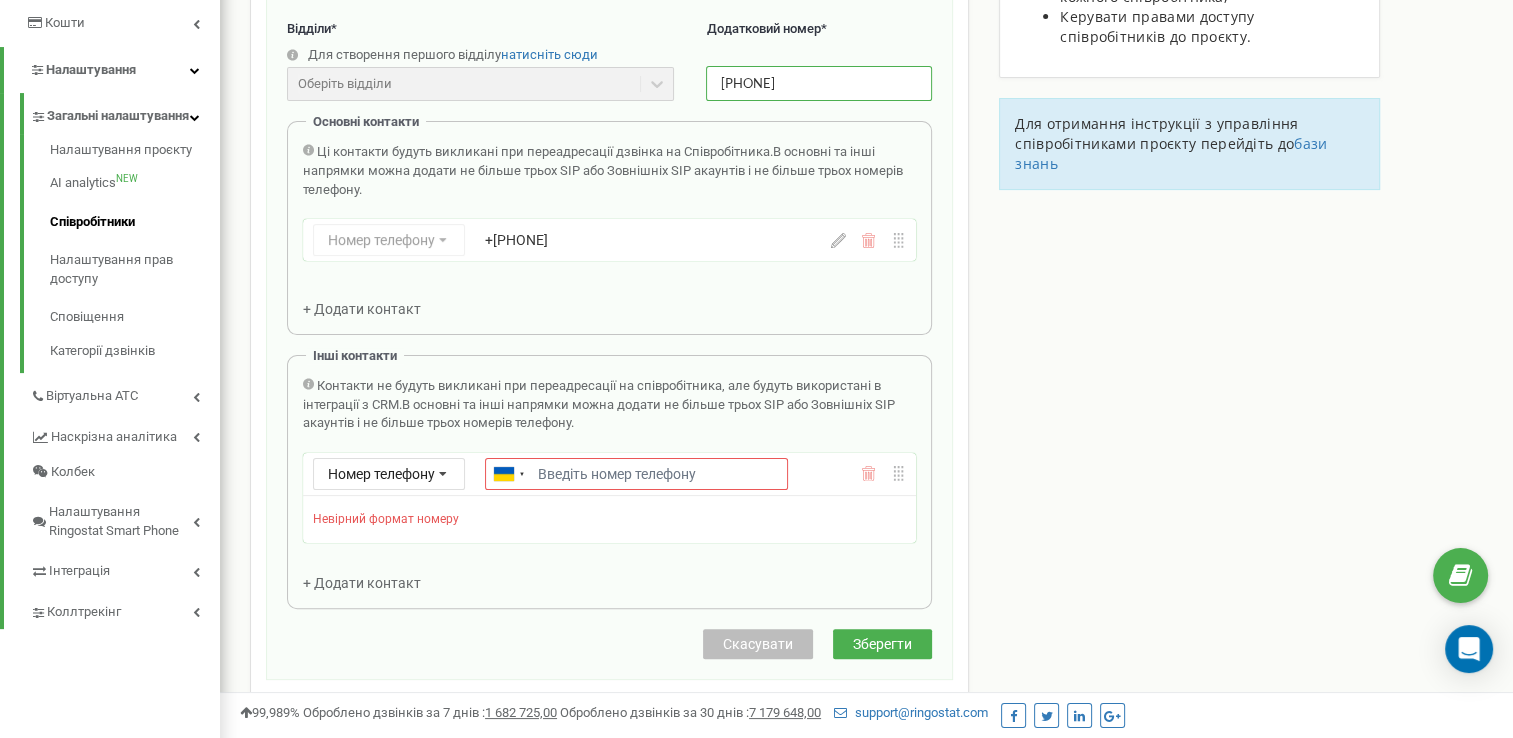 click on "0631790742" at bounding box center (819, 83) 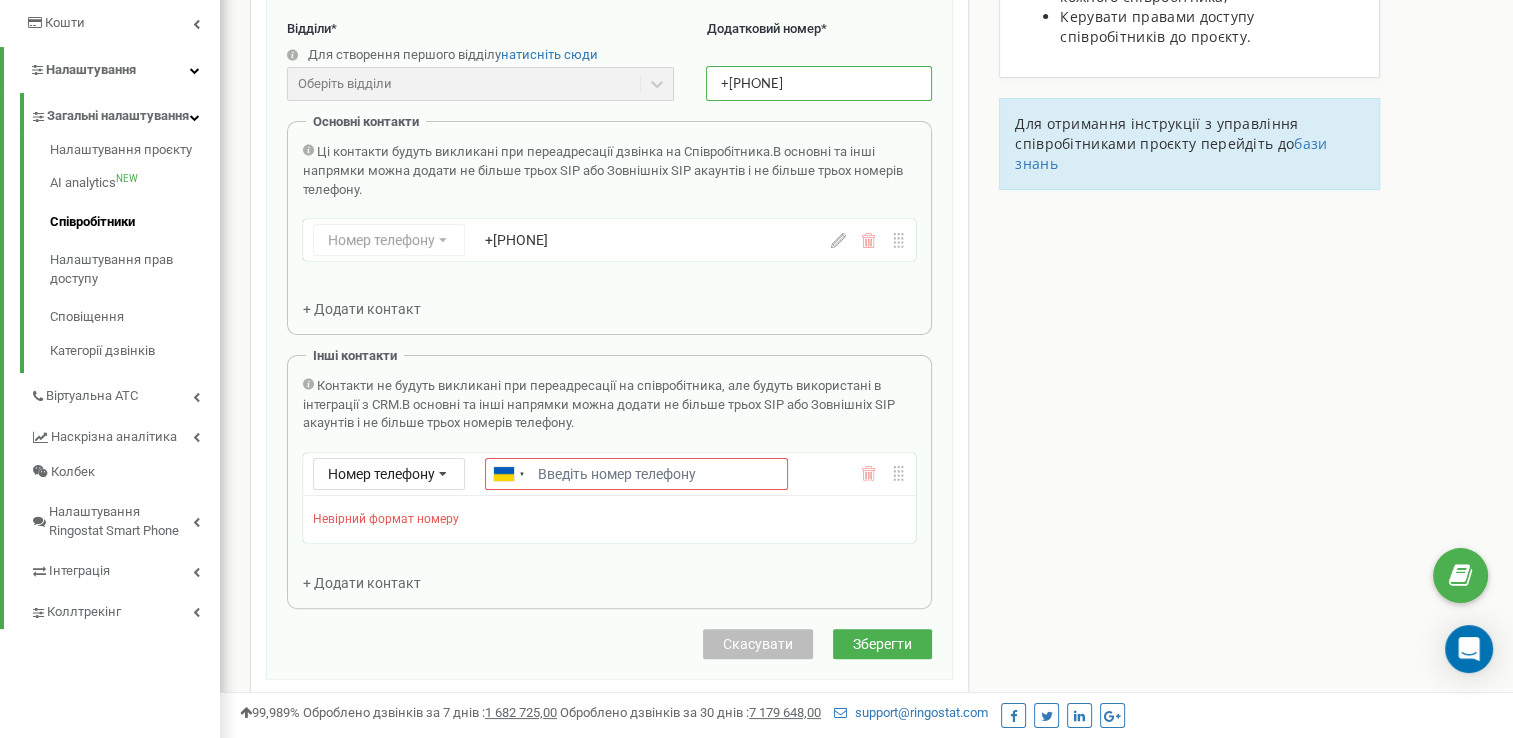 type on "+380631790742" 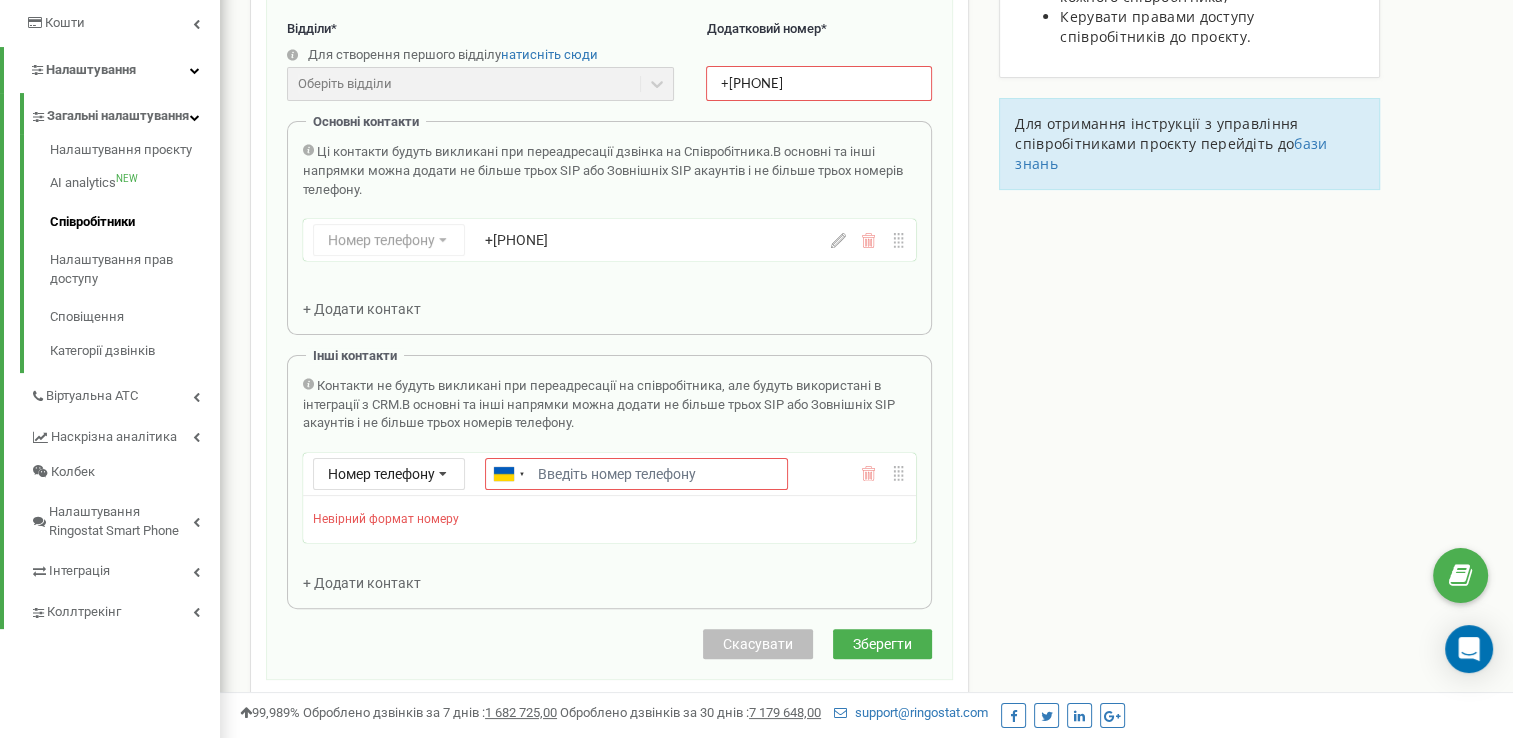 click on "Співробітники проєкту    maistry-shchastya.webflow.io Створення нового співробітника Email * yaroslava.khropot@gmail.com Рівень доступу * Співробітники ПІБ * Хропот Ярослава Валентинівна   Має доступ до Power dialer Відділи * Для створення першого відділу   натисніть сюди Оберіть відділи Відділи ще не створені Додатковий номер * +380631790742 Основні контакти Ці контакти будуть викликані при переадресації дзвінка на Співробітника.  В основні та інші напрямки можна додати не більше трьох SIP або Зовнішніх SIP акаунтів і не більше трьох номерів телефону. Номер телефону Номер телефону SIP Зовнішній SIP" at bounding box center [866, 435] 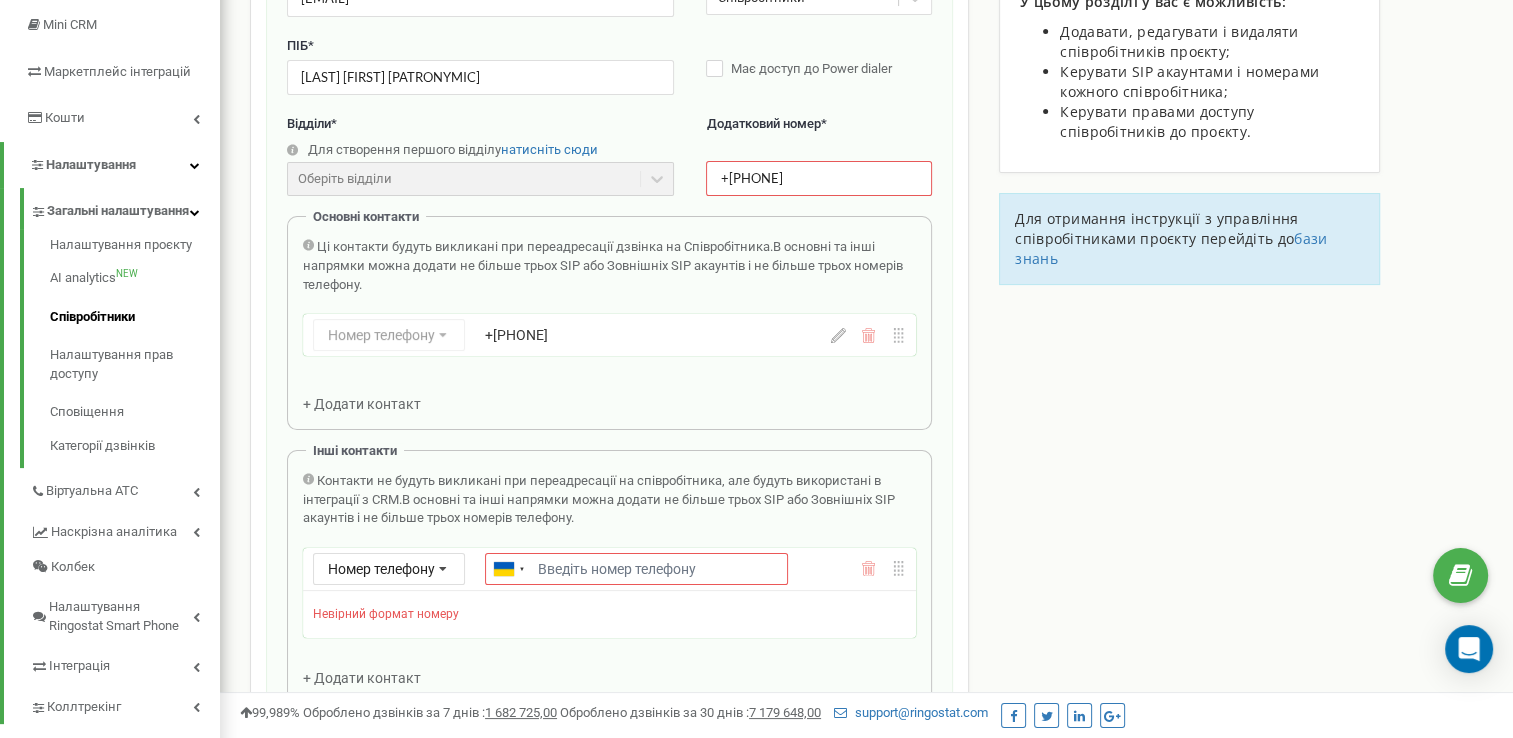 scroll, scrollTop: 200, scrollLeft: 0, axis: vertical 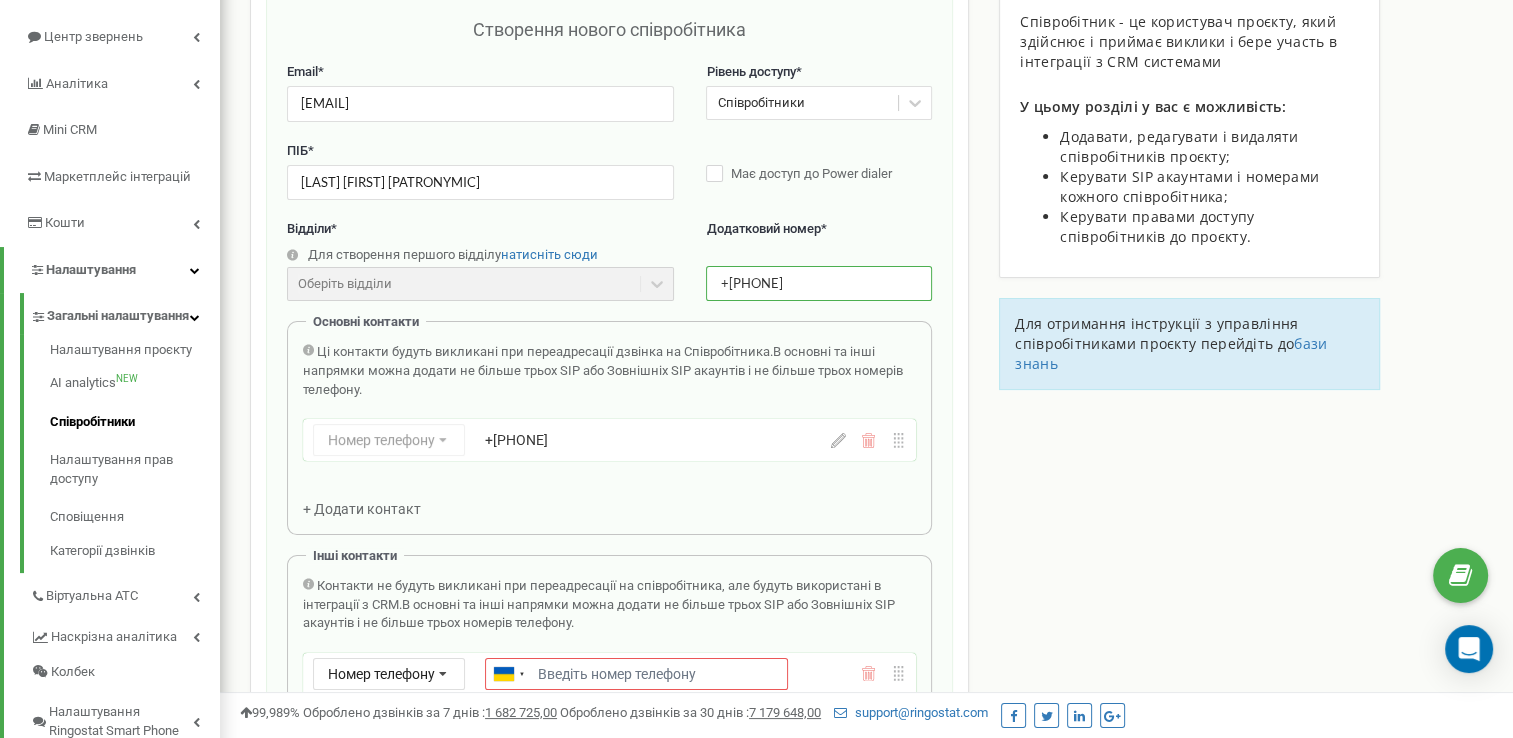 drag, startPoint x: 840, startPoint y: 286, endPoint x: 712, endPoint y: 278, distance: 128.24976 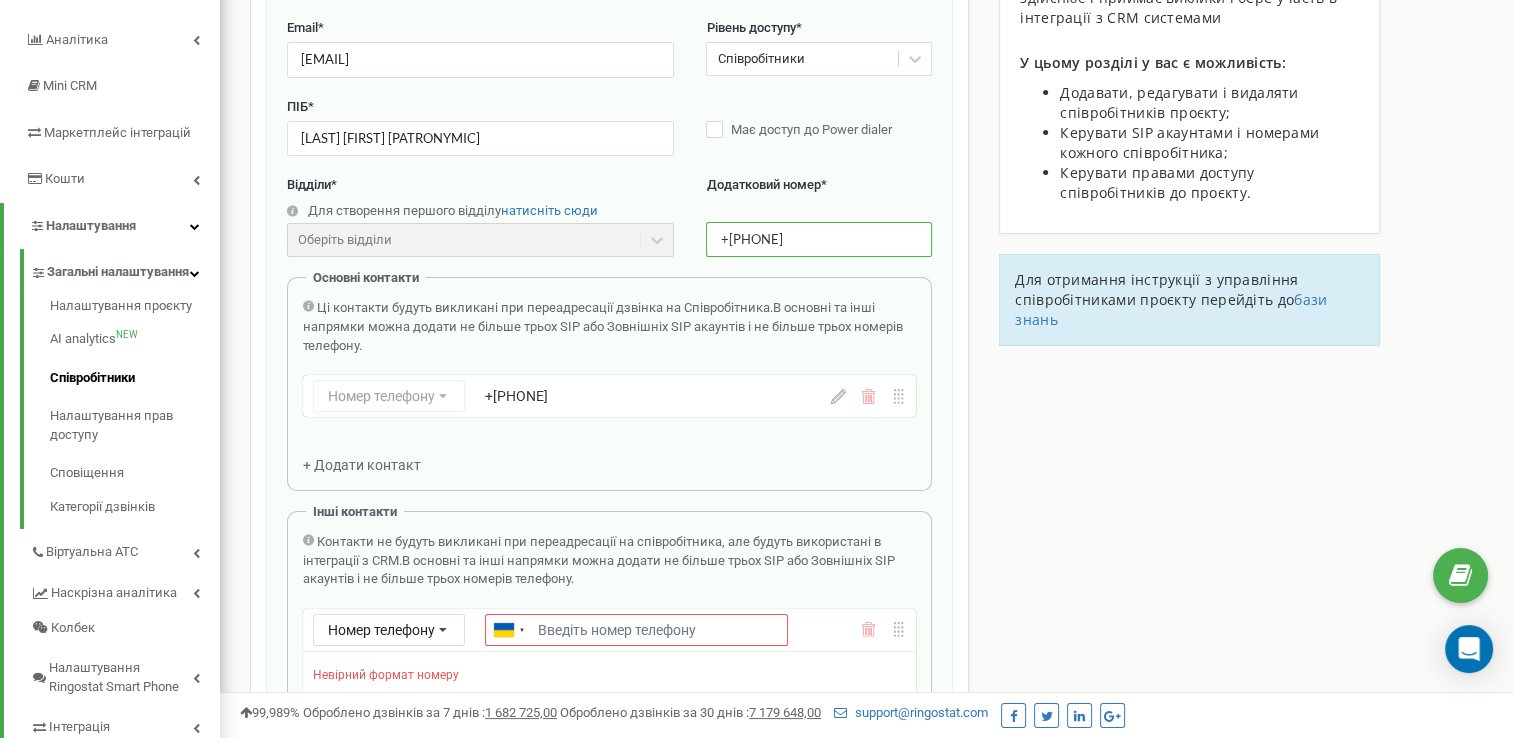 scroll, scrollTop: 100, scrollLeft: 0, axis: vertical 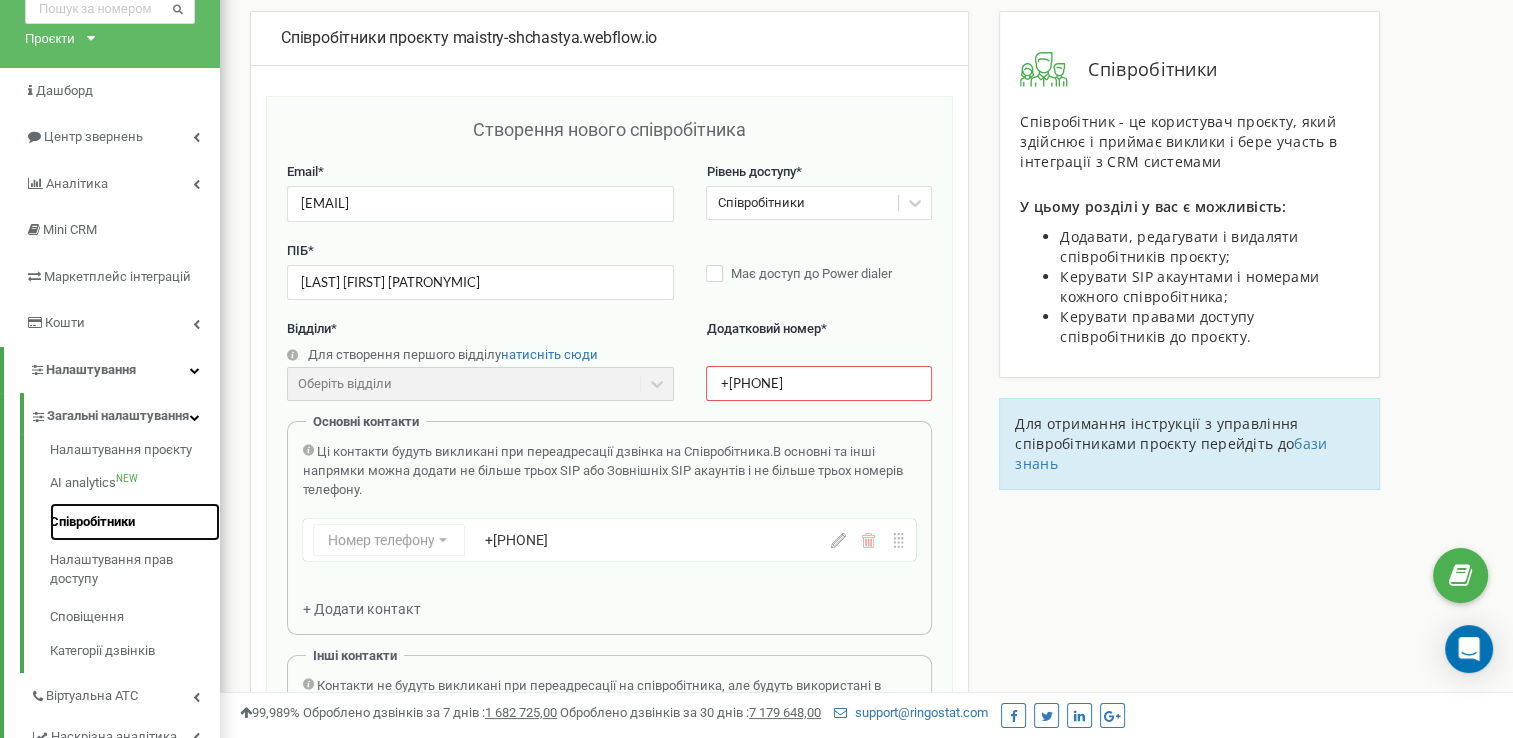 click on "Співробітники" at bounding box center [135, 522] 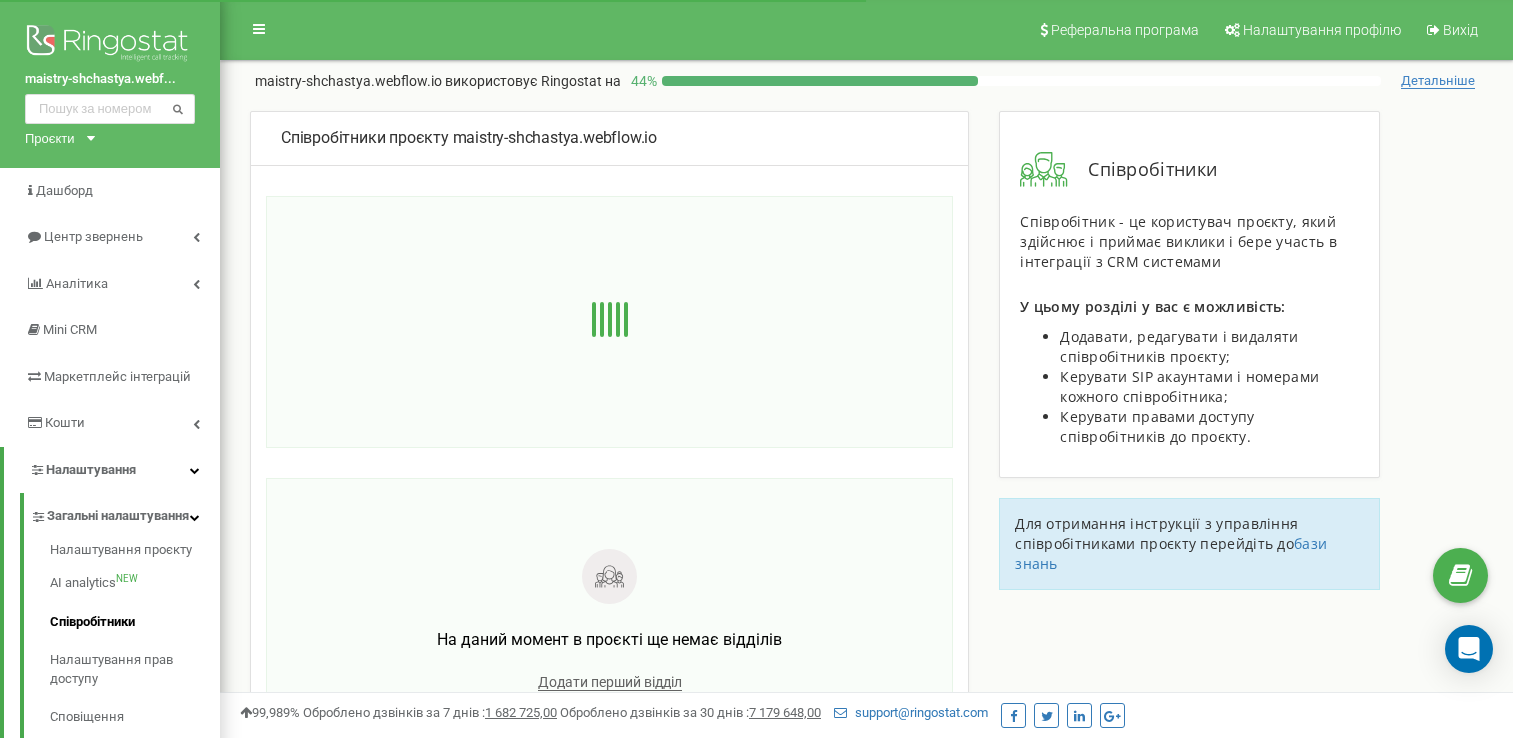 scroll, scrollTop: 0, scrollLeft: 0, axis: both 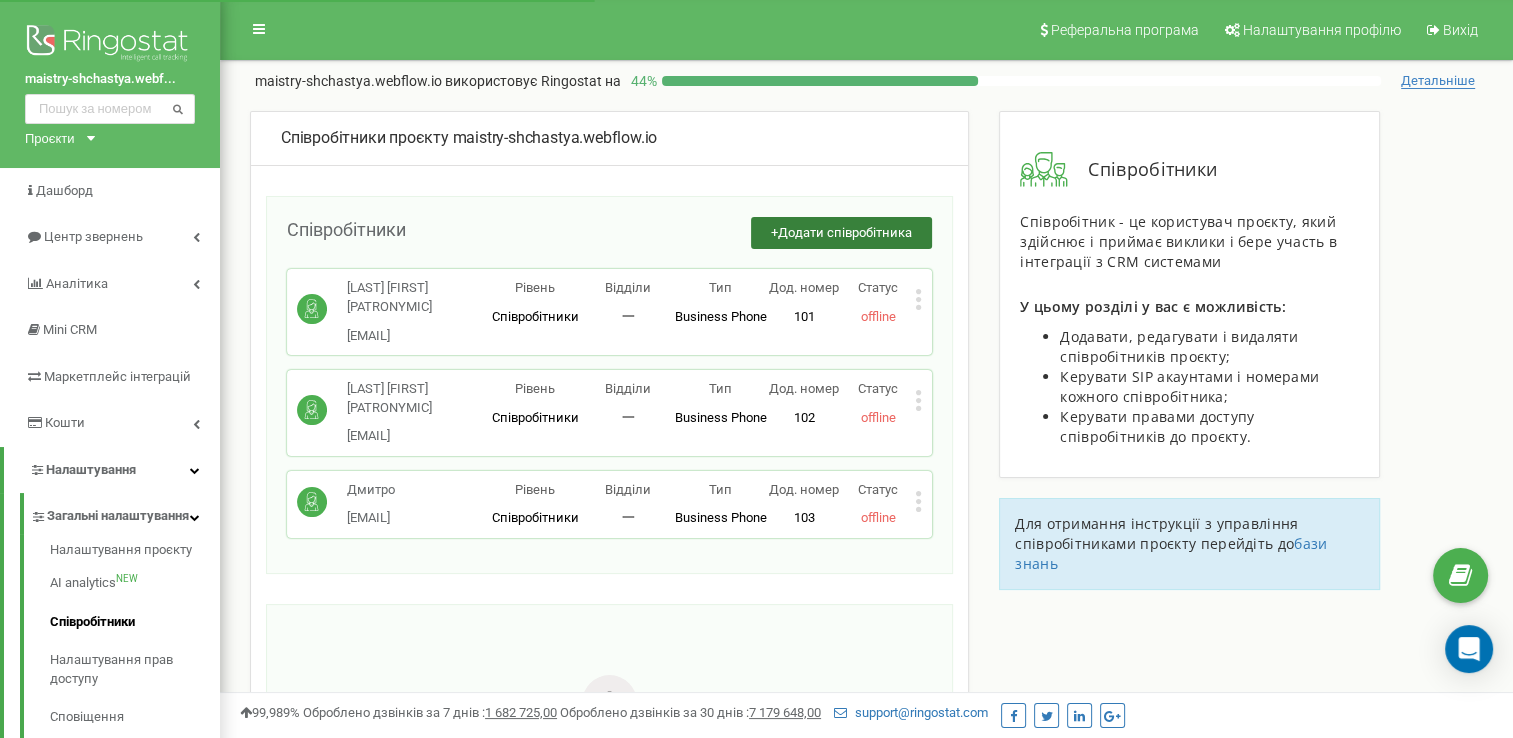 click on "Додати співробітника" at bounding box center (845, 232) 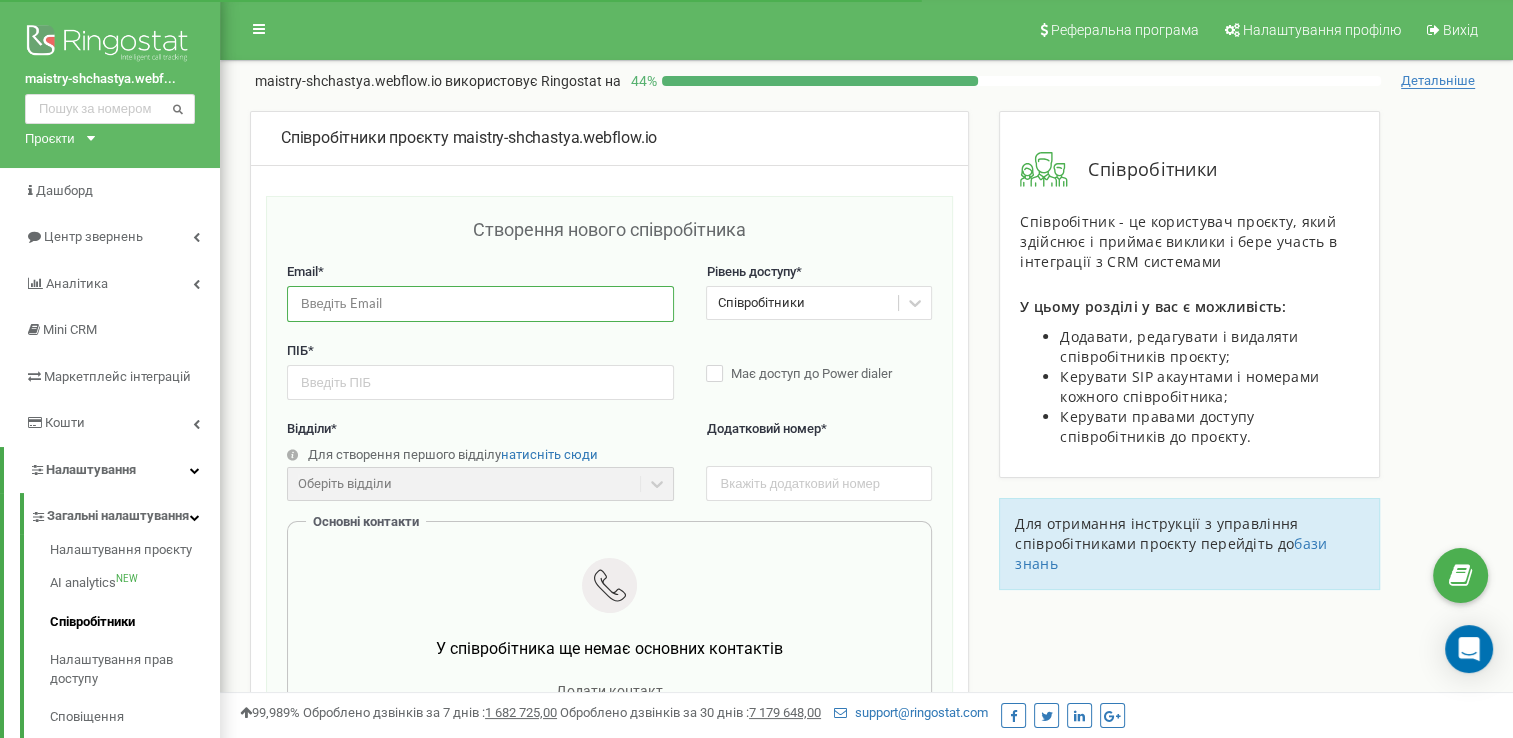 click at bounding box center [480, 303] 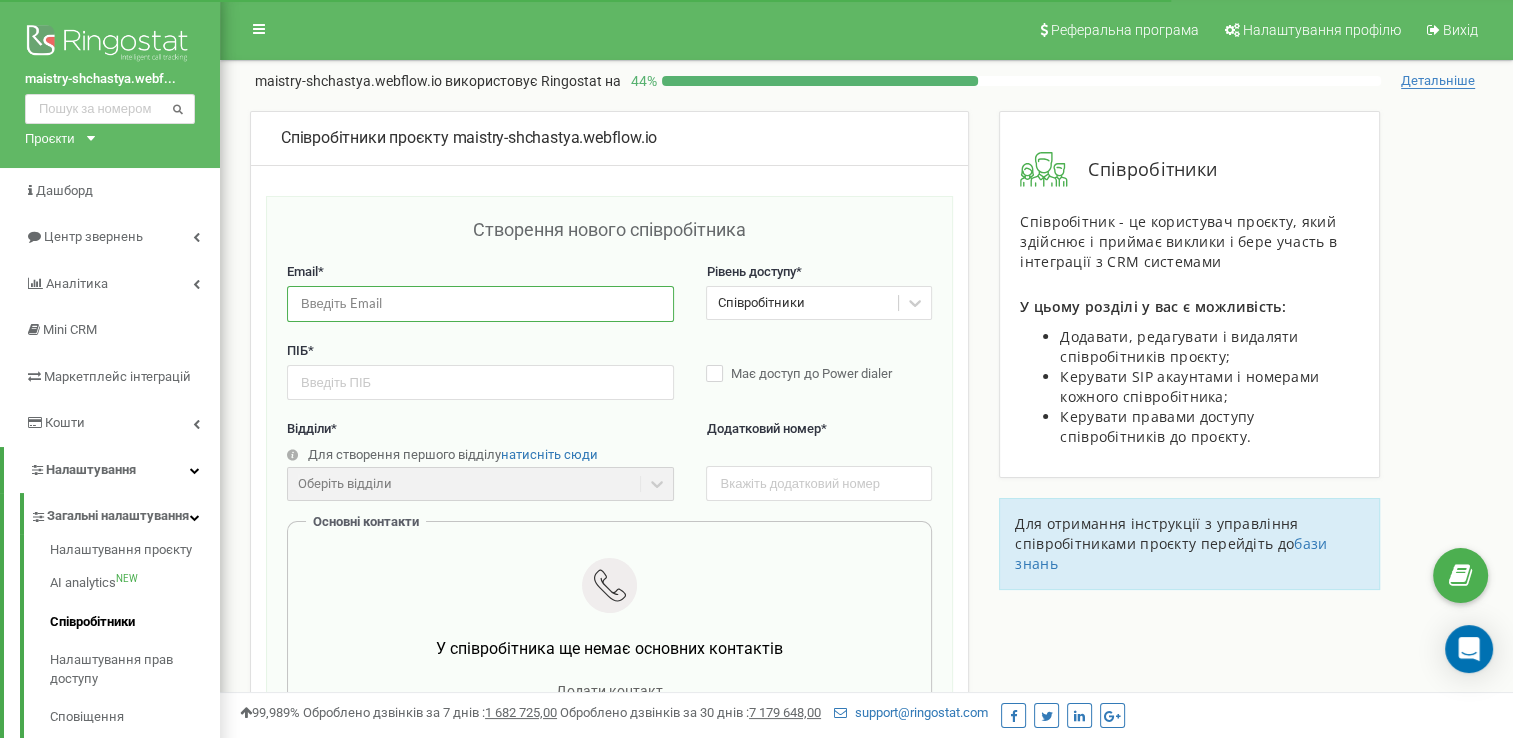 type on "[EMAIL]" 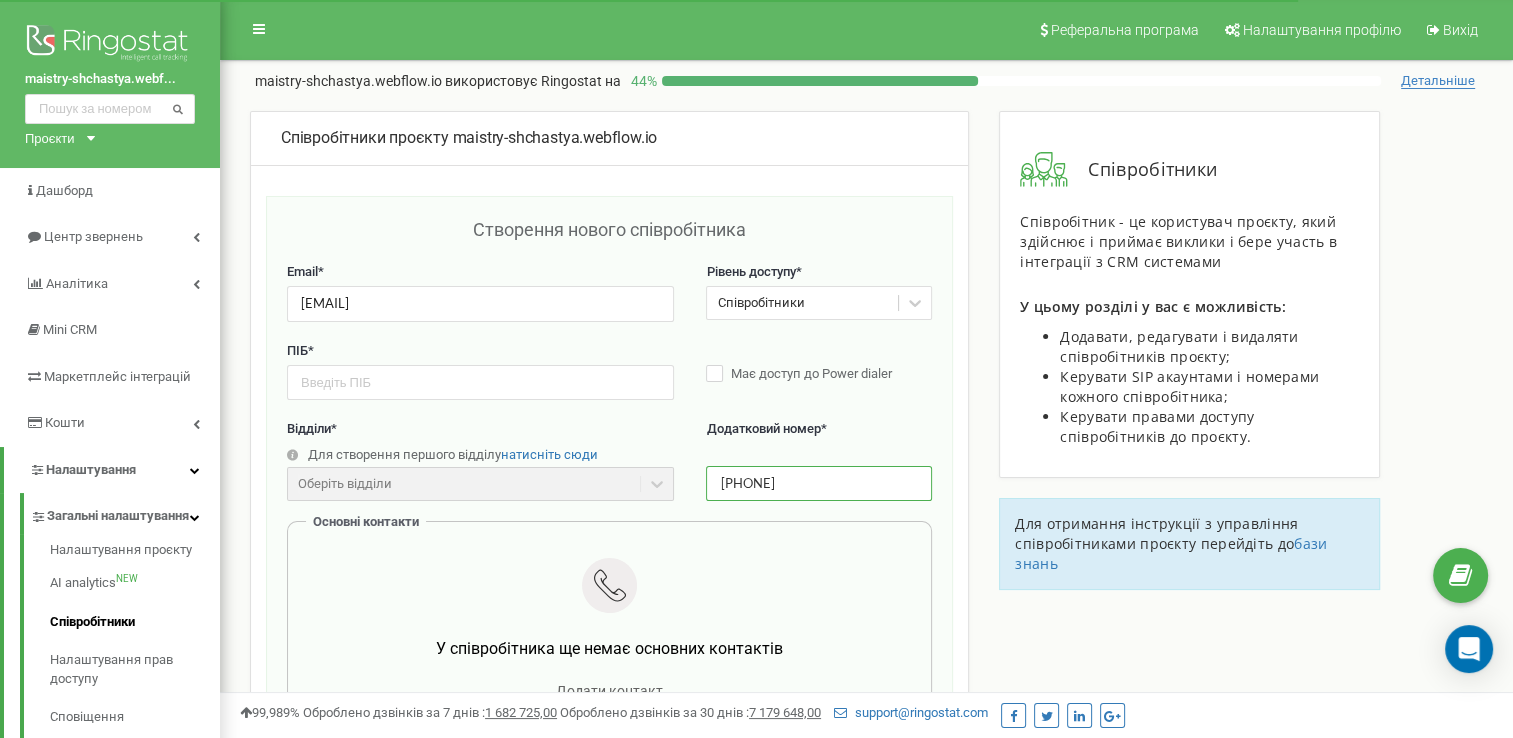 click on "0631790742" at bounding box center (819, 483) 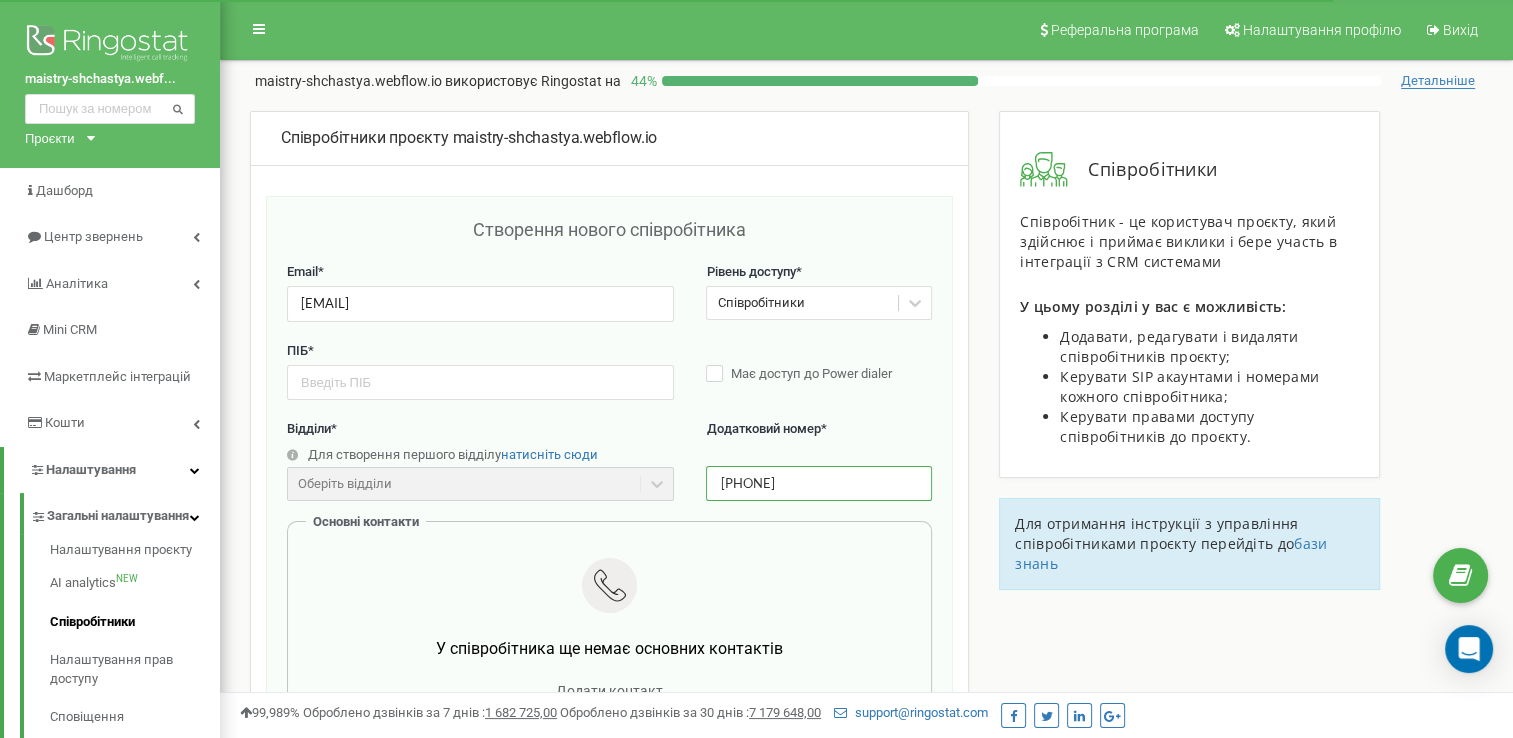 drag, startPoint x: 844, startPoint y: 482, endPoint x: 727, endPoint y: 481, distance: 117.00427 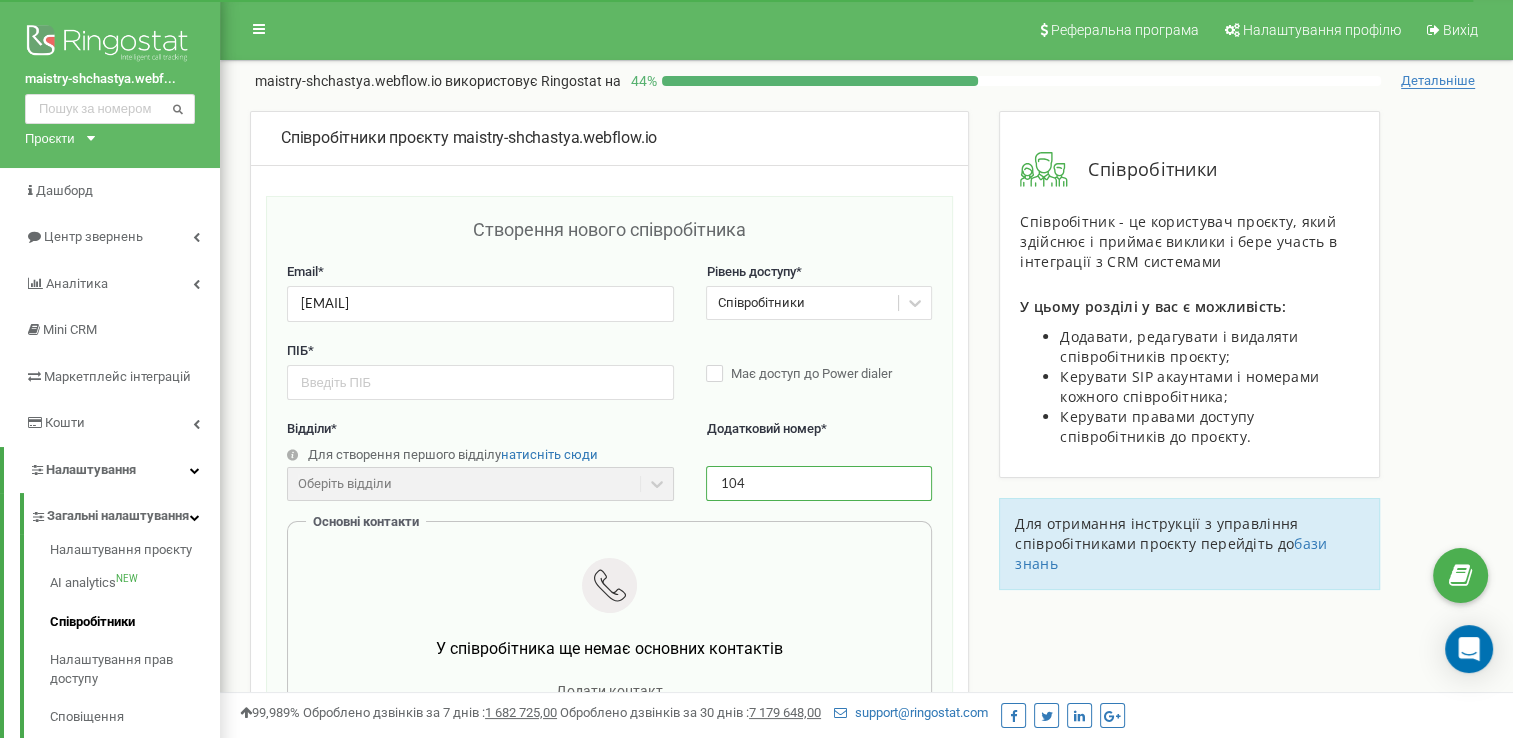 type on "104" 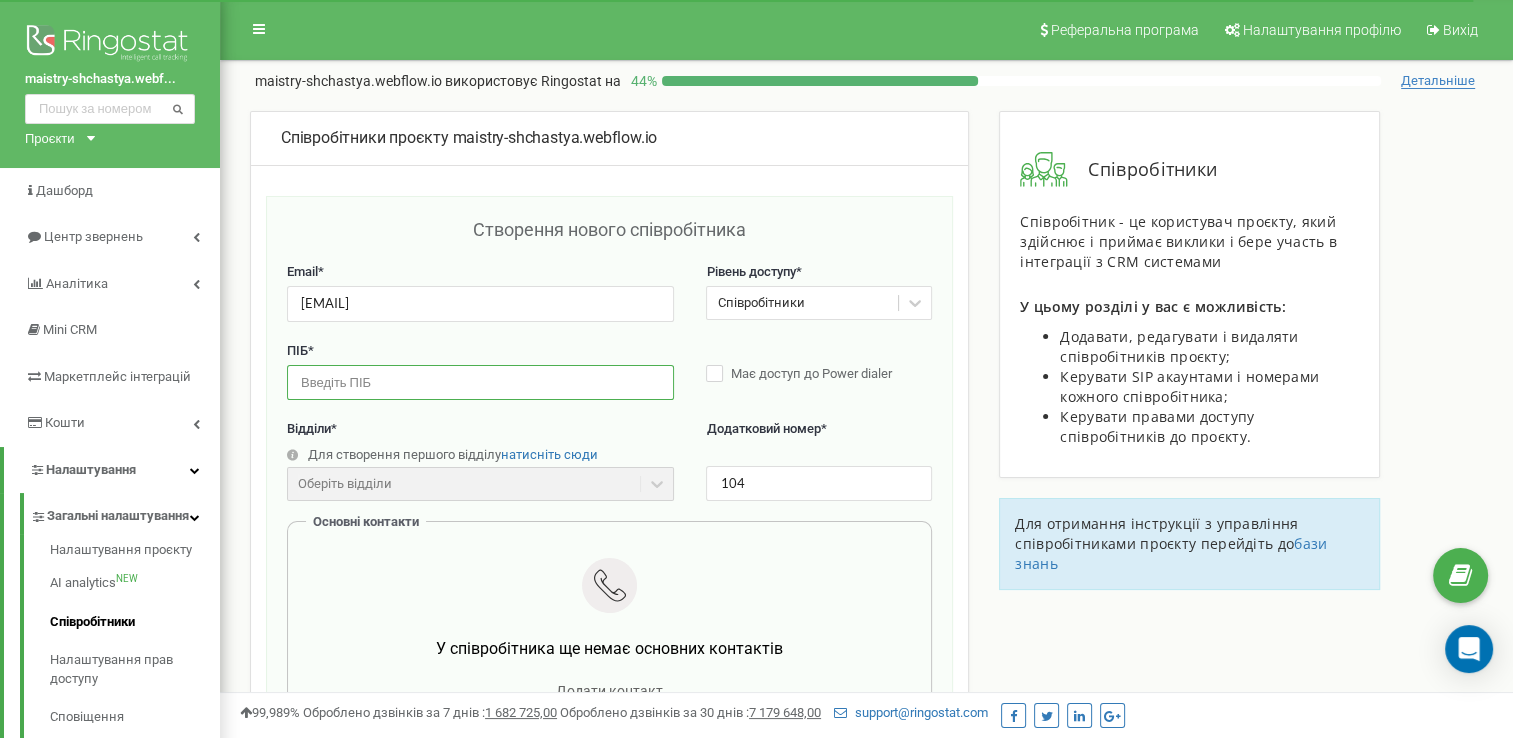 click at bounding box center (480, 382) 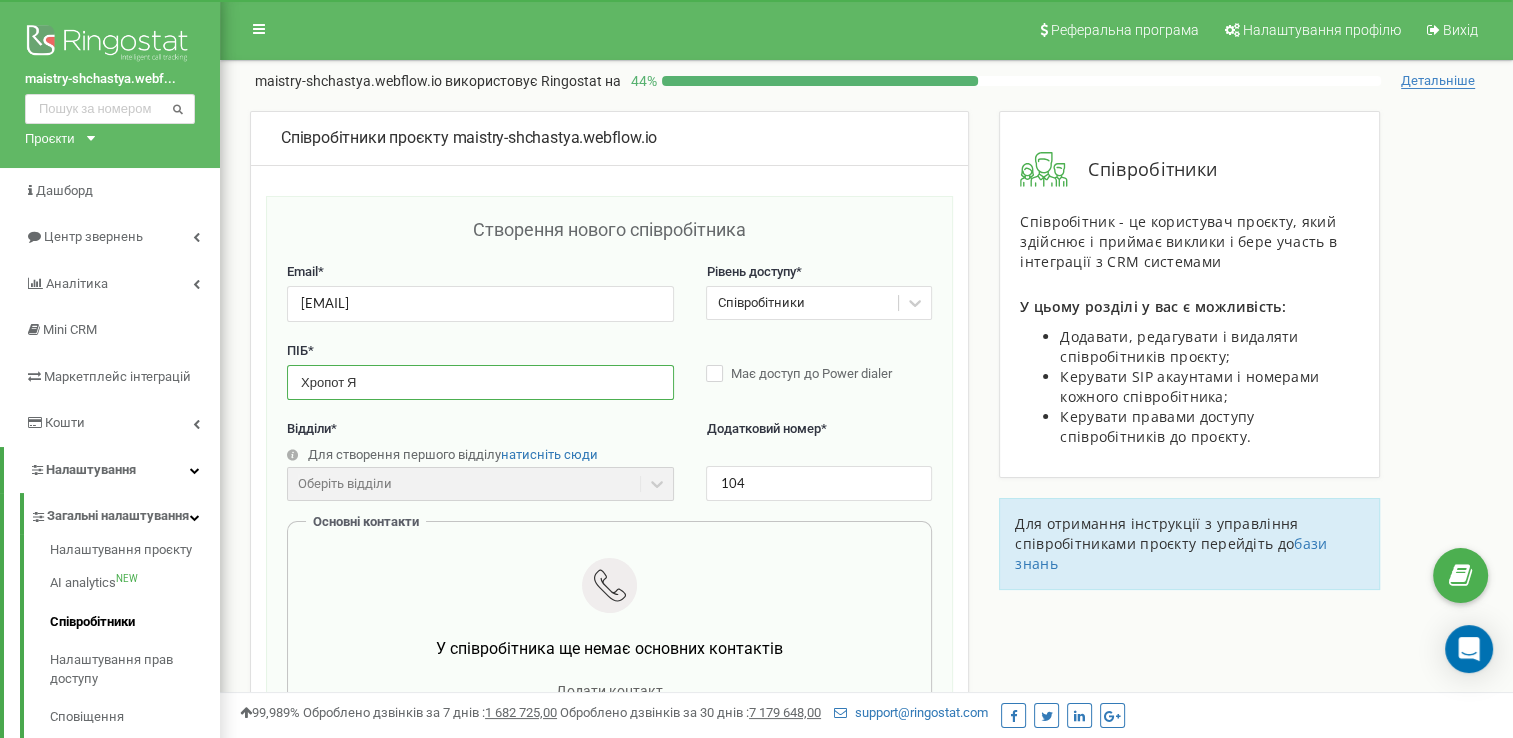 drag, startPoint x: 576, startPoint y: 361, endPoint x: 381, endPoint y: 389, distance: 197 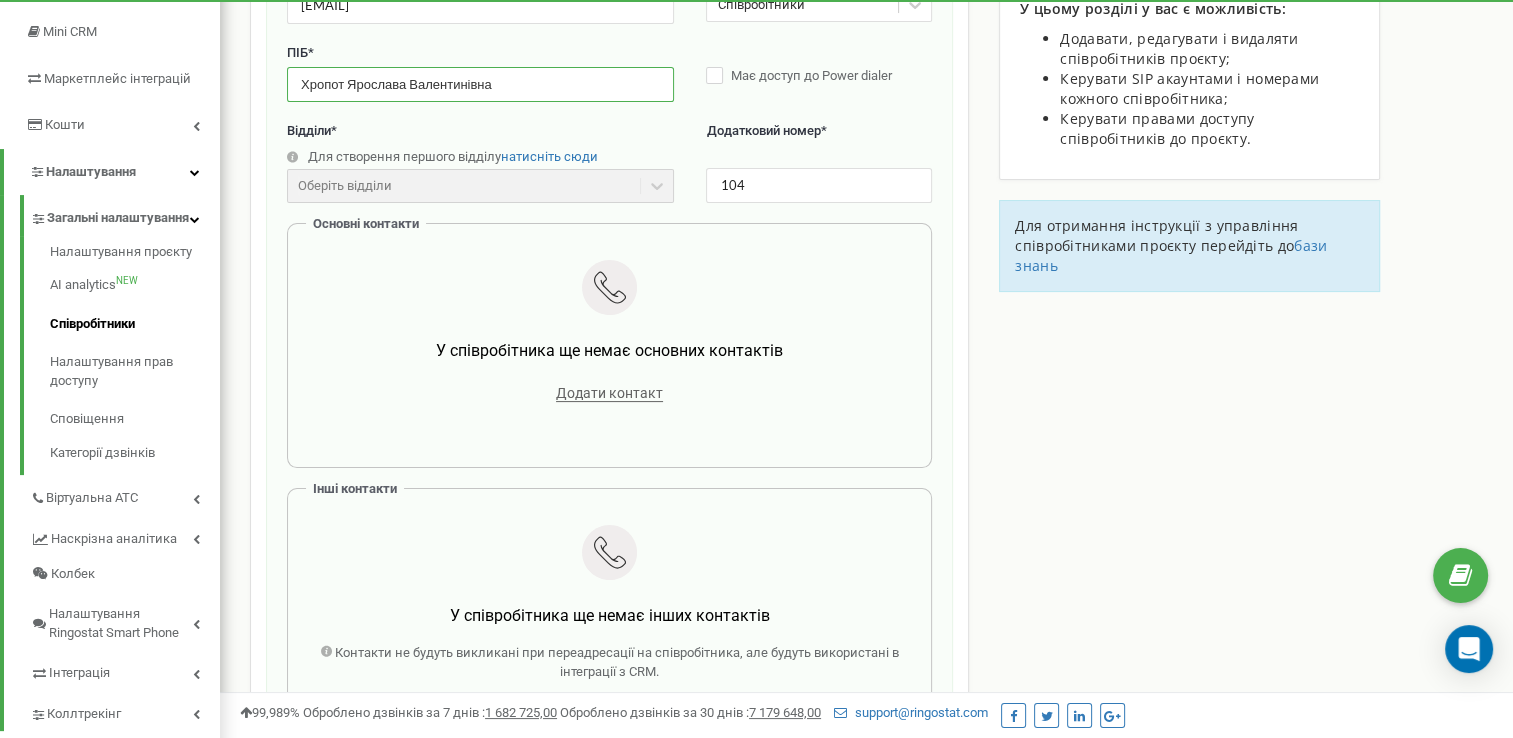 scroll, scrollTop: 300, scrollLeft: 0, axis: vertical 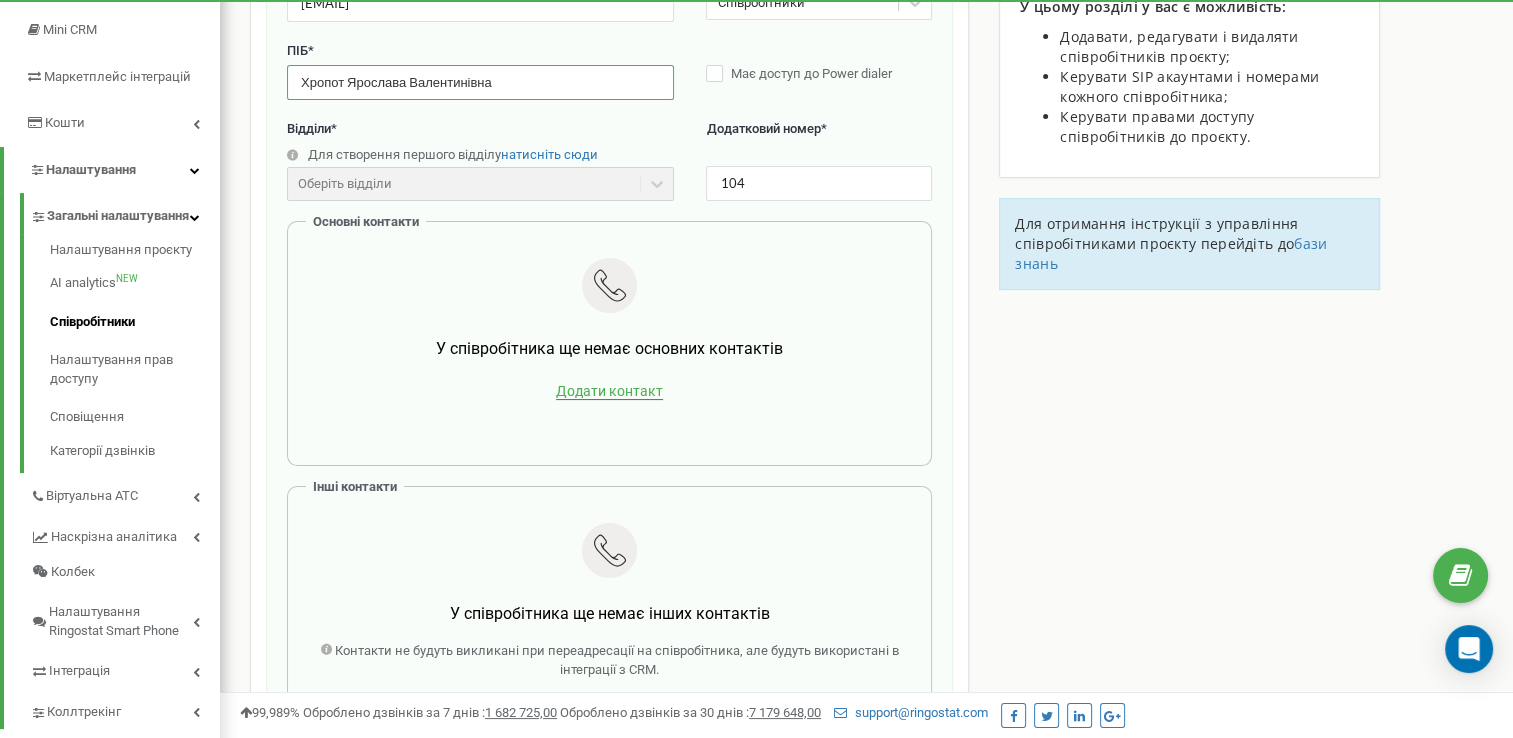 type on "Хропот Ярослава Валентинівна" 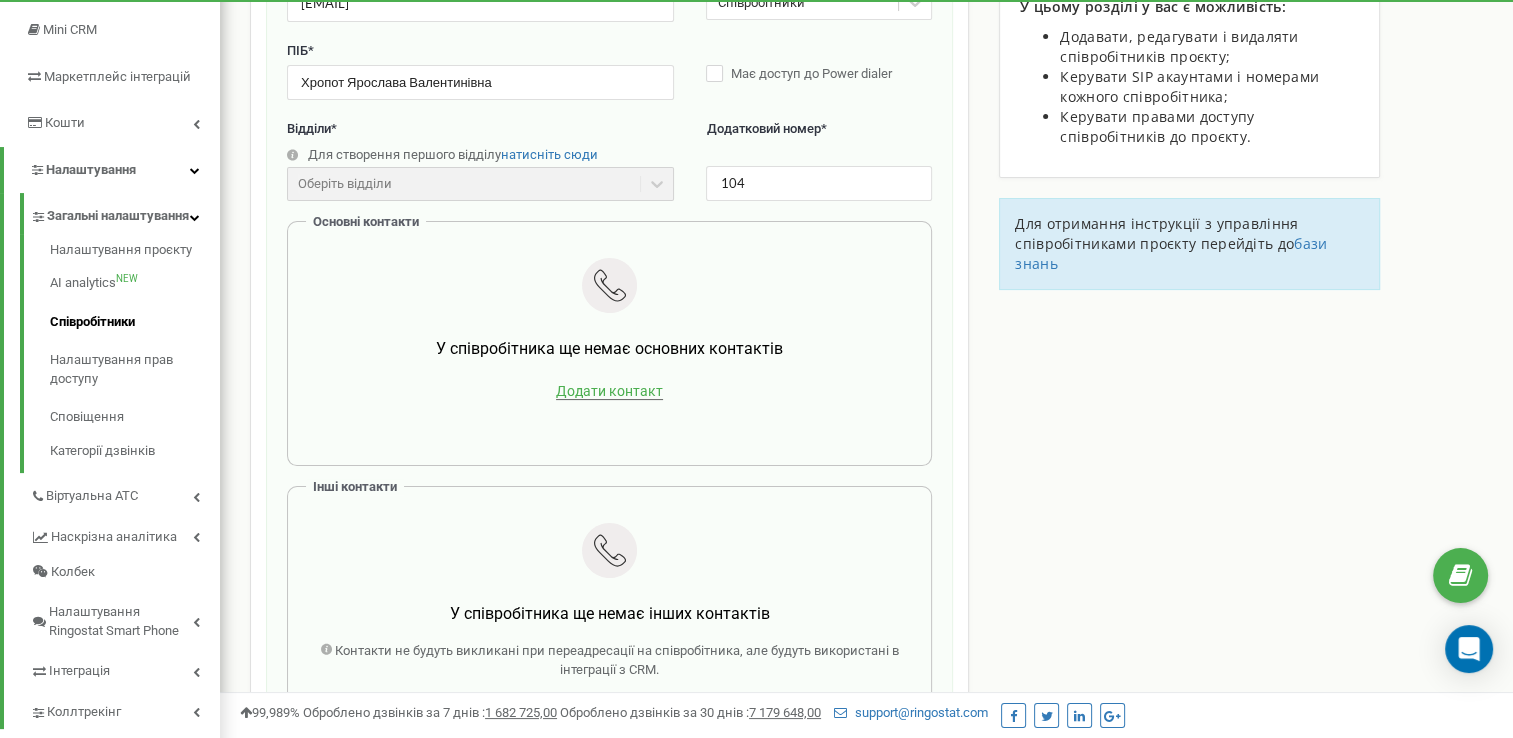 click on "Додати контакт" at bounding box center (609, 391) 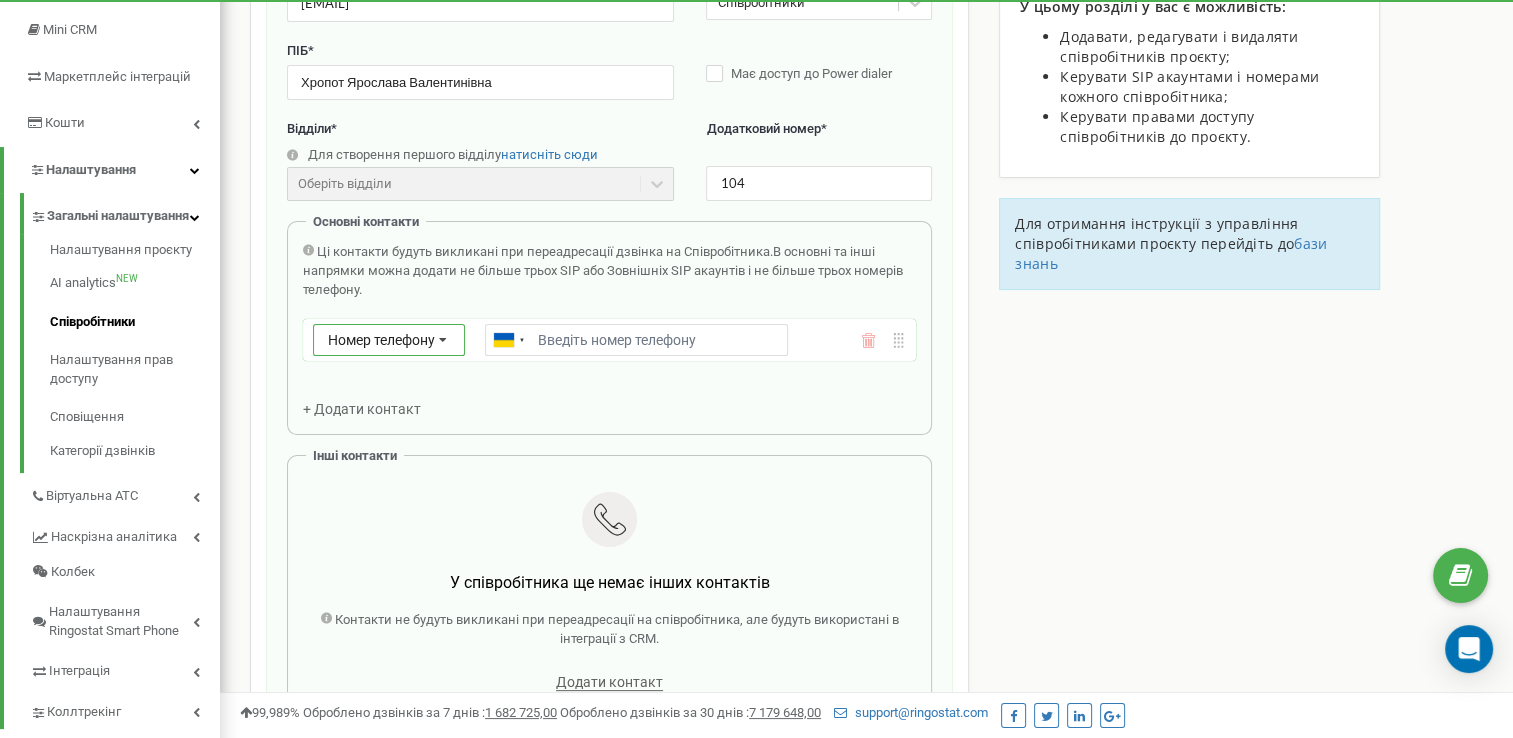 click on "Номер телефону" at bounding box center (381, 340) 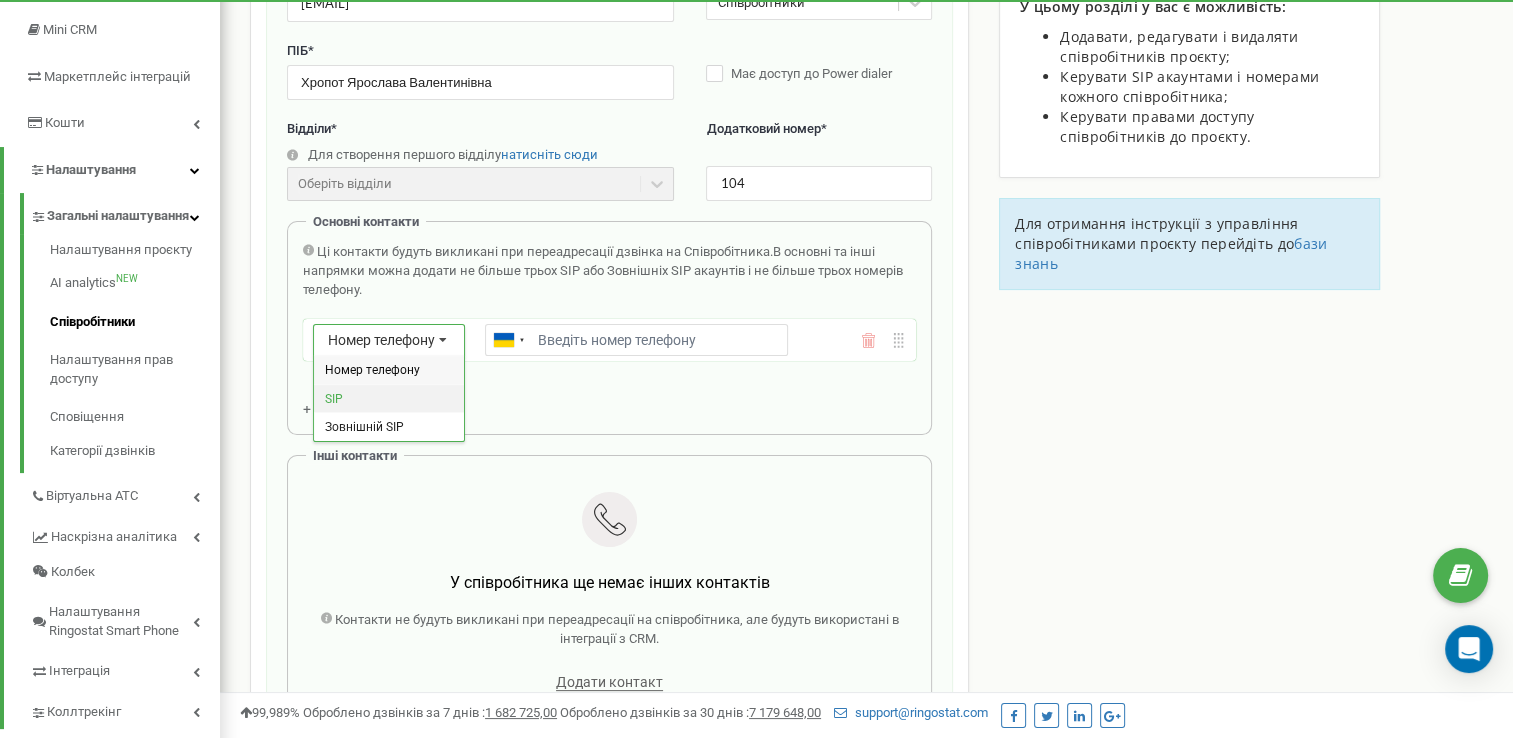 click on "SIP" at bounding box center [389, 398] 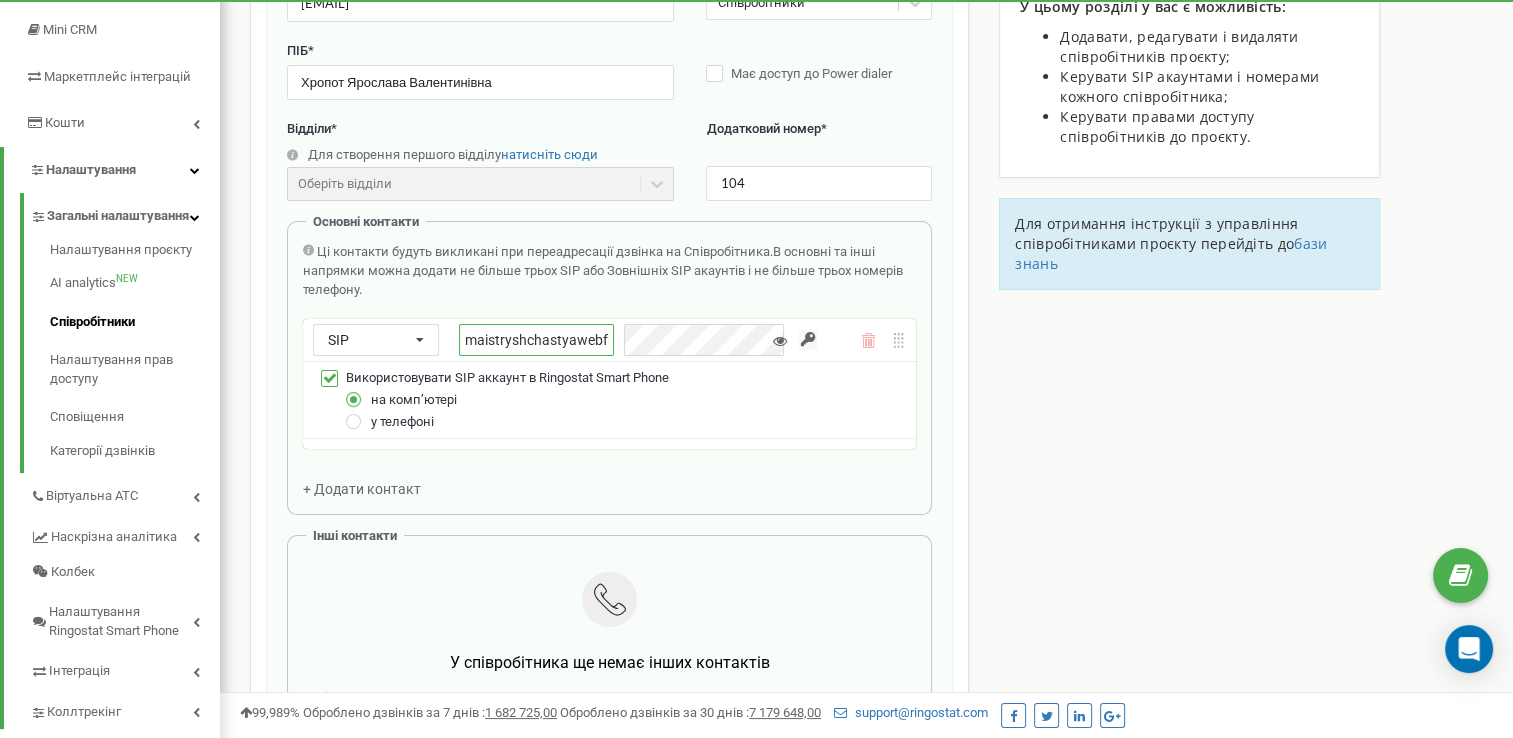 click on "maistryshchastyawebflowio_" at bounding box center (536, 340) 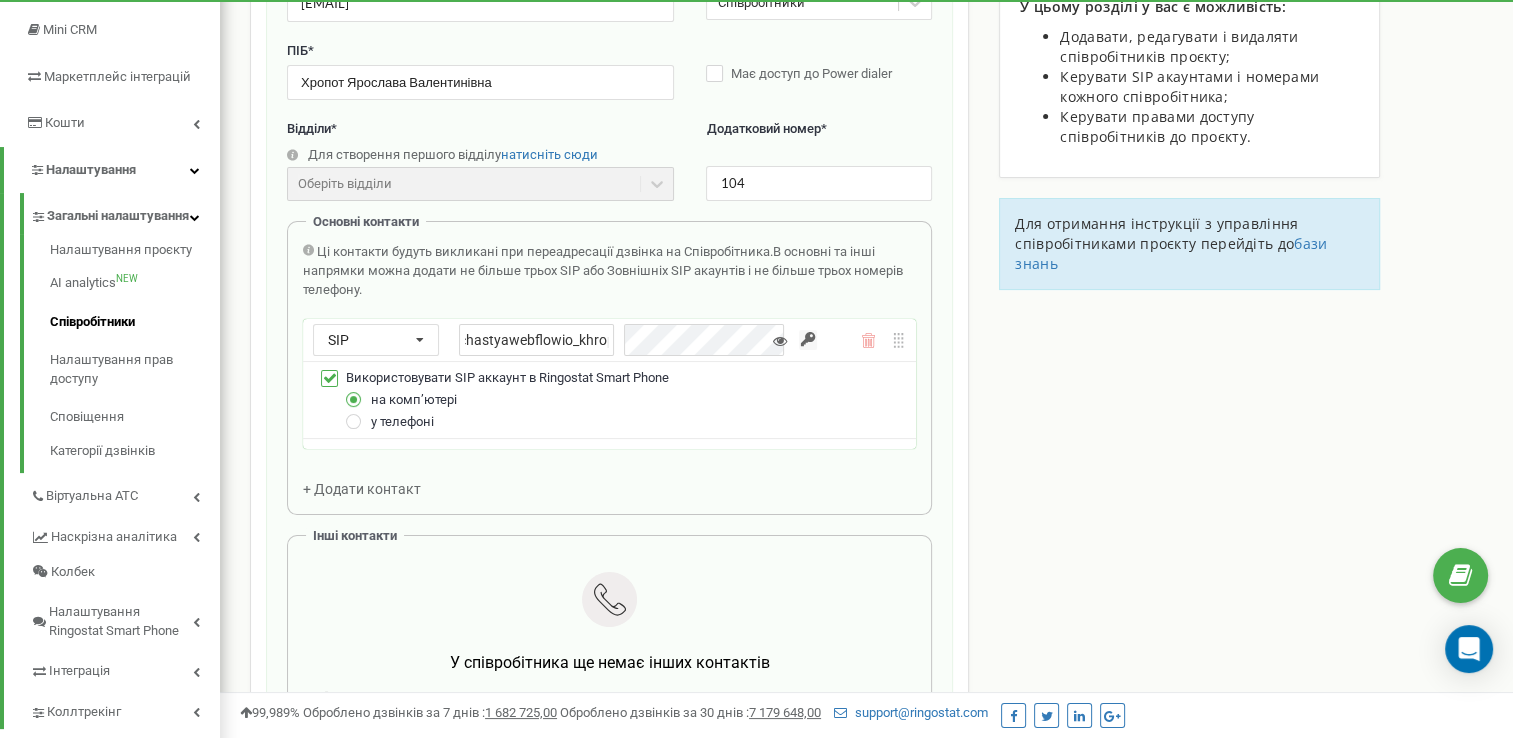 scroll, scrollTop: 0, scrollLeft: 72, axis: horizontal 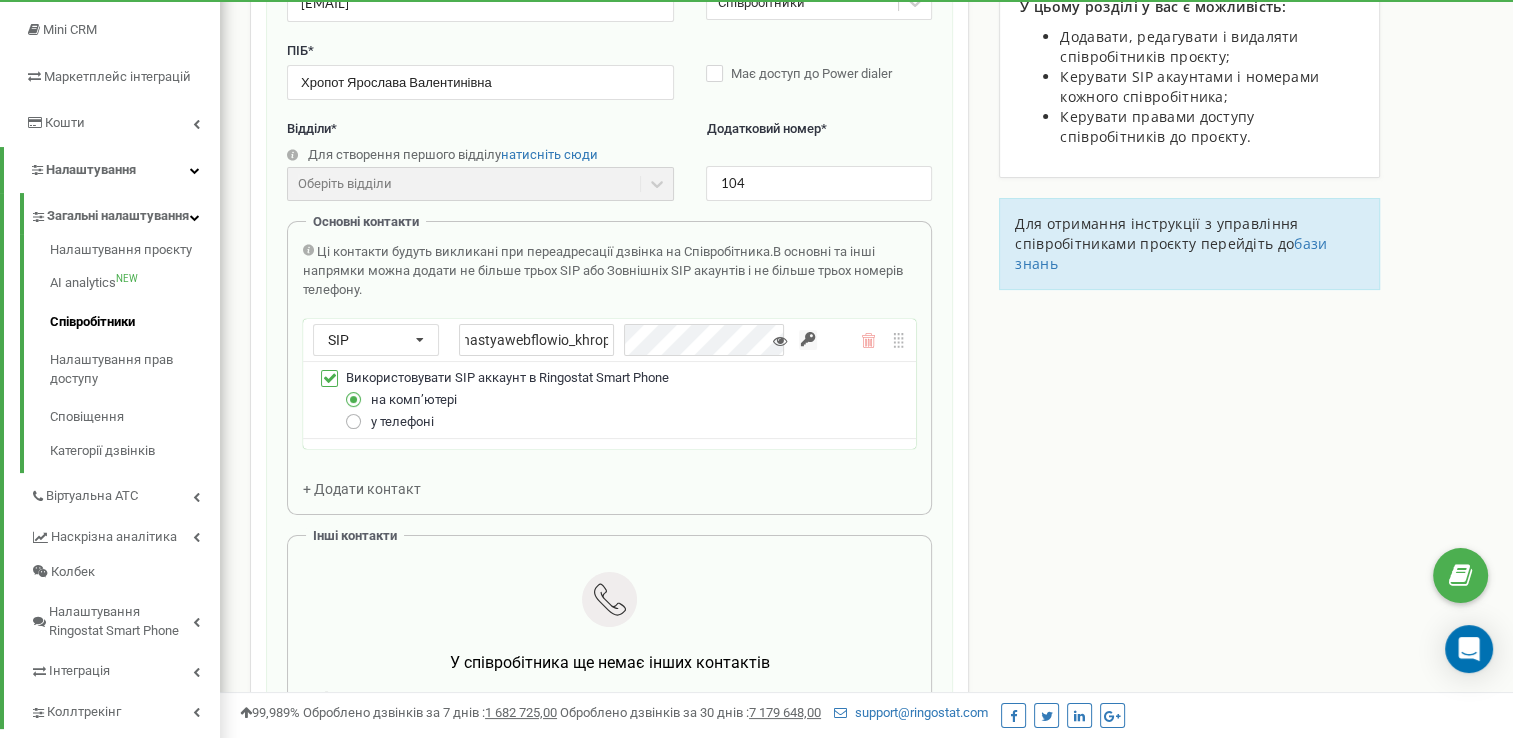 click at bounding box center (354, 413) 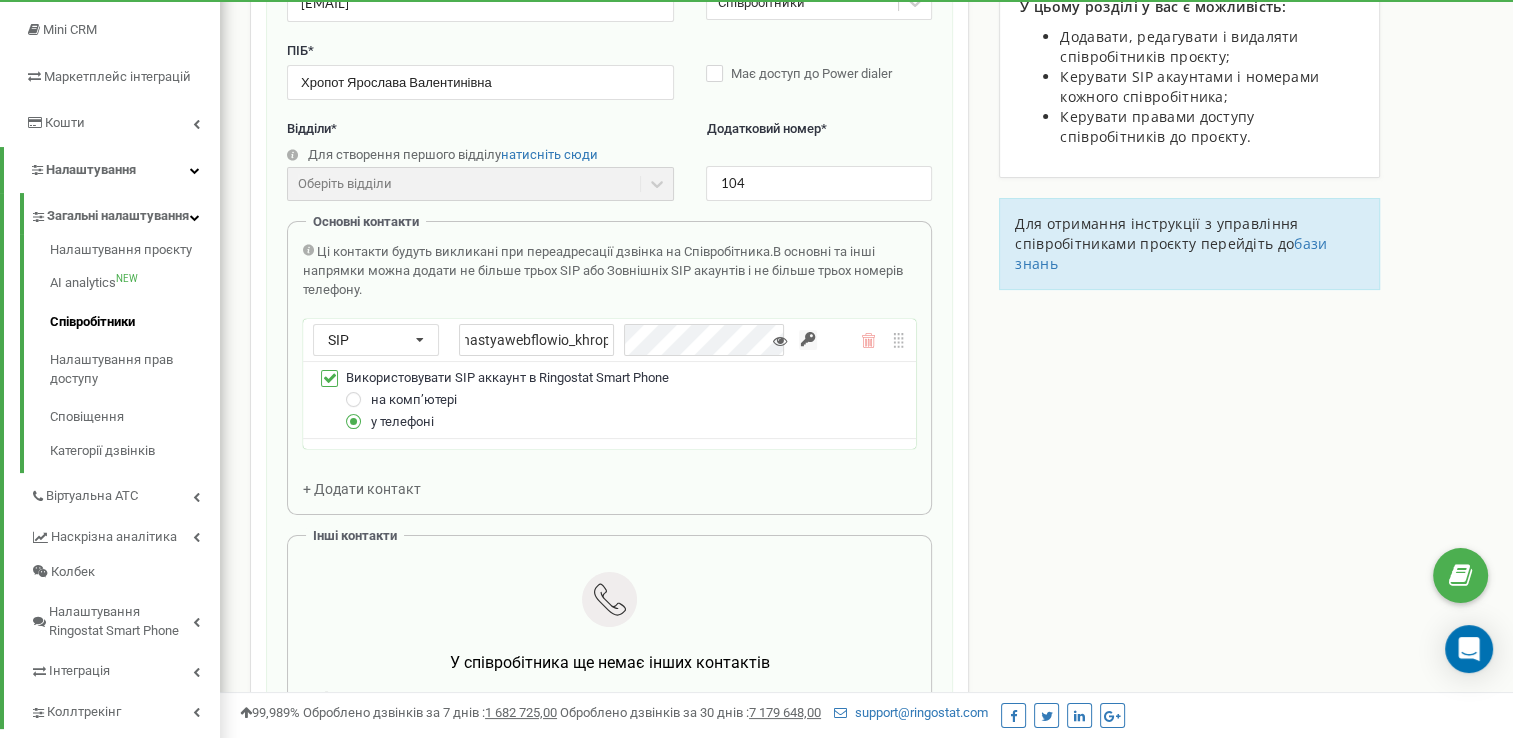 scroll, scrollTop: 0, scrollLeft: 0, axis: both 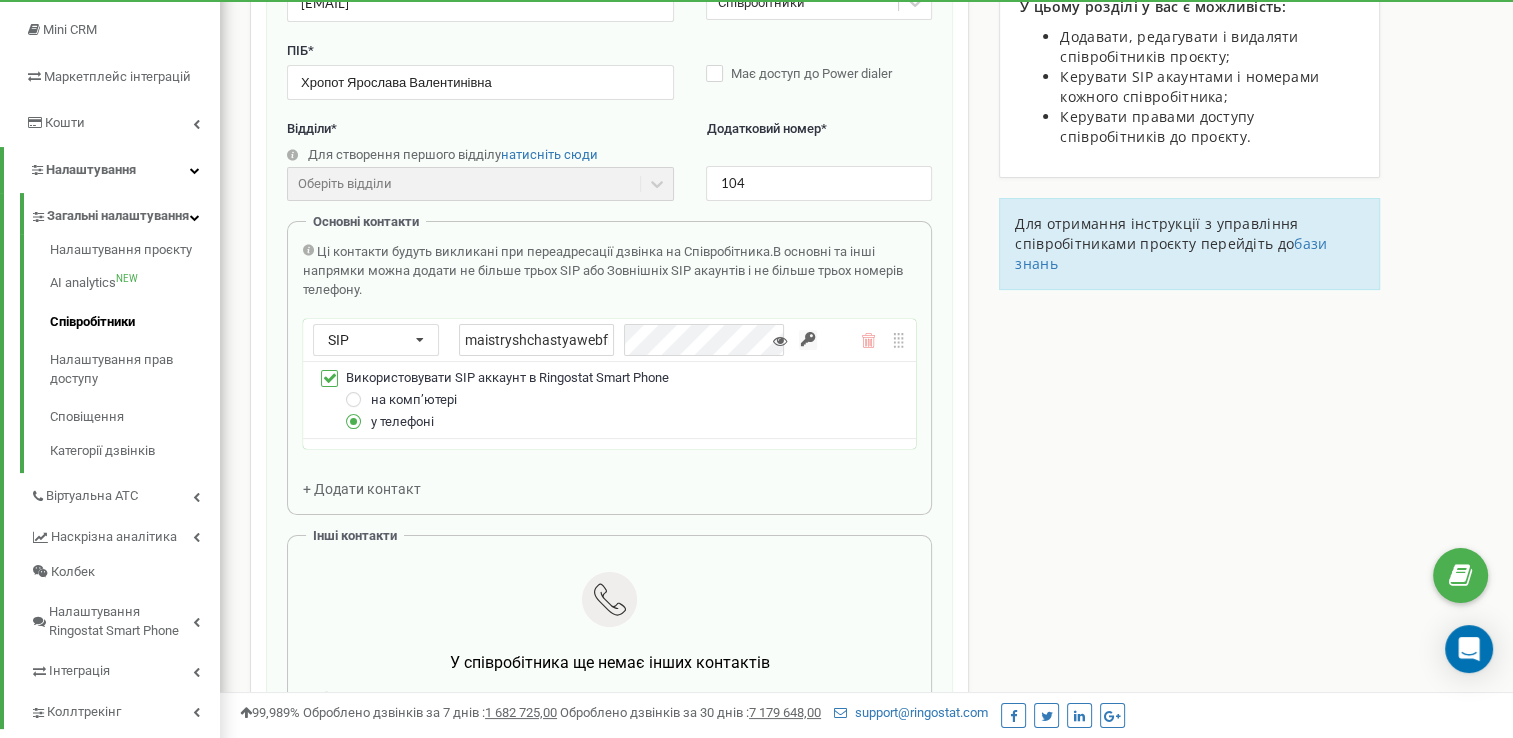 click at bounding box center (780, 341) 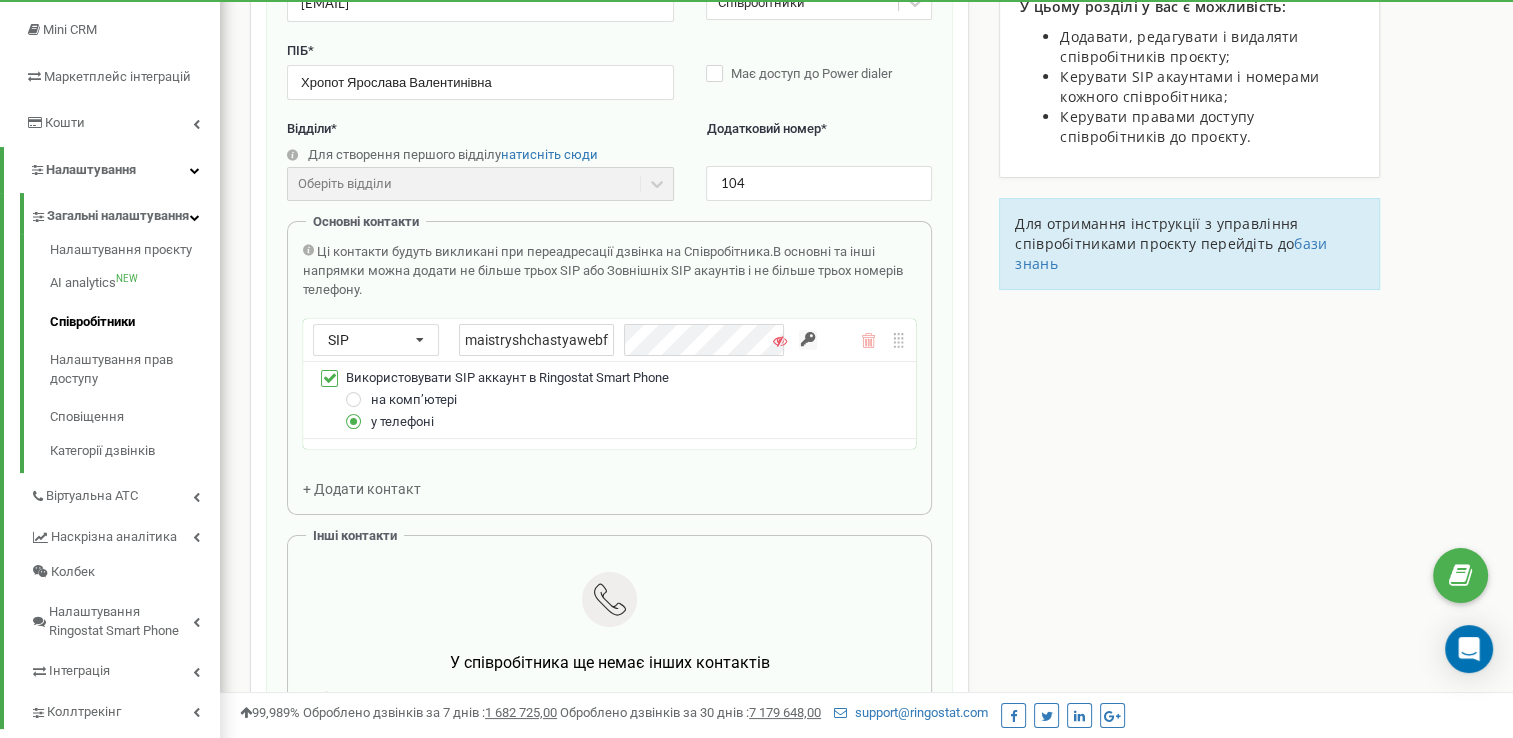 click at bounding box center [780, 341] 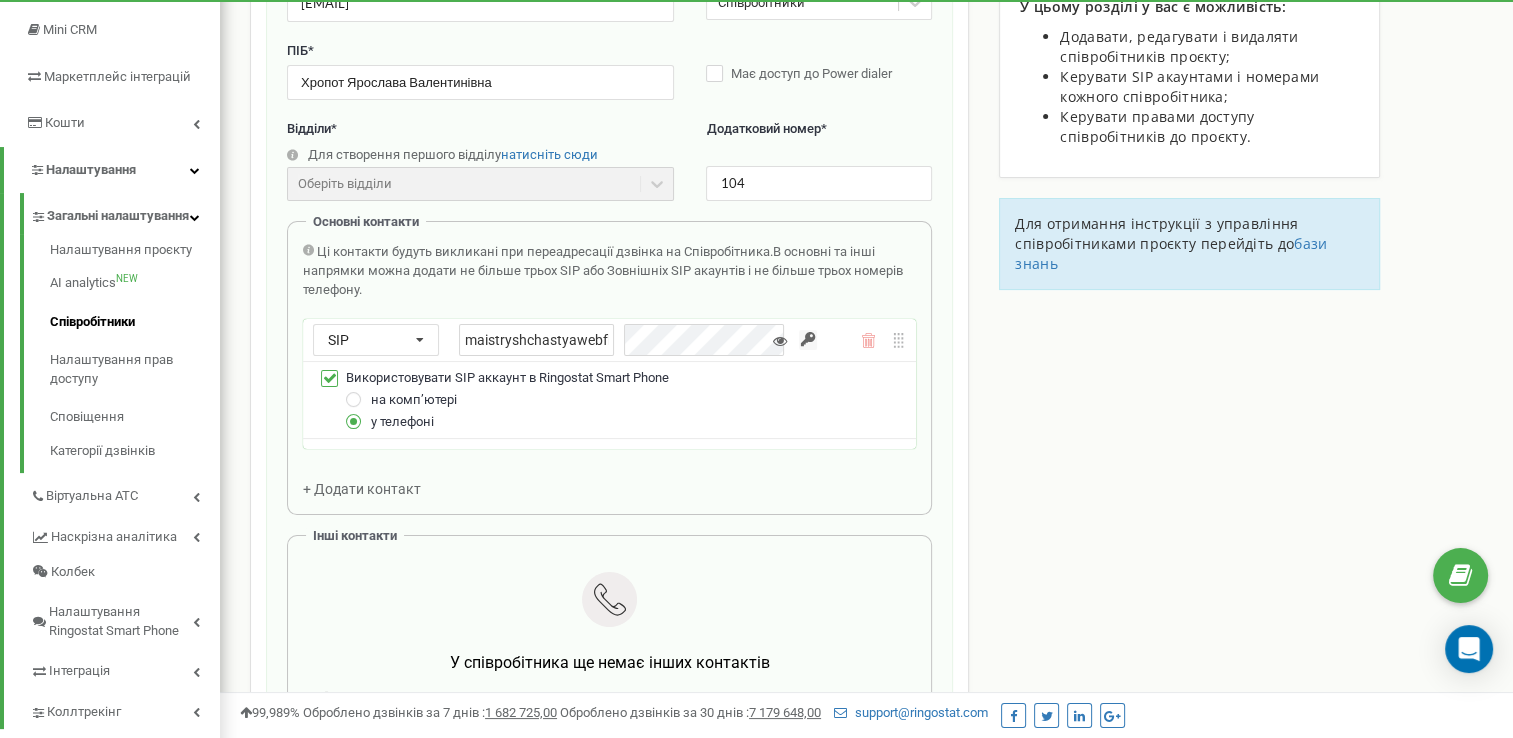 click at bounding box center [780, 341] 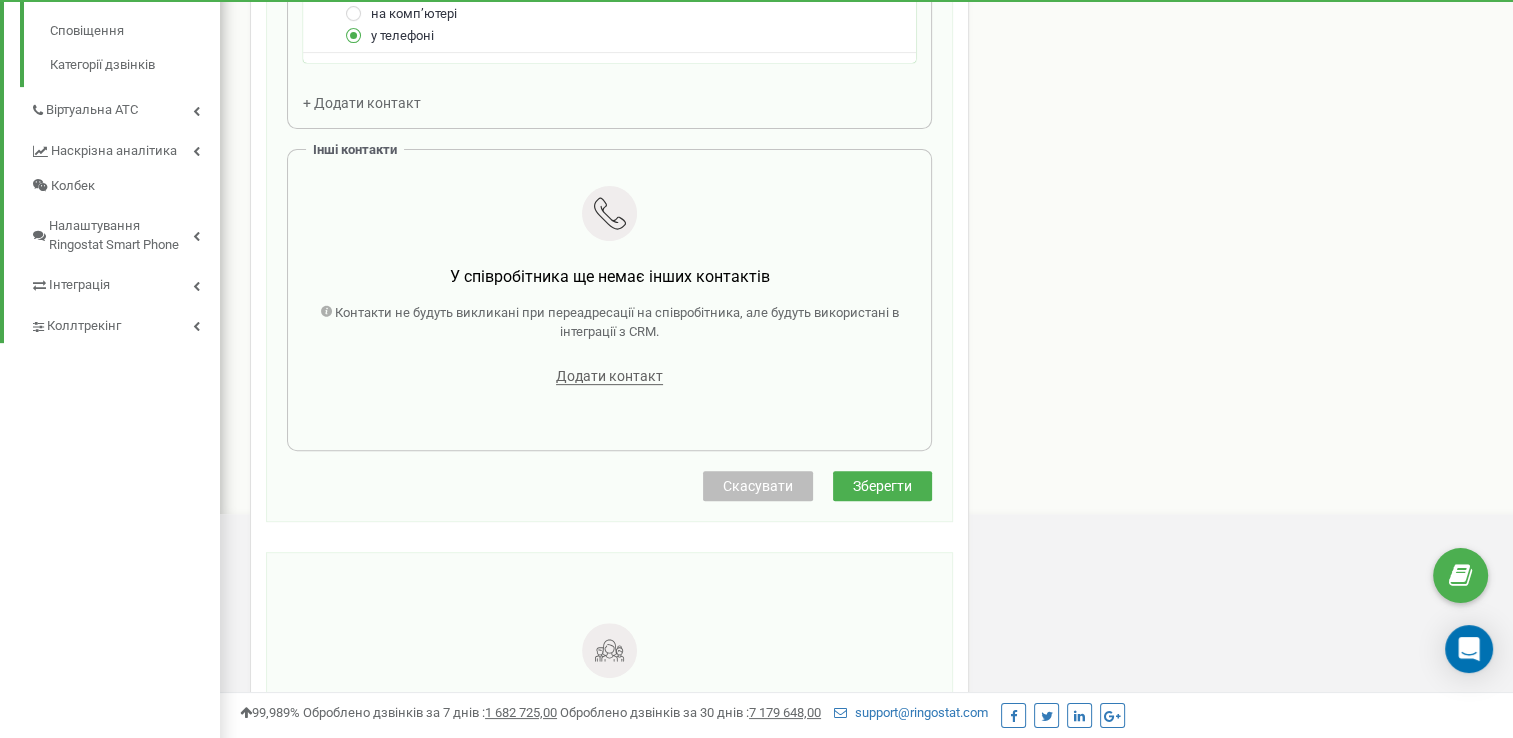 scroll, scrollTop: 700, scrollLeft: 0, axis: vertical 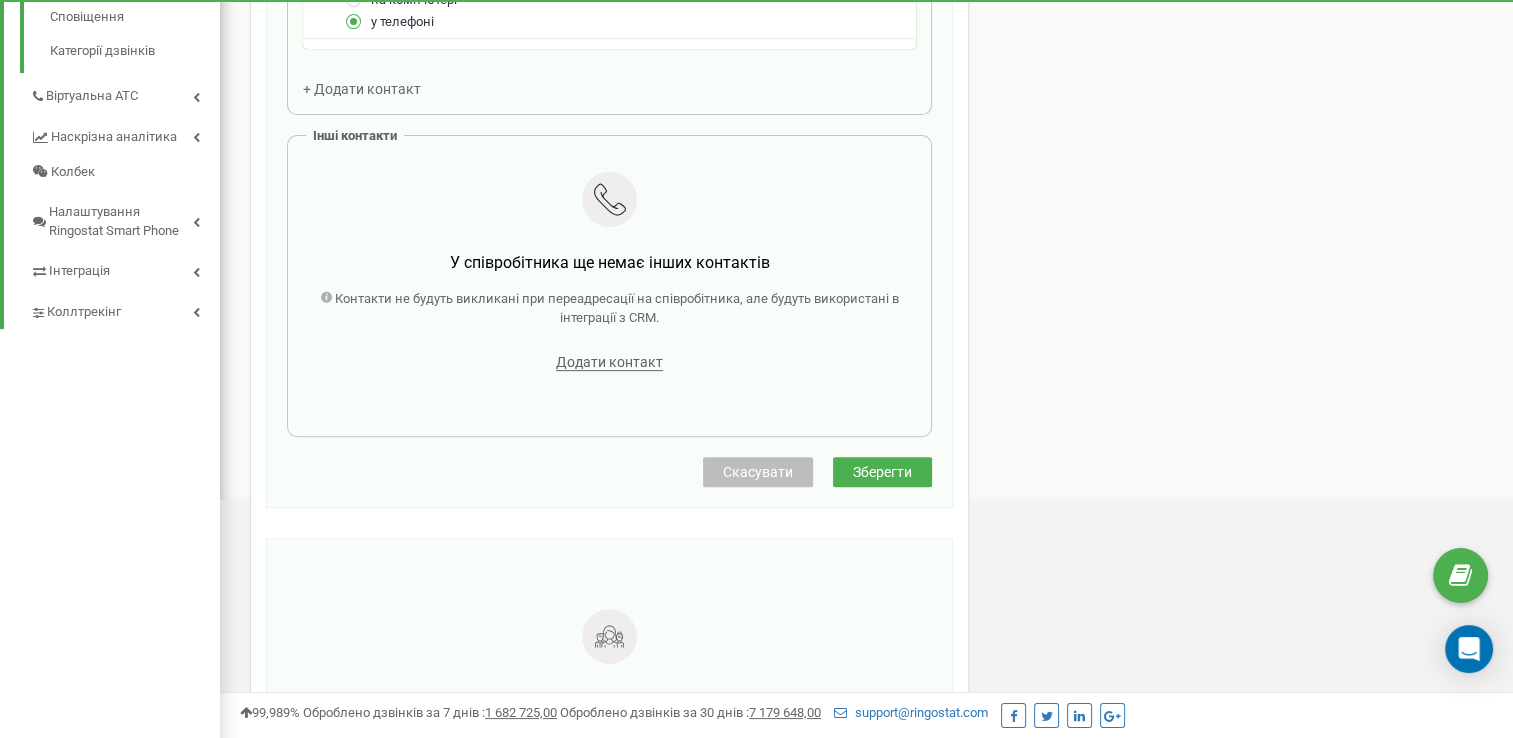 click on "Створення нового співробітника Email * yaroslava.khropot@gmail.com Рівень доступу * Співробітники ПІБ * Хропот Ярослава Валентинівна   Має доступ до Power dialer Відділи * Для створення першого відділу   натисніть сюди Оберіть відділи Відділи ще не створені Додатковий номер * 104 Основні контакти Ці контакти будуть викликані при переадресації дзвінка на Співробітника.  В основні та інші напрямки можна додати не більше трьох SIP або Зовнішніх SIP акаунтів і не більше трьох номерів телефону. SIP Номер телефону SIP Зовнішній SIP maistryshchastyawebflowio_khropot           на компʼютері у телефоні Скасувати" at bounding box center (609, 2) 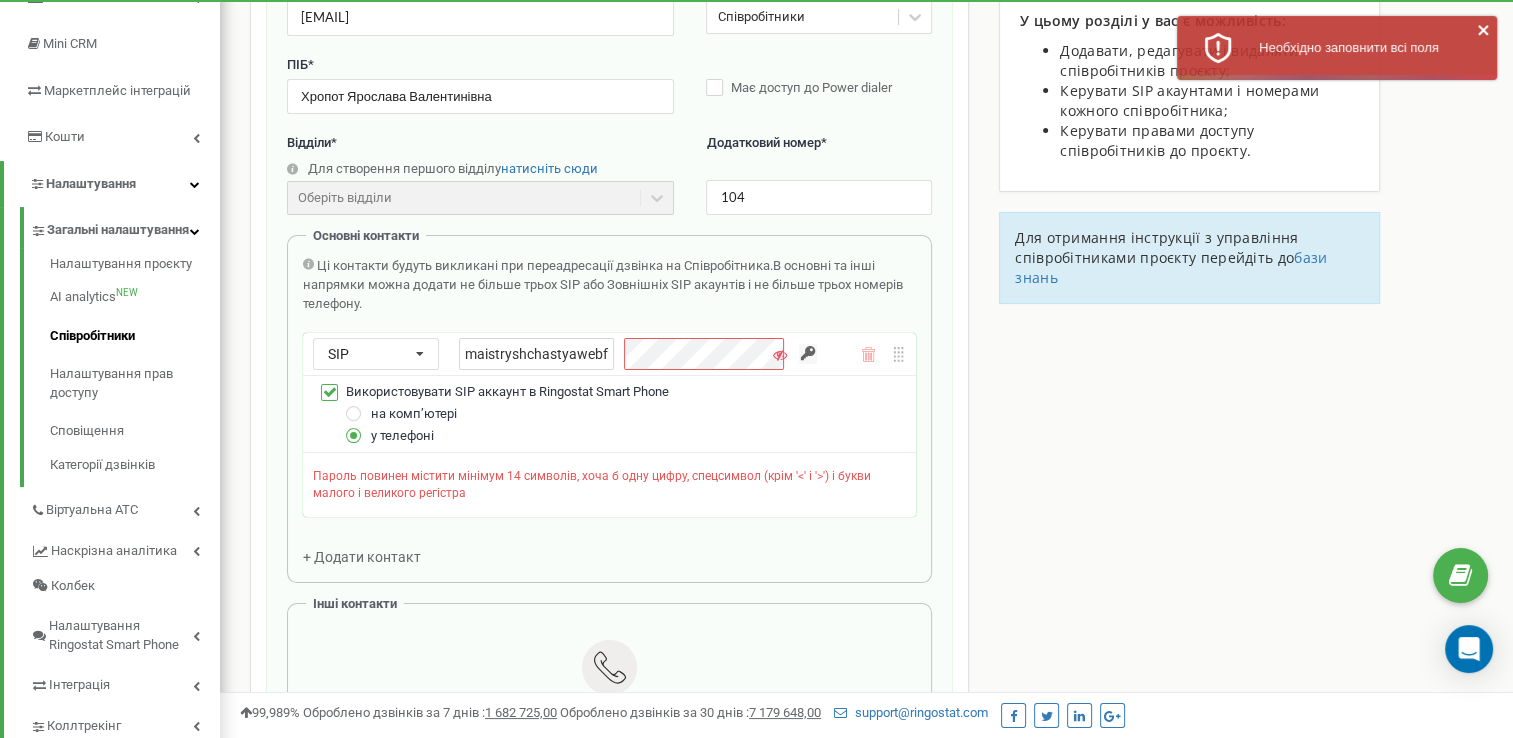 scroll, scrollTop: 200, scrollLeft: 0, axis: vertical 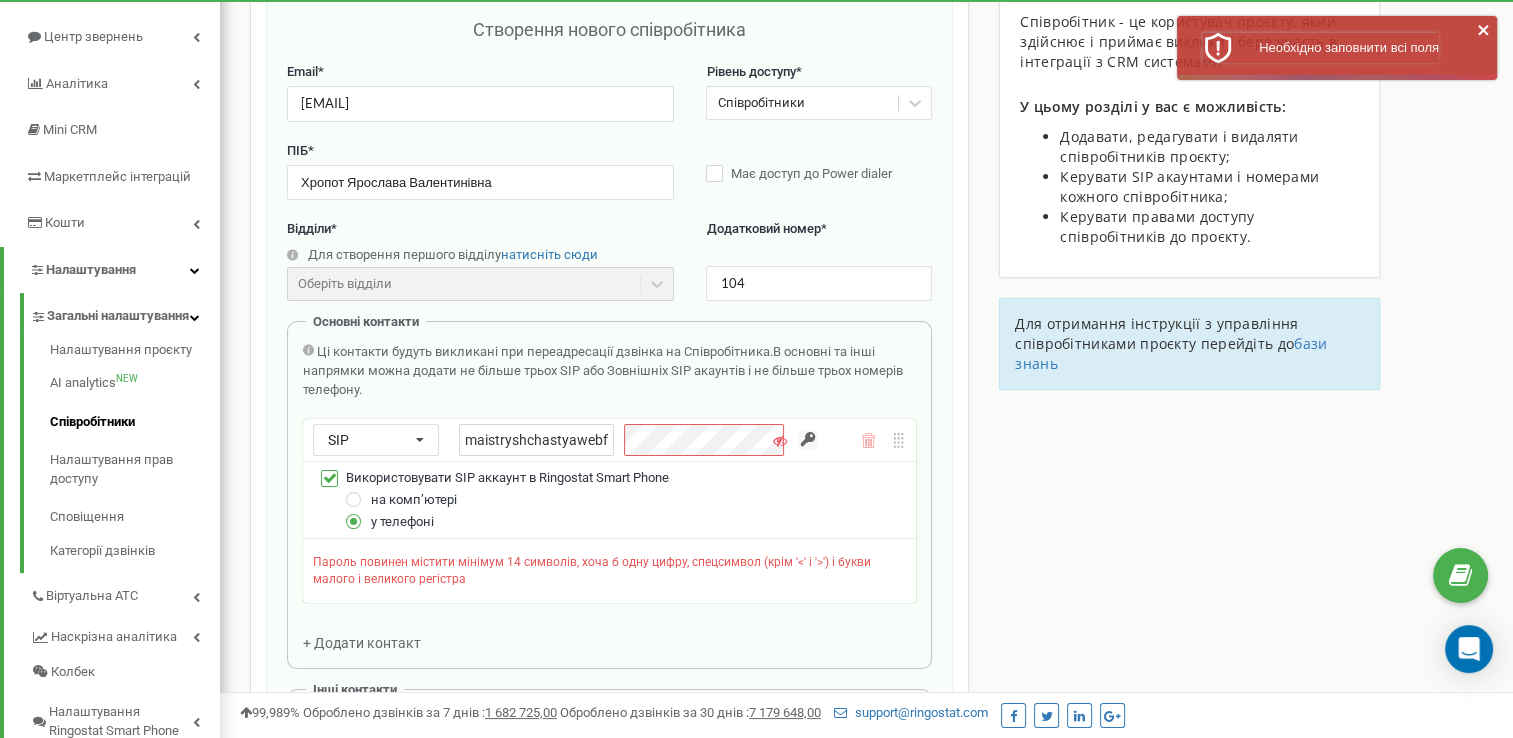 click on "Необхідно заповнити всі поля" at bounding box center (1349, 47) 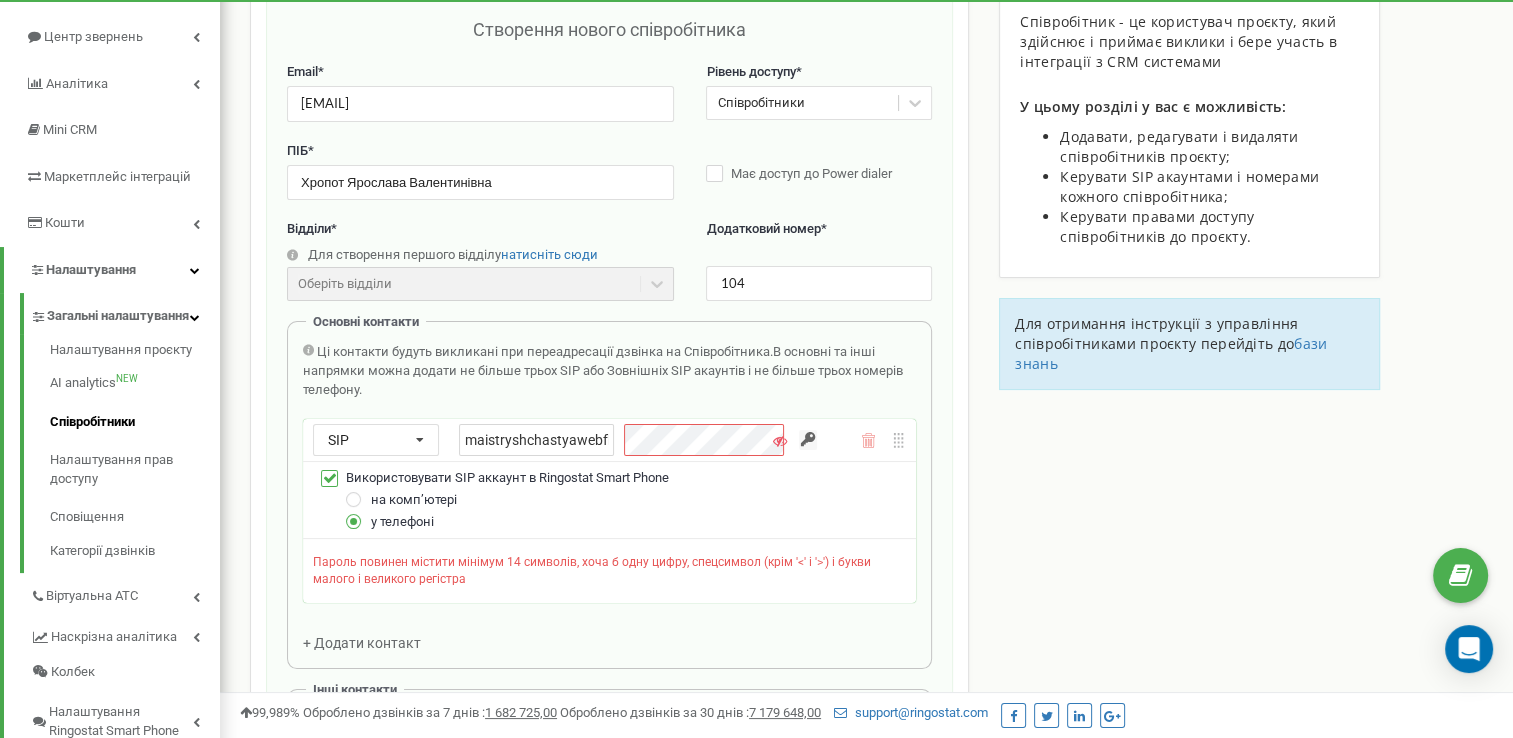 click at bounding box center (780, 441) 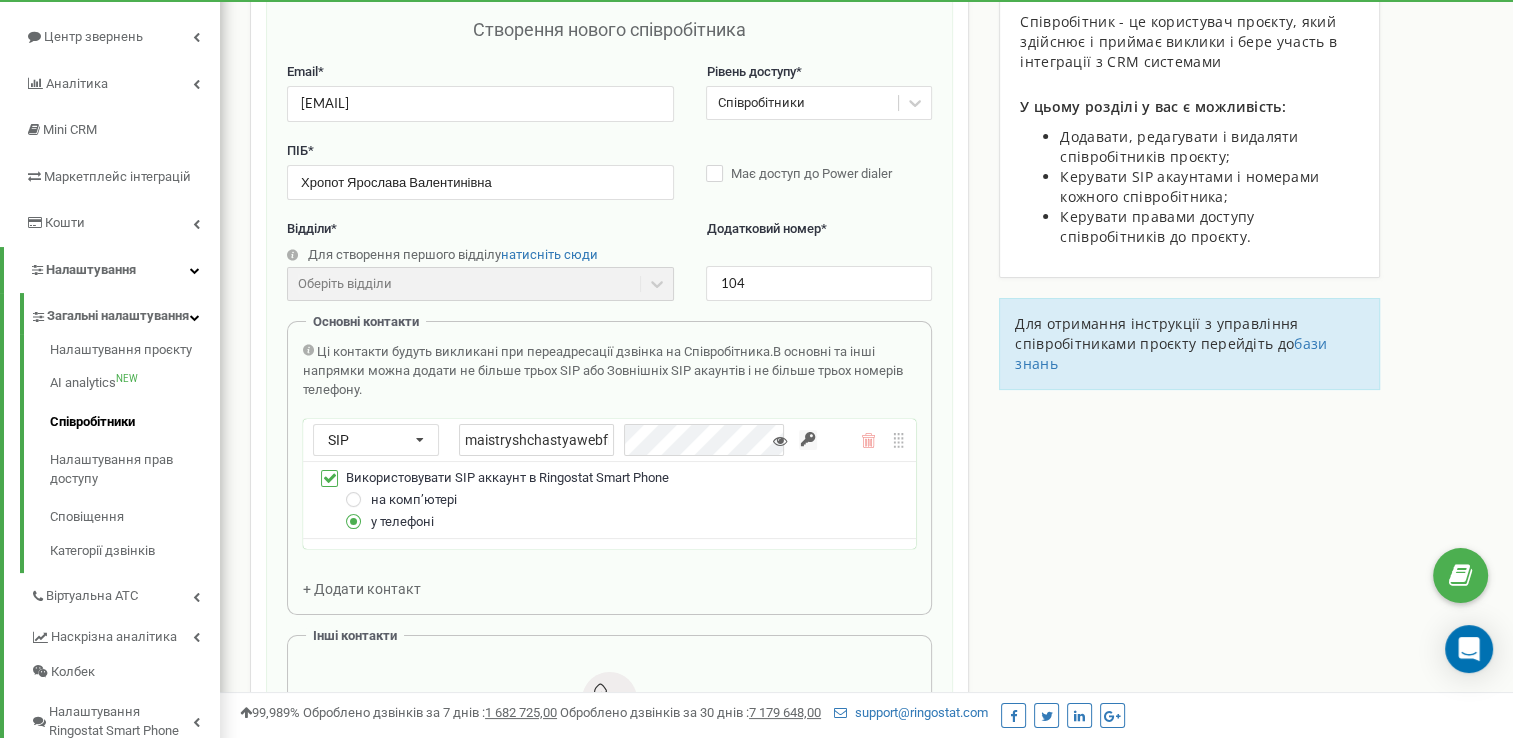 click at bounding box center [780, 441] 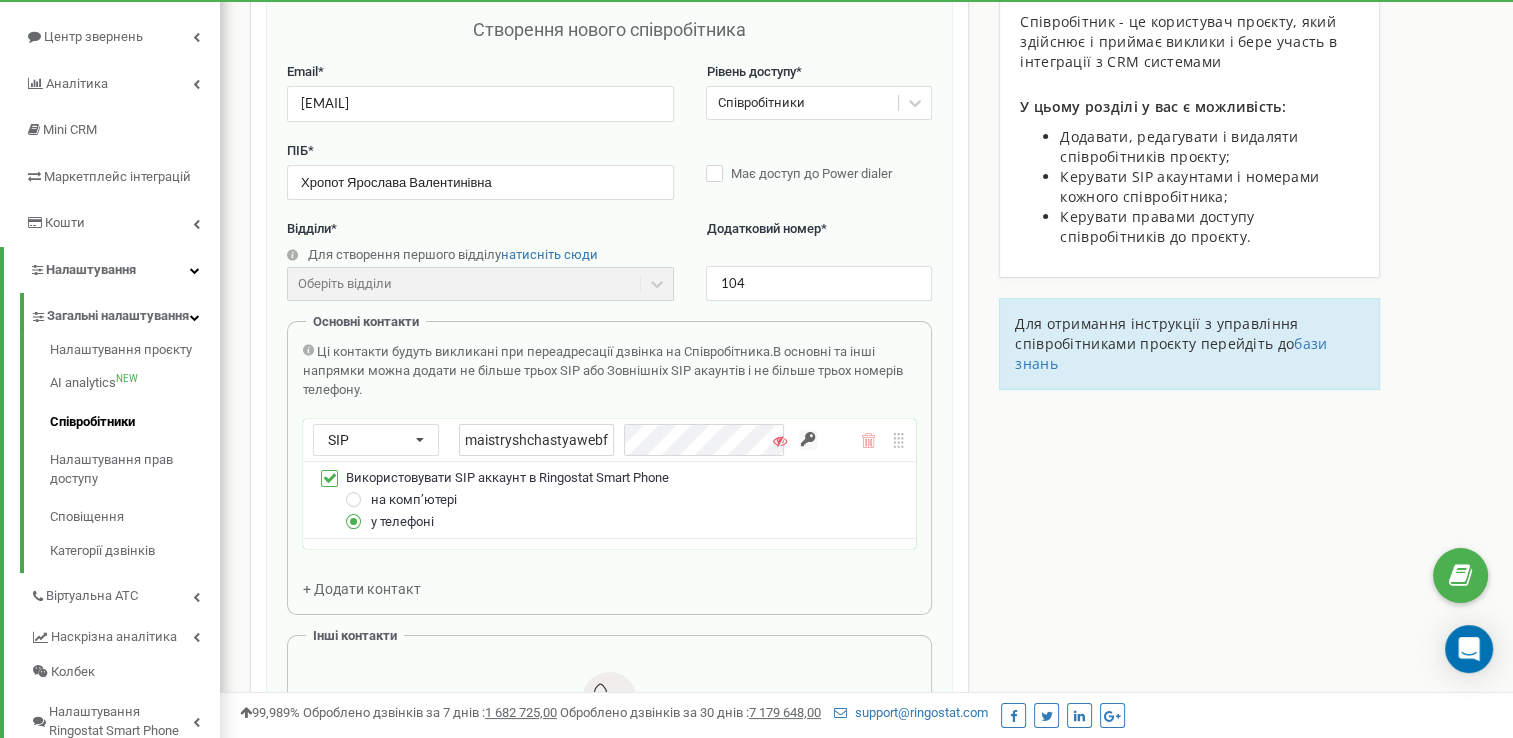 click on "maistryshchastyawebflowio_khropot" at bounding box center [626, 440] 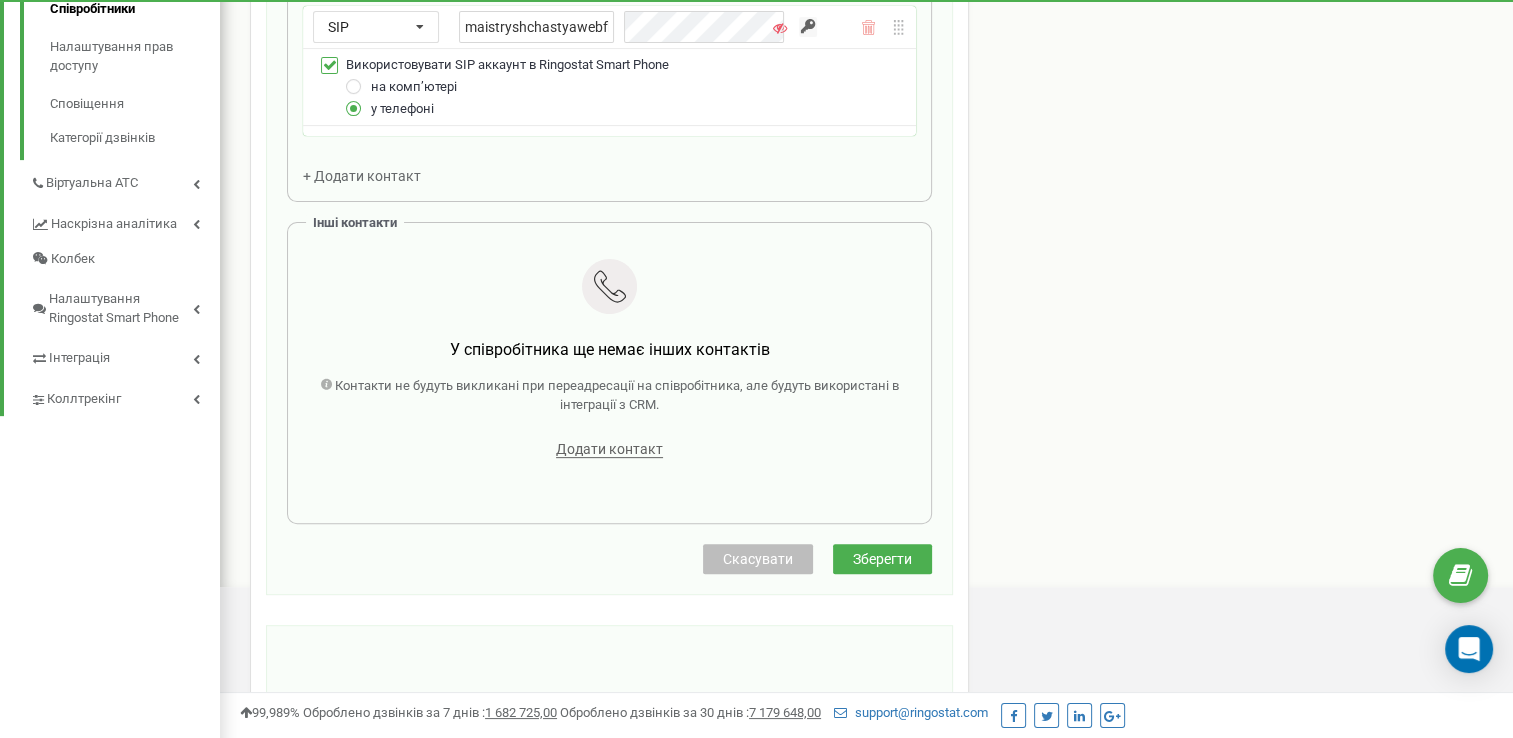 scroll, scrollTop: 700, scrollLeft: 0, axis: vertical 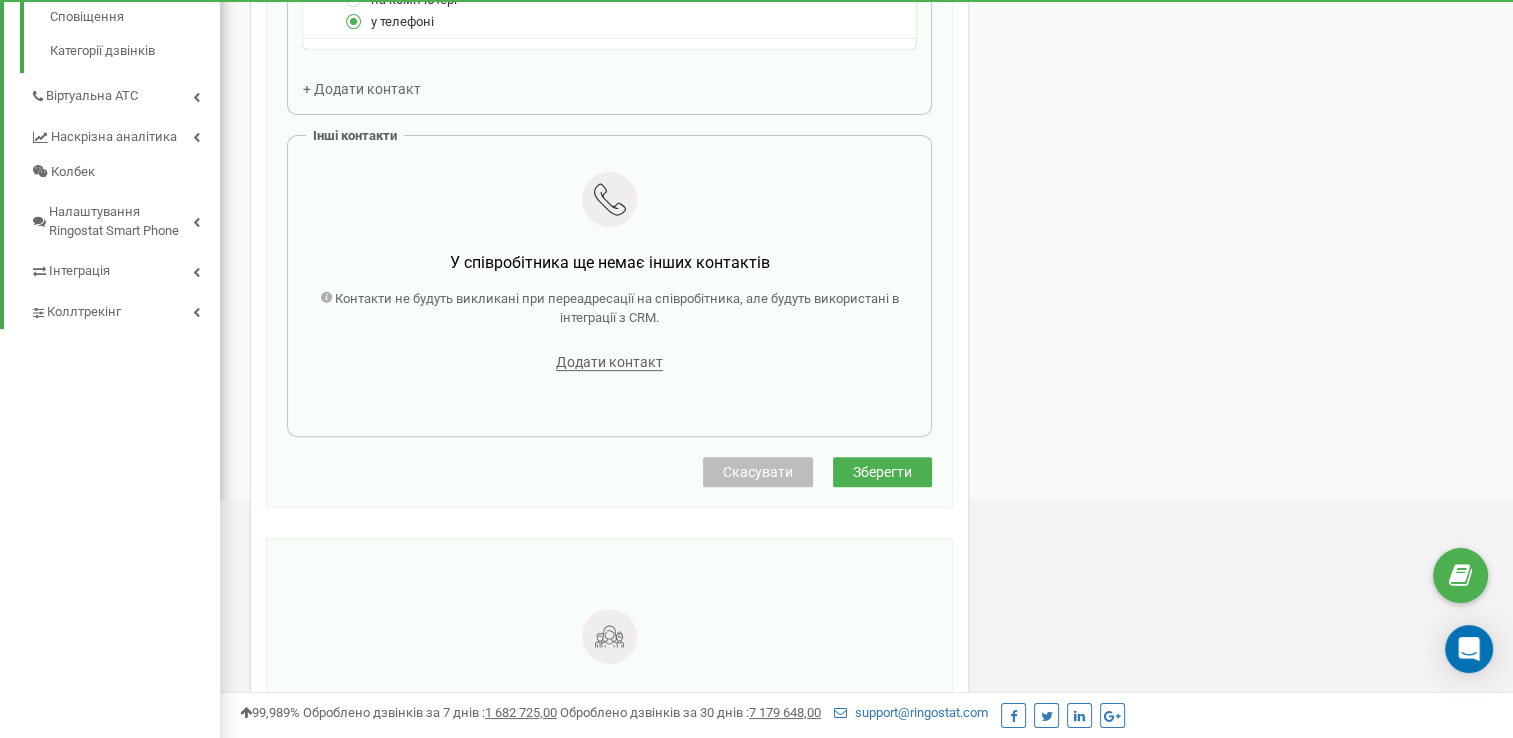click on "Створення нового співробітника Email * yaroslava.khropot@gmail.com Рівень доступу * Співробітники ПІБ * Хропот Ярослава Валентинівна   Має доступ до Power dialer Відділи * Для створення першого відділу   натисніть сюди Оберіть відділи Відділи ще не створені Додатковий номер * 104 Основні контакти Ці контакти будуть викликані при переадресації дзвінка на Співробітника.  В основні та інші напрямки можна додати не більше трьох SIP або Зовнішніх SIP акаунтів і не більше трьох номерів телефону. SIP Номер телефону SIP Зовнішній SIP maistryshchastyawebflowio_khropot           на компʼютері у телефоні Скасувати" at bounding box center (609, 2) 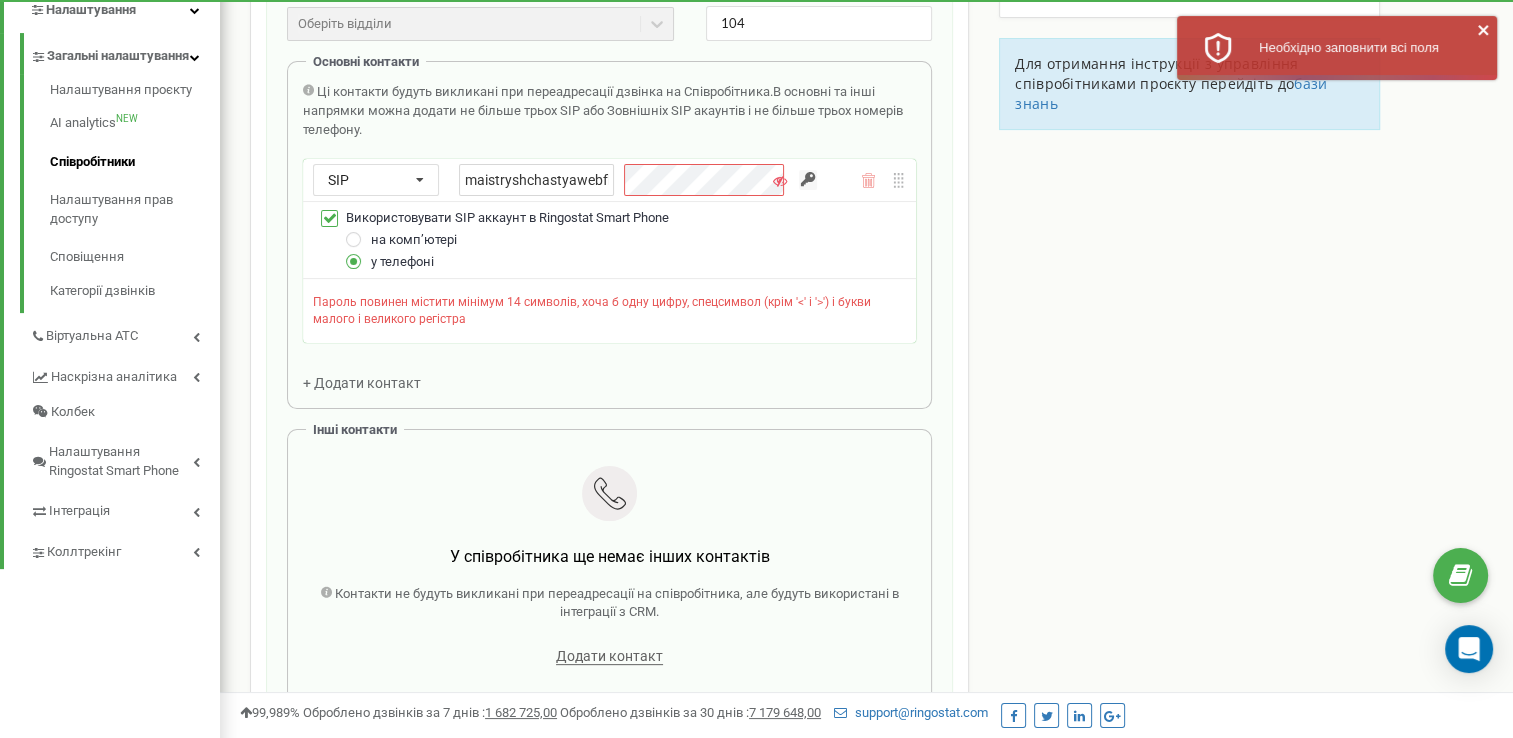 scroll, scrollTop: 200, scrollLeft: 0, axis: vertical 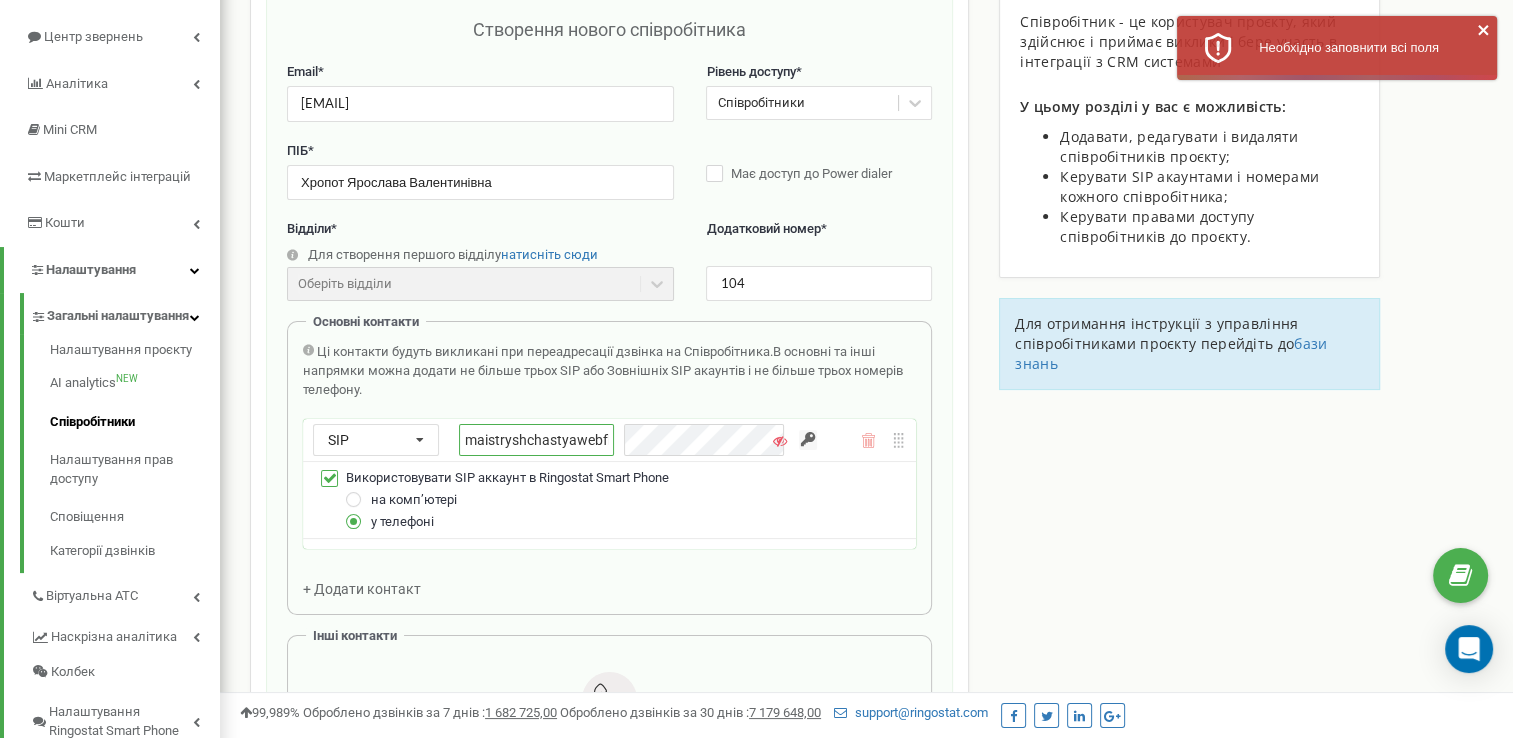 click on "maistryshchastyawebflowio_khropot" at bounding box center (536, 440) 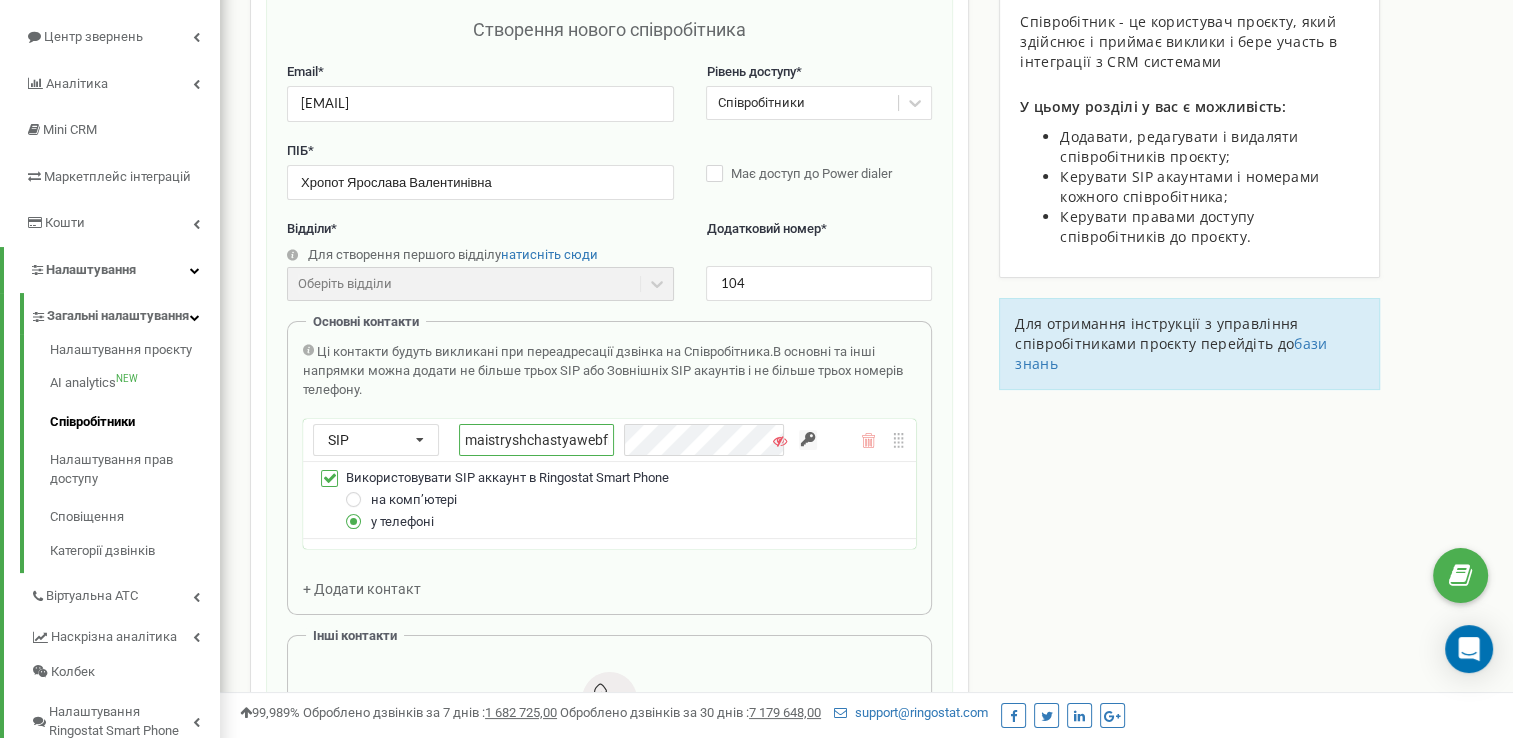 click on "maistryshchastyawebflowio_khropot" at bounding box center [536, 440] 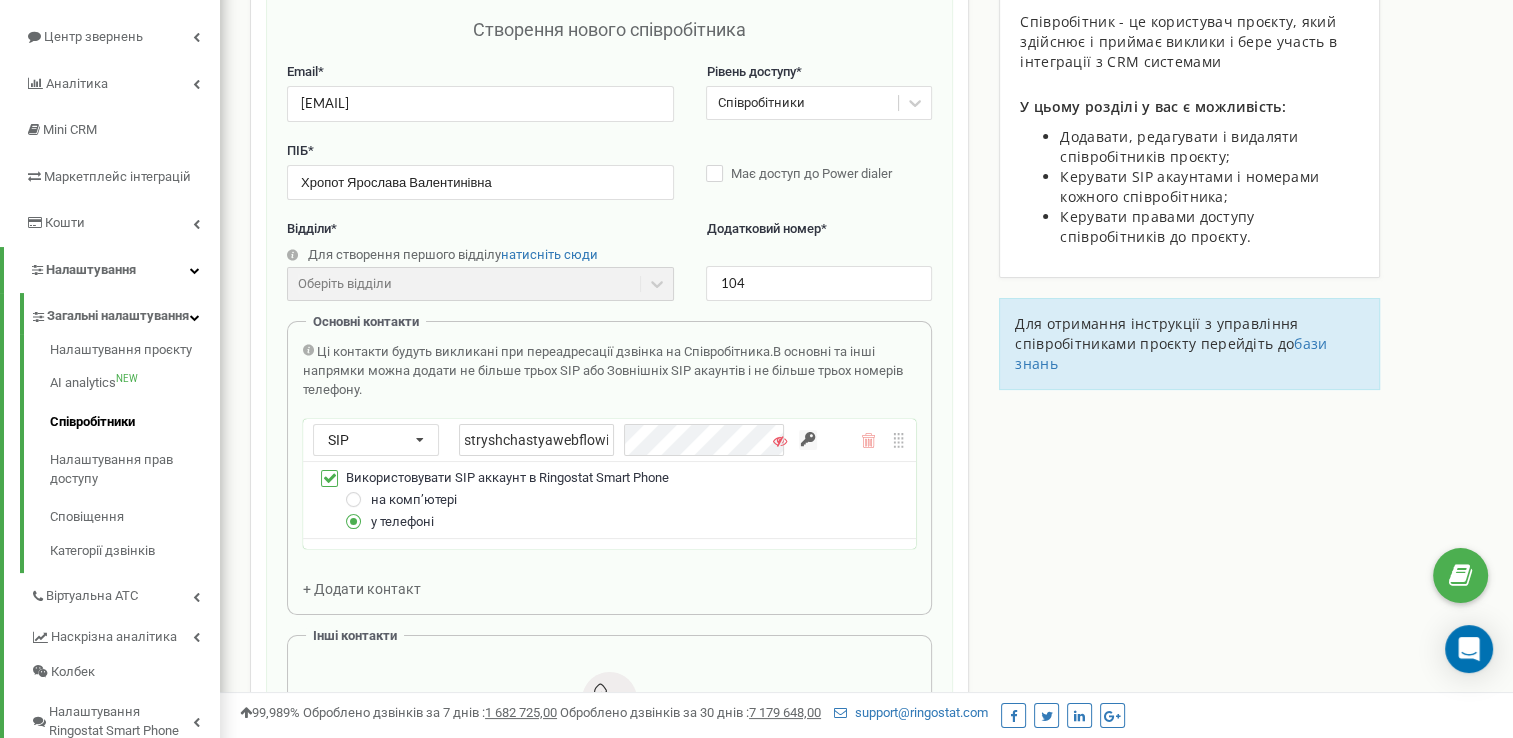 scroll, scrollTop: 100, scrollLeft: 0, axis: vertical 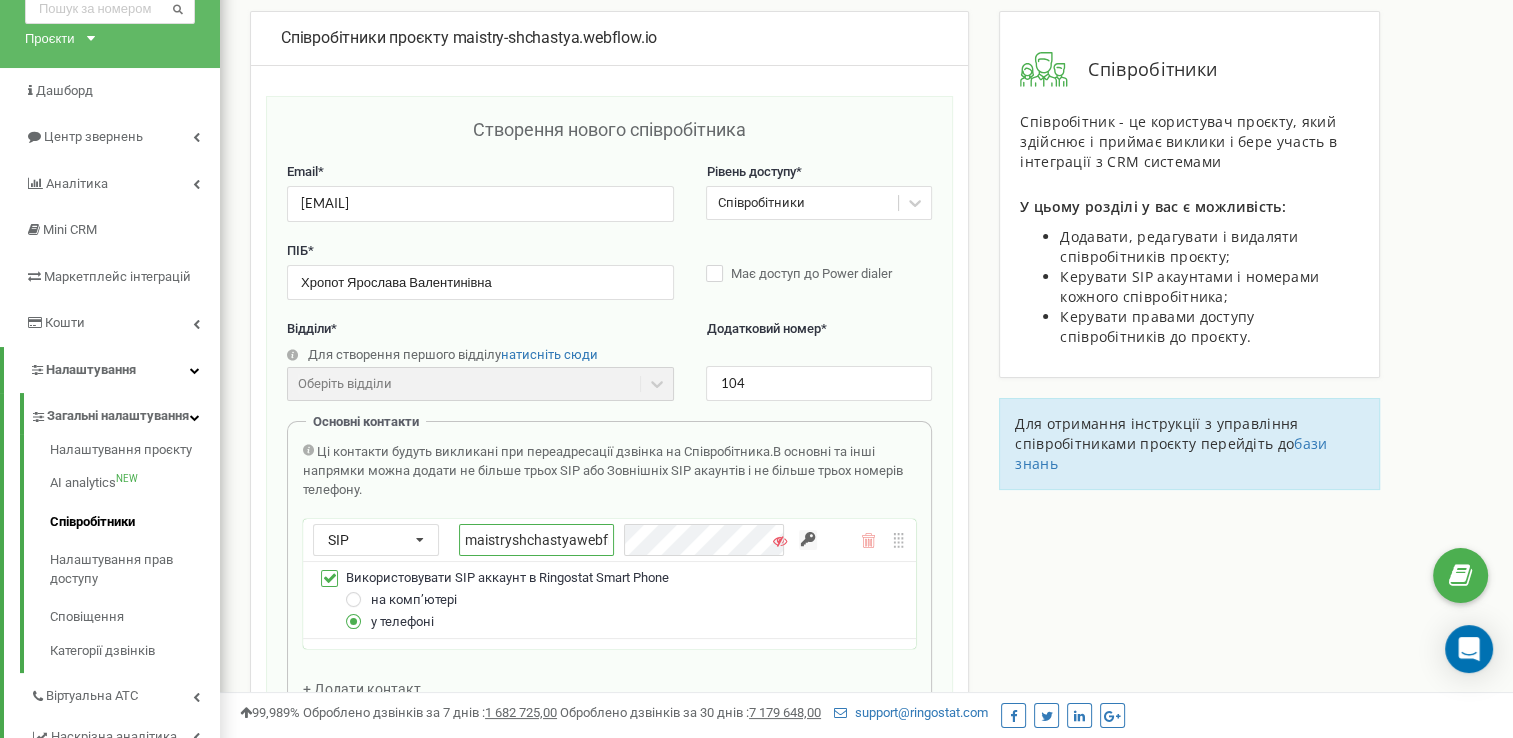 click on "maistryshchastyawebflowio_" at bounding box center [536, 540] 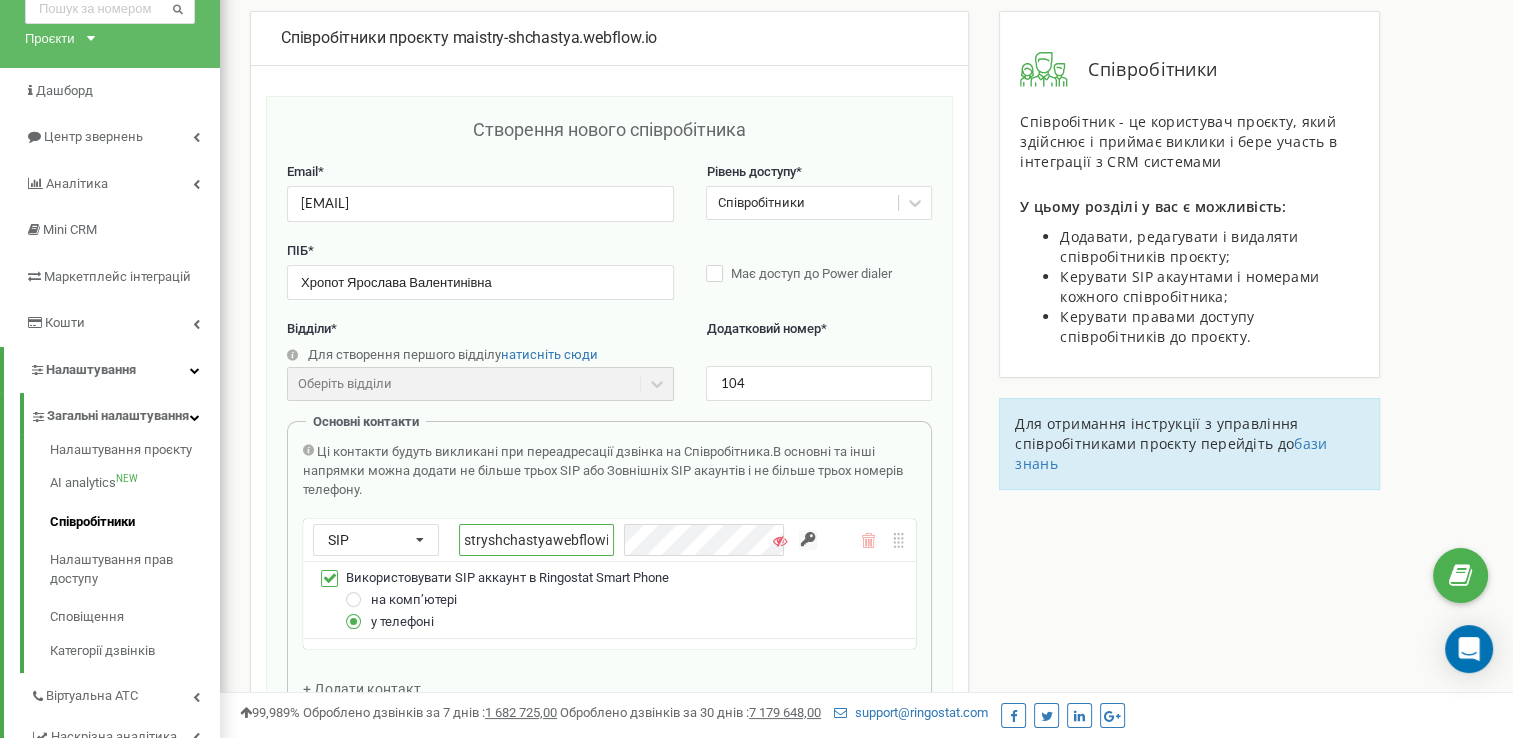 click on "maistryshchastyawebflowio_" at bounding box center [536, 540] 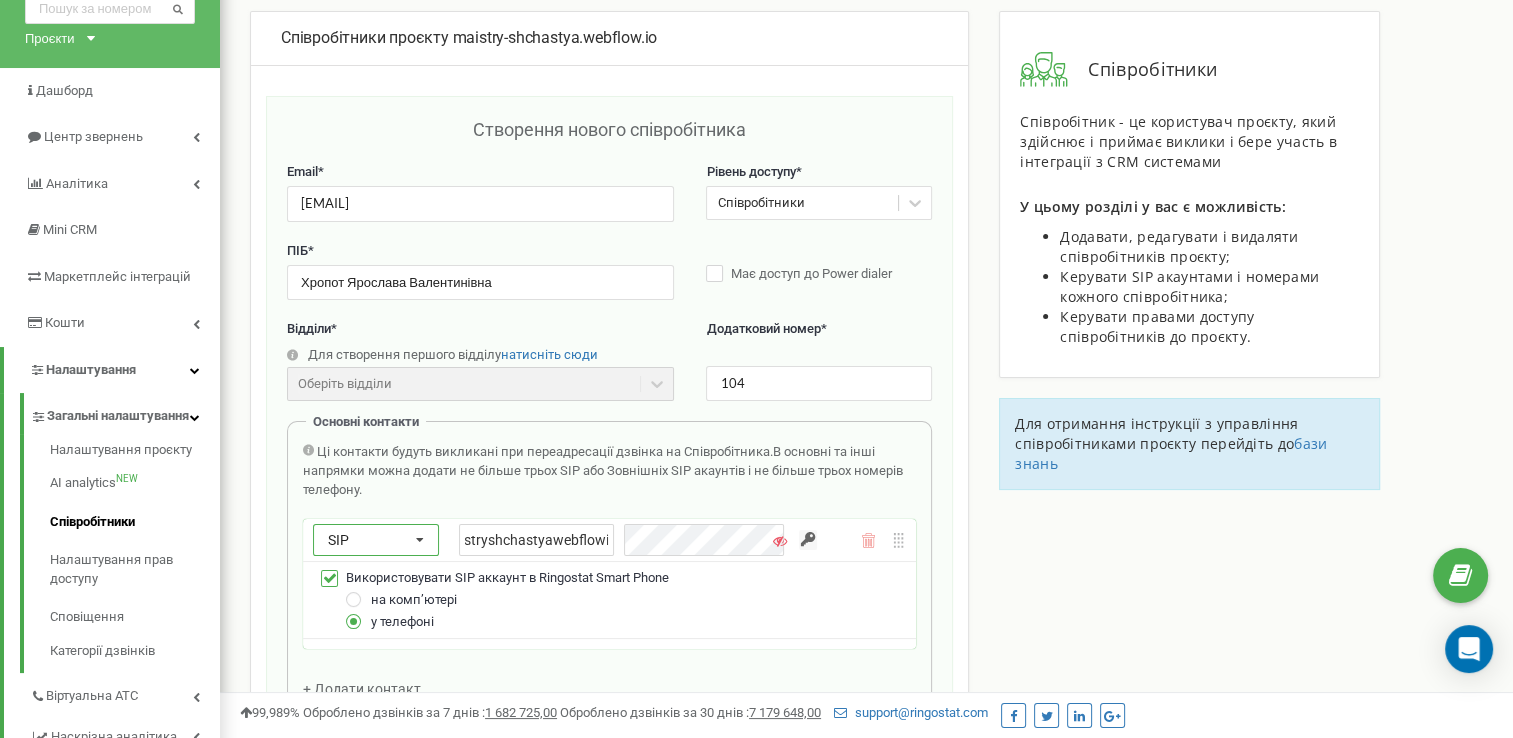 click at bounding box center [419, 541] 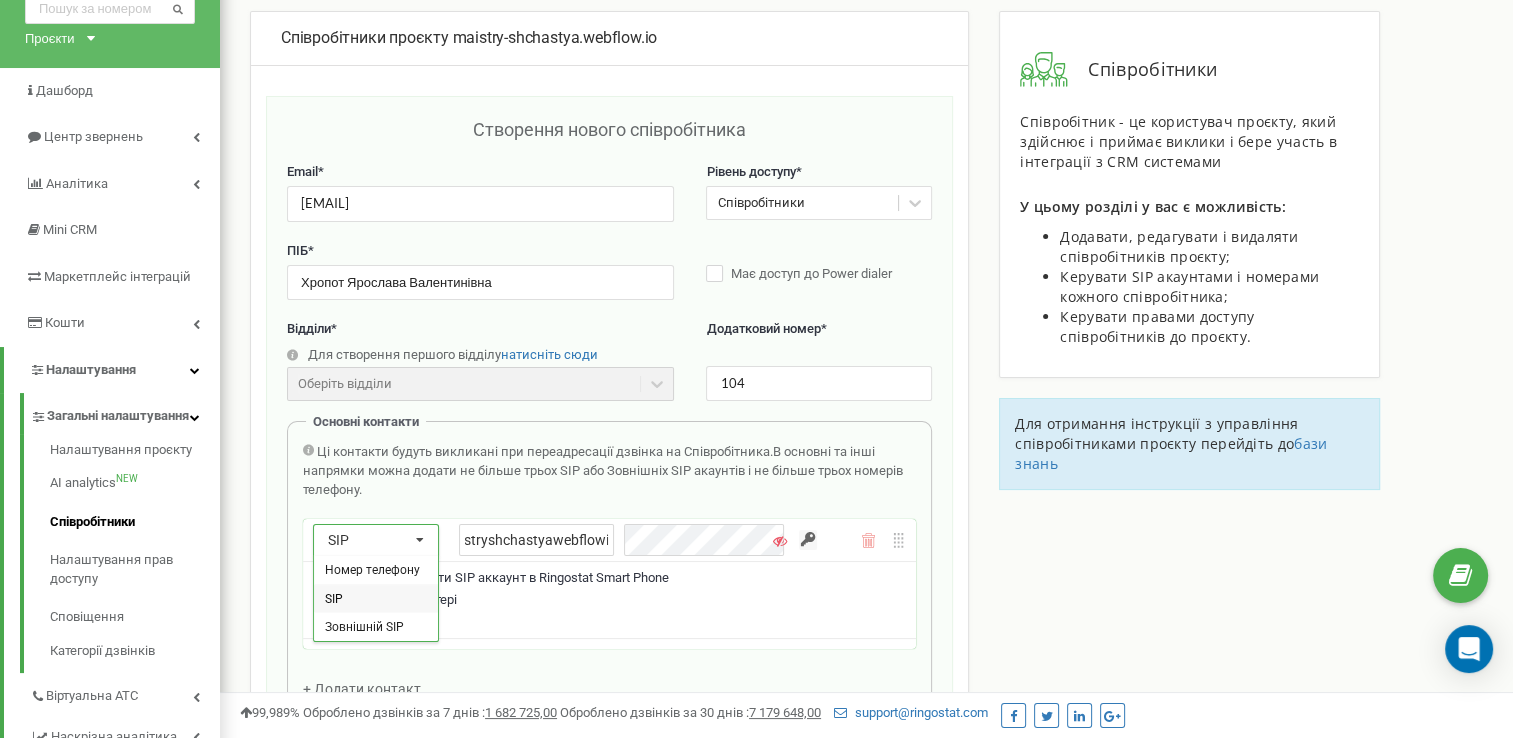 scroll, scrollTop: 0, scrollLeft: 0, axis: both 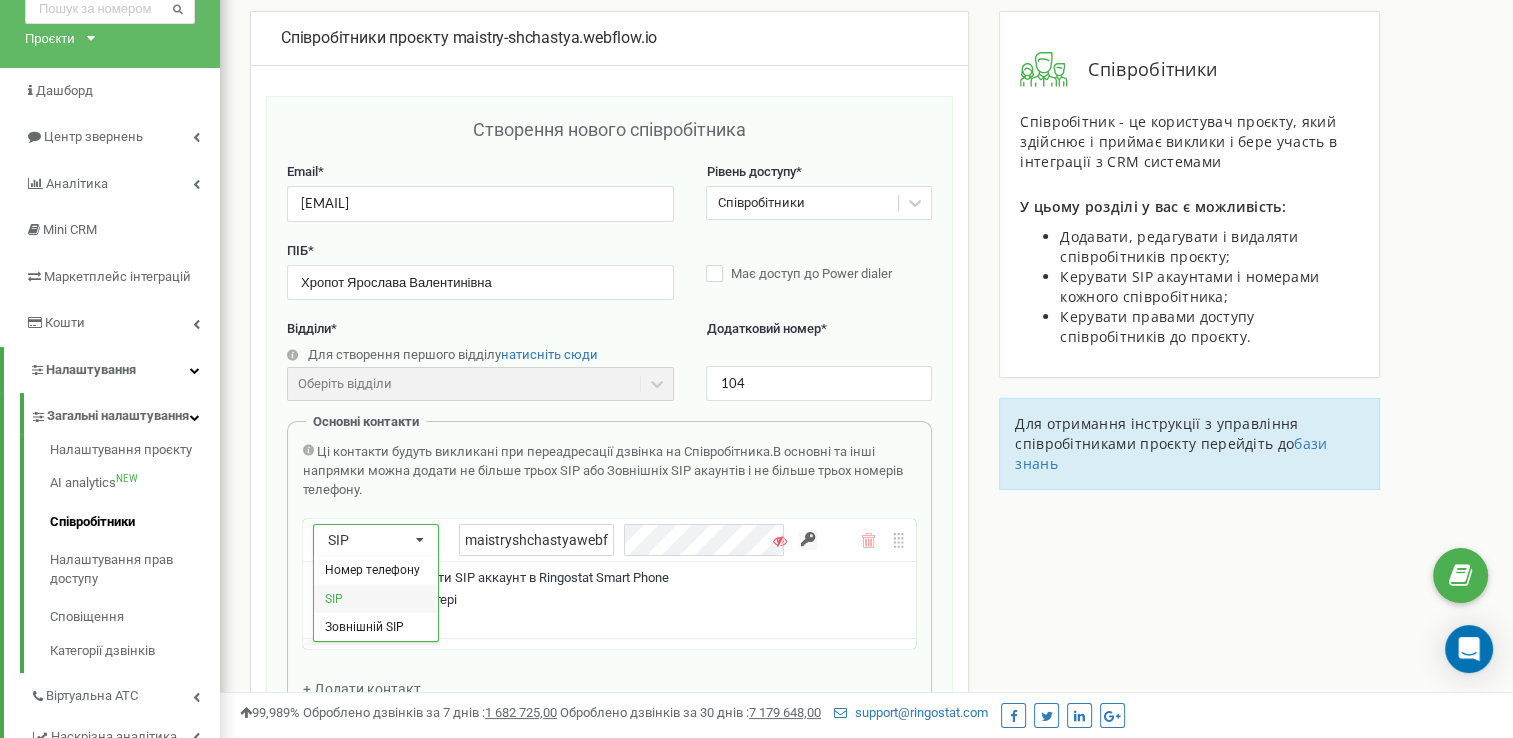 click on "SIP" at bounding box center [376, 598] 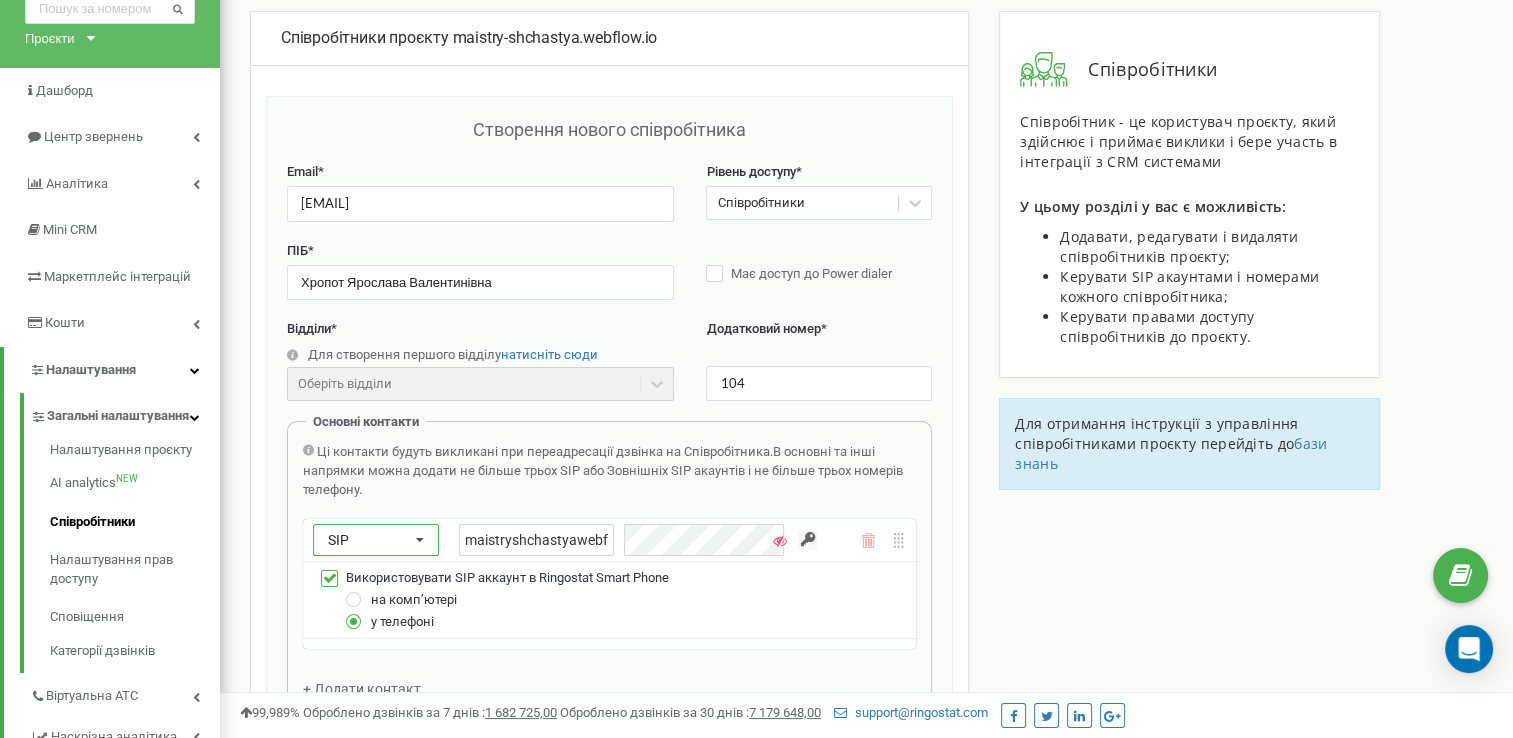 click at bounding box center (419, 541) 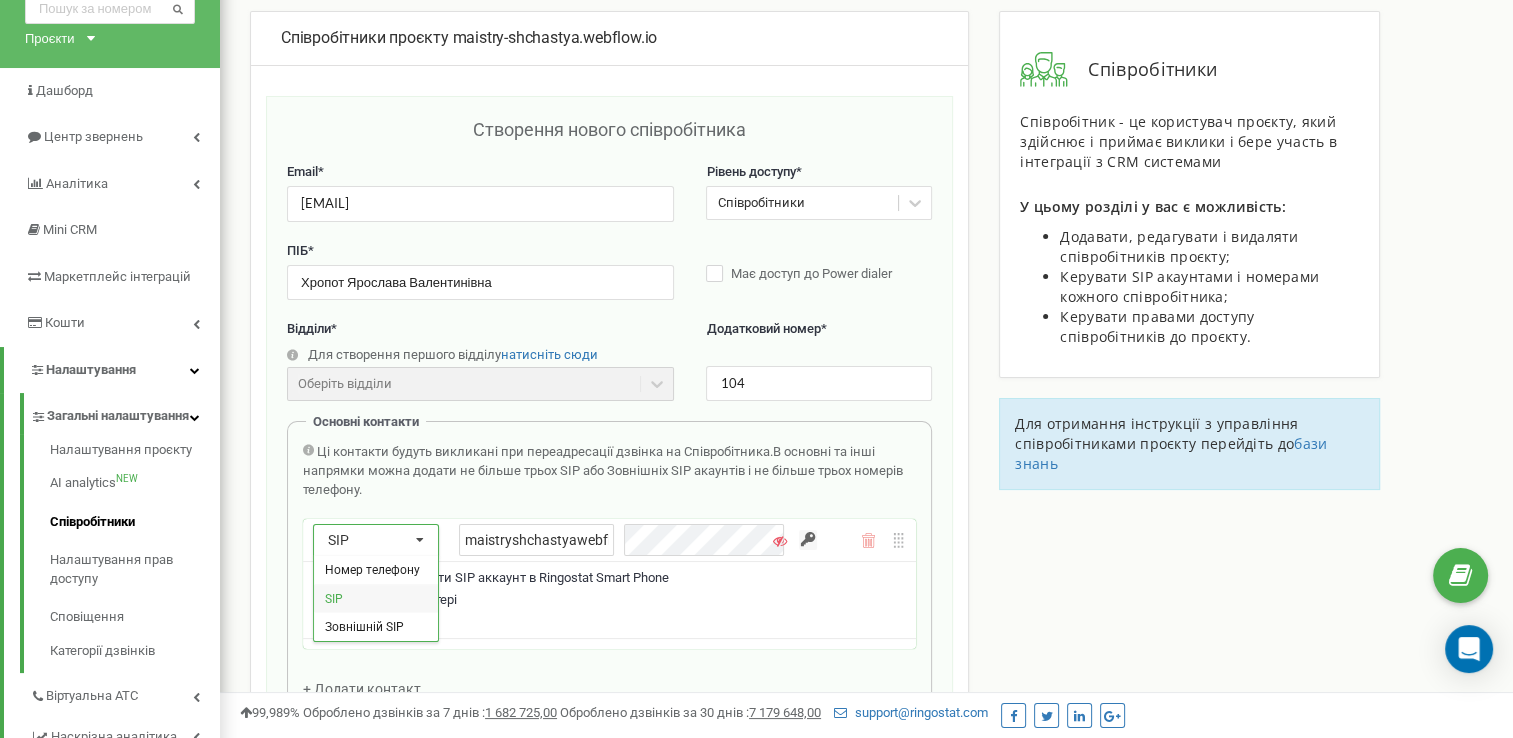 click on "SIP" at bounding box center [376, 598] 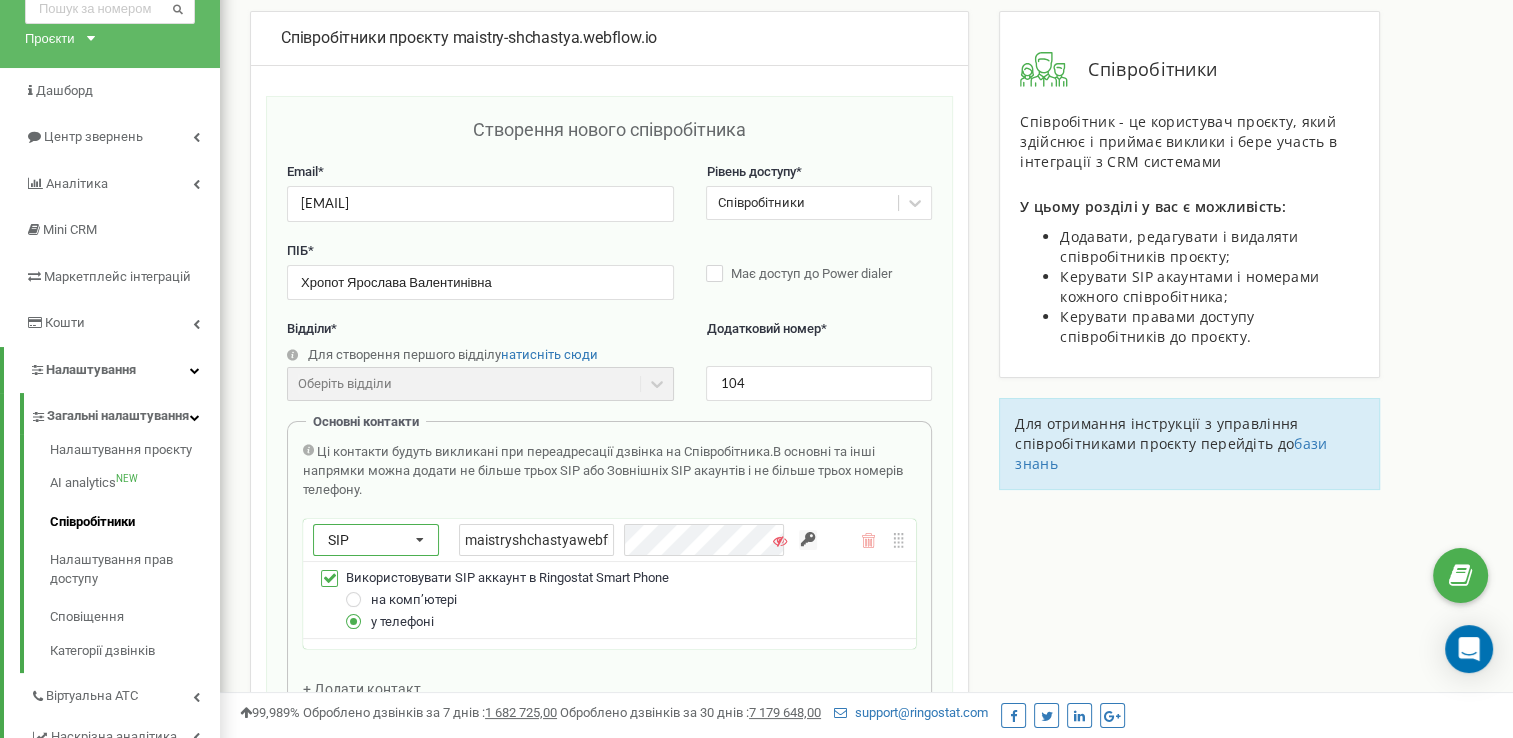 click at bounding box center (419, 541) 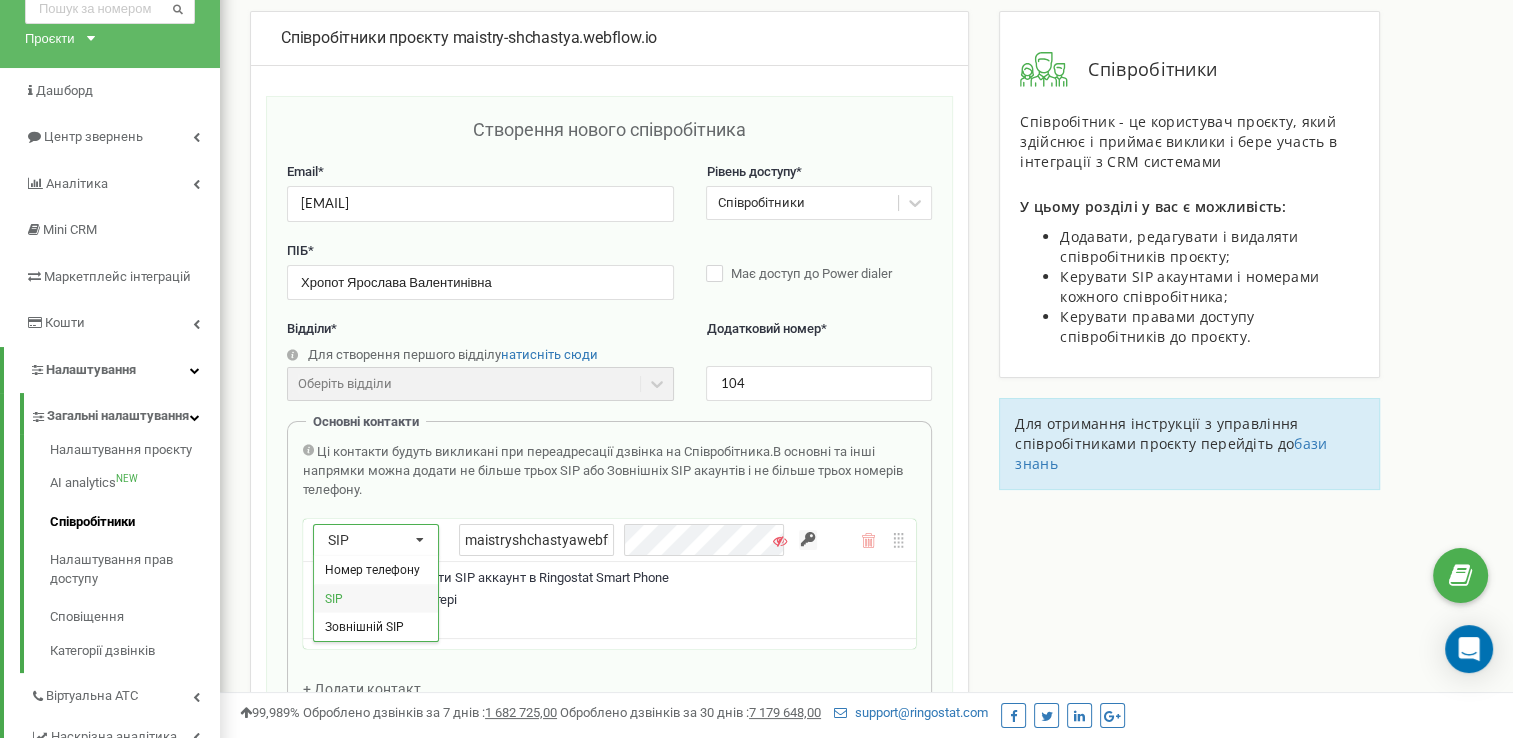 click on "SIP" at bounding box center [376, 598] 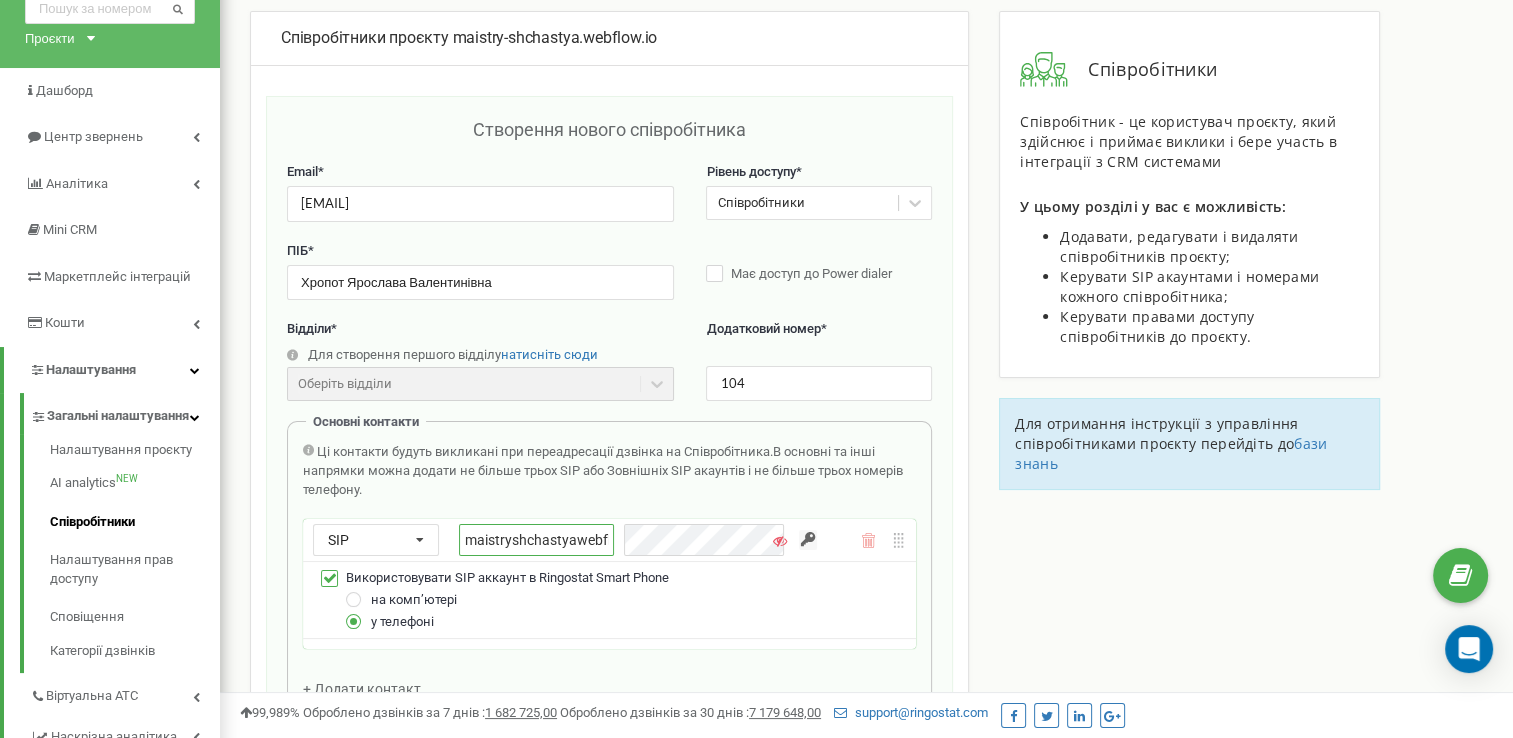 click on "maistryshchastyawebflowio_" at bounding box center (536, 540) 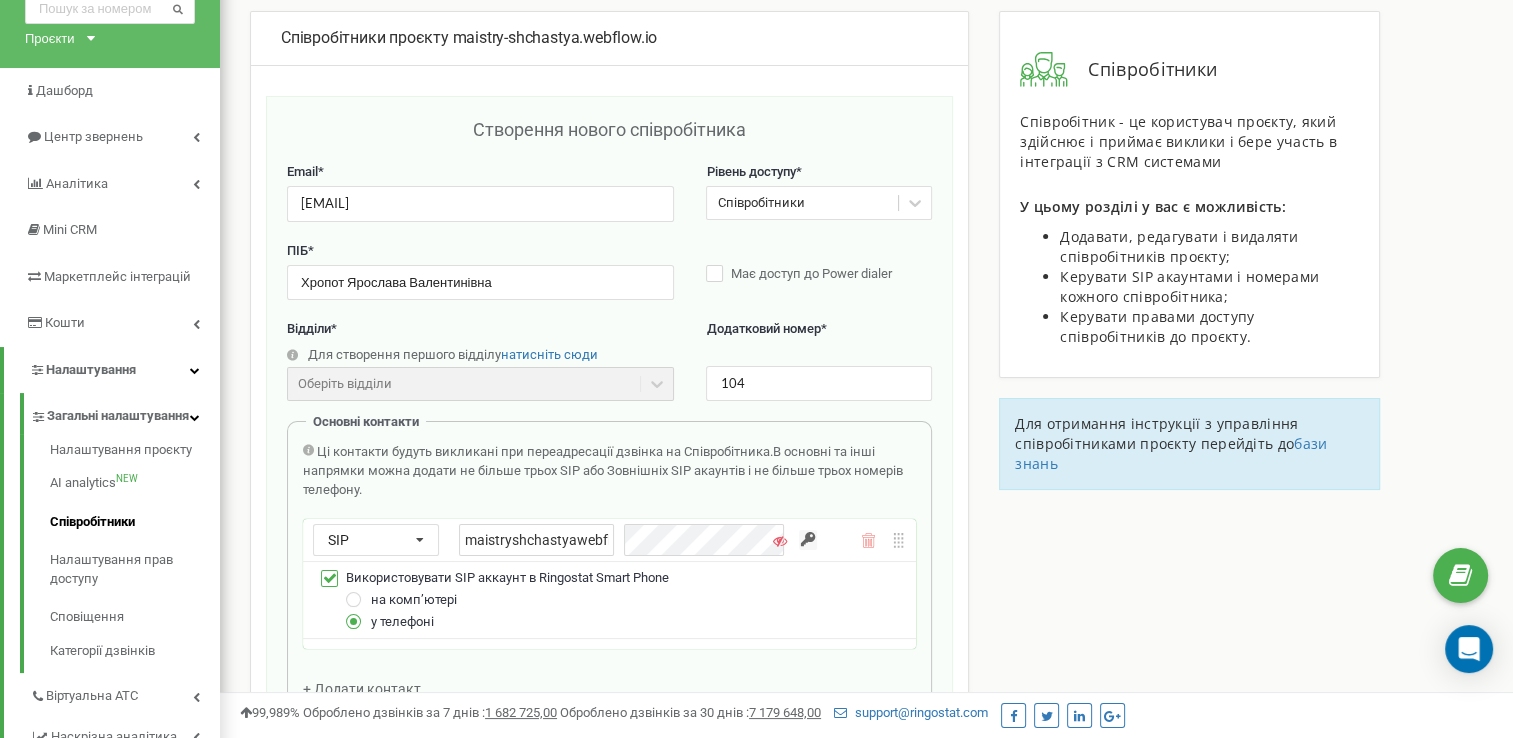 scroll, scrollTop: 0, scrollLeft: 24, axis: horizontal 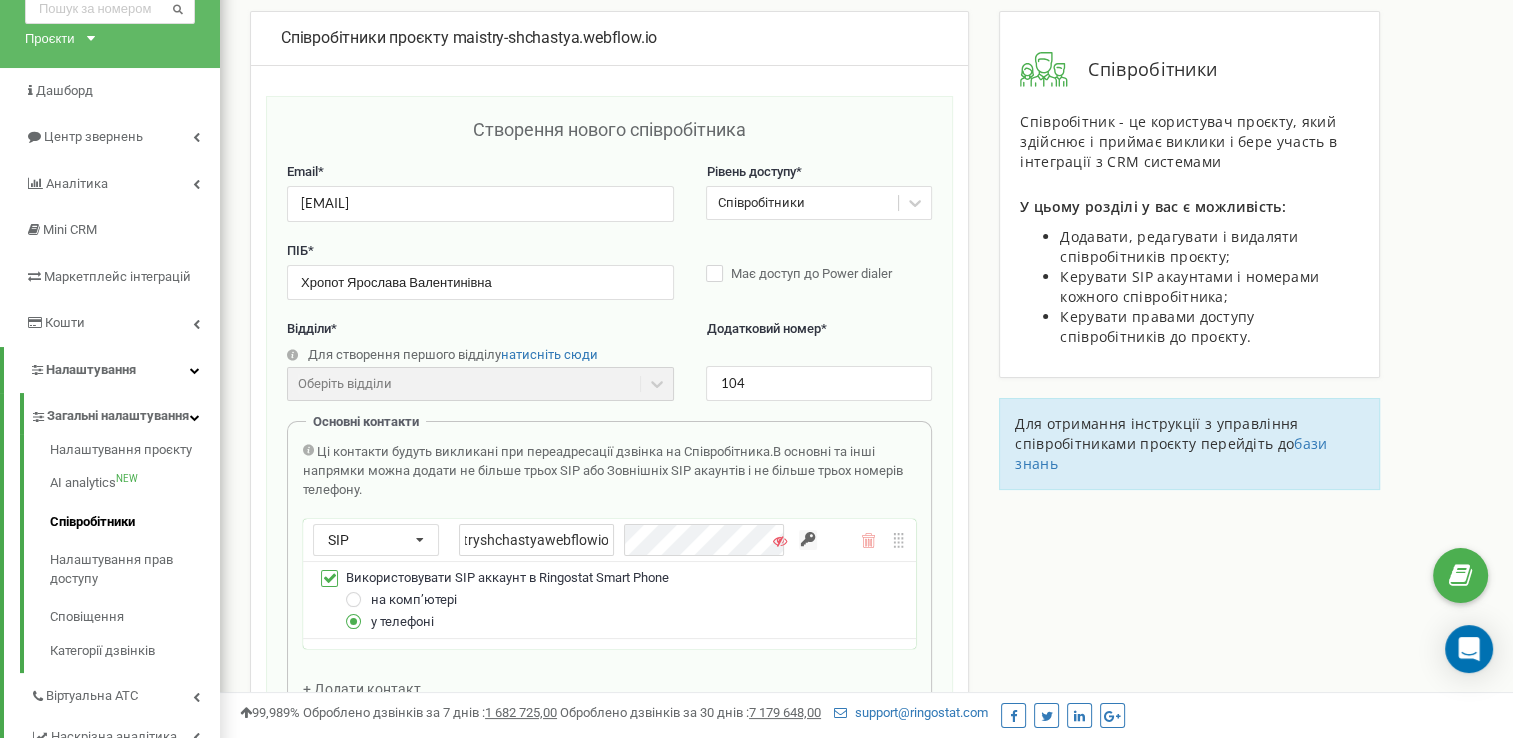 type on "maistryshchastyawebflowio_" 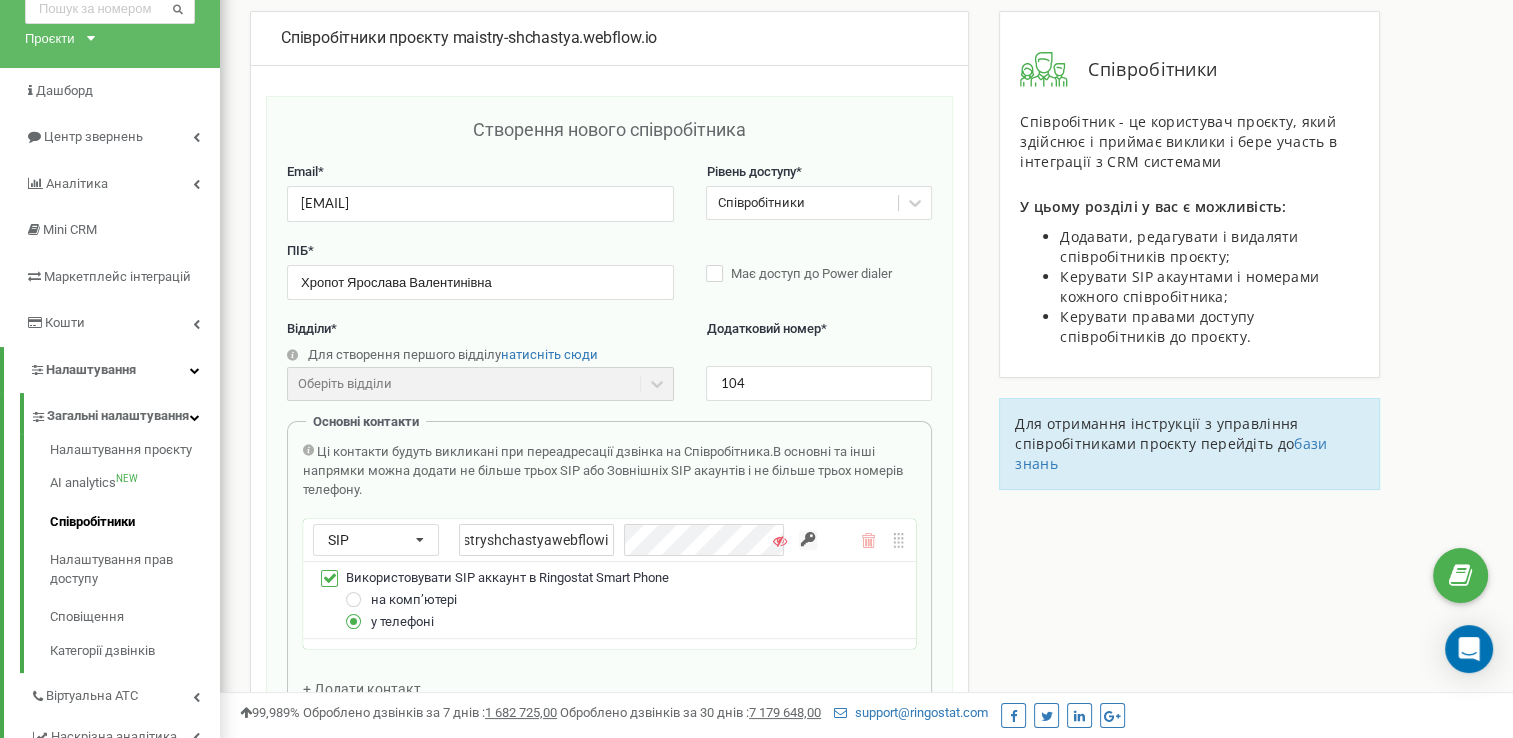 scroll, scrollTop: 0, scrollLeft: 0, axis: both 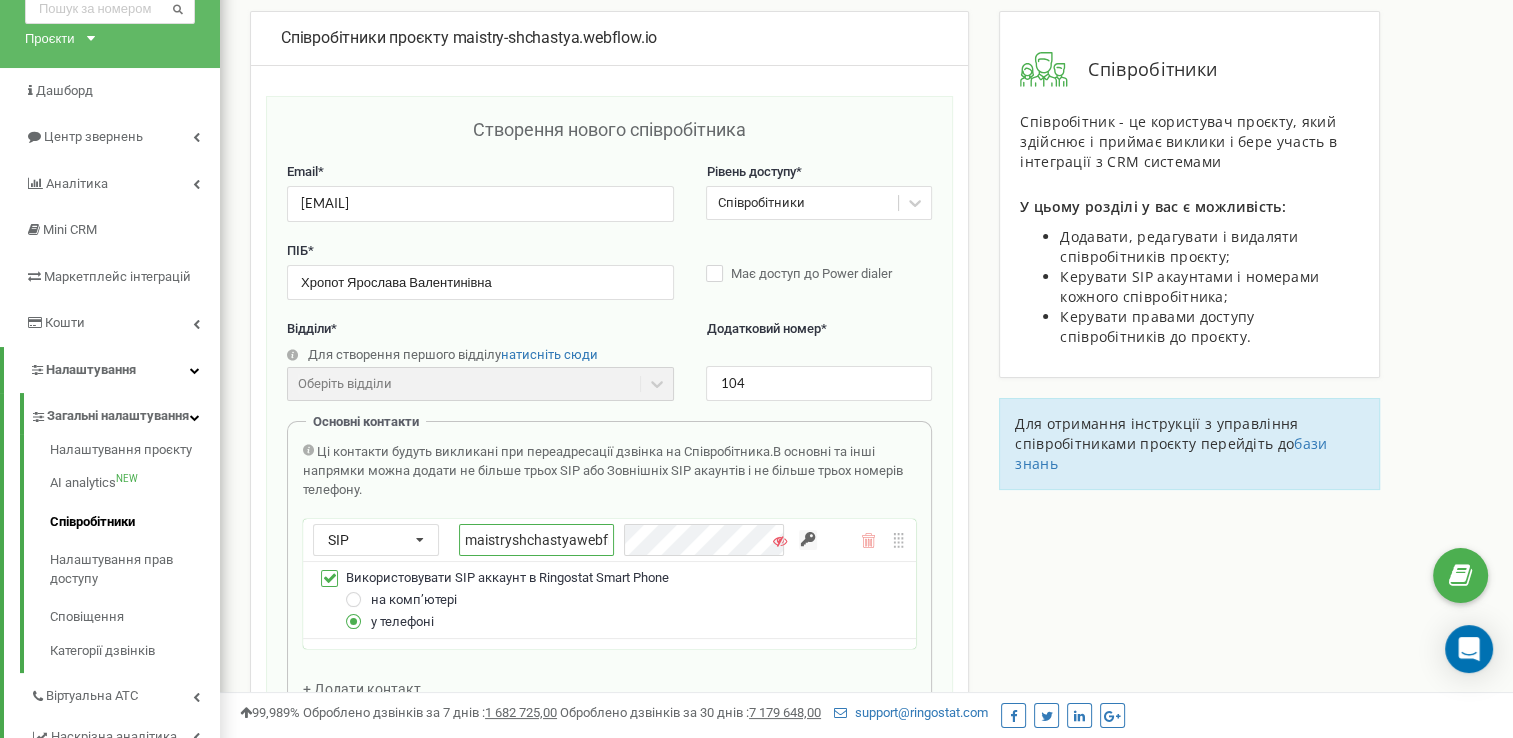 click on "maistryshchastyawebflowio_" at bounding box center (626, 540) 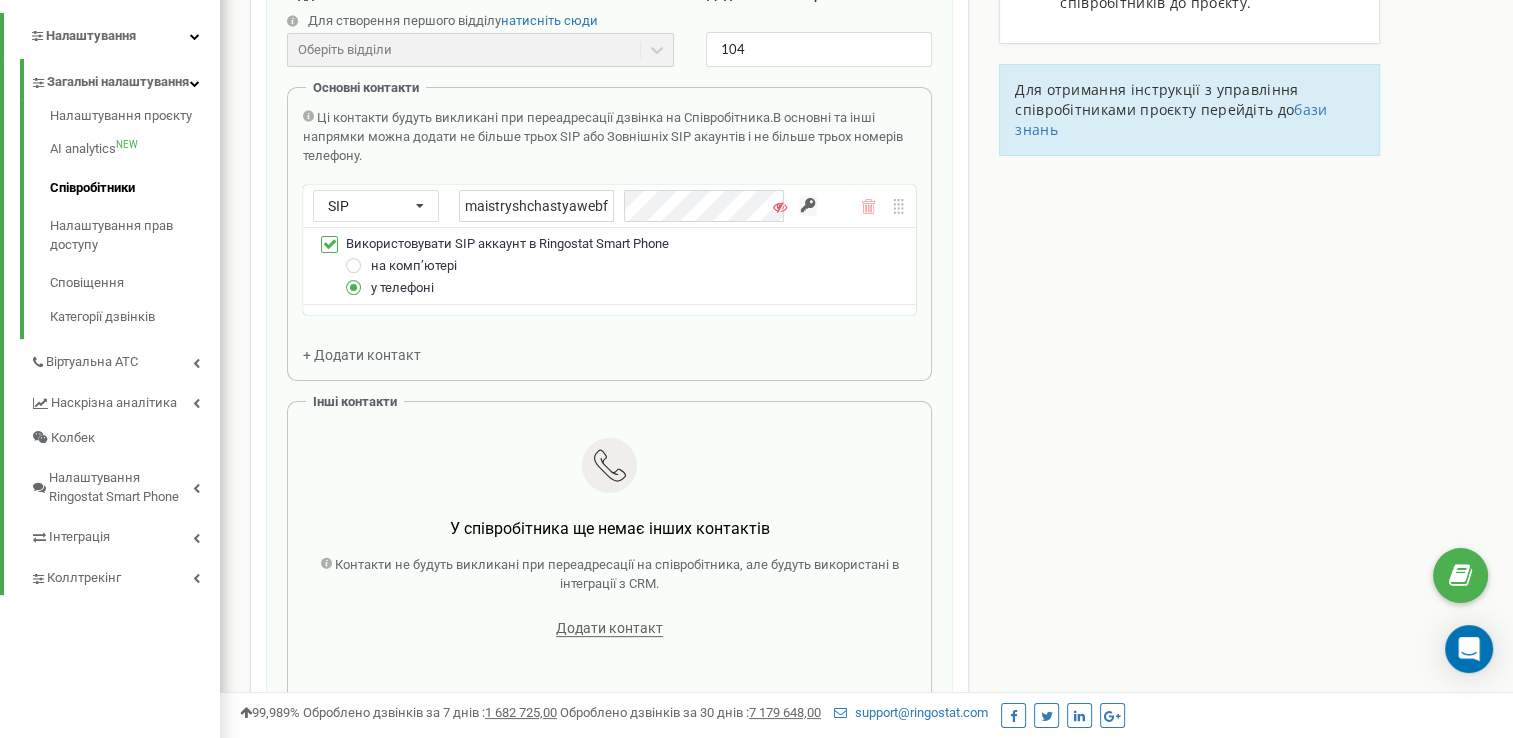 scroll, scrollTop: 600, scrollLeft: 0, axis: vertical 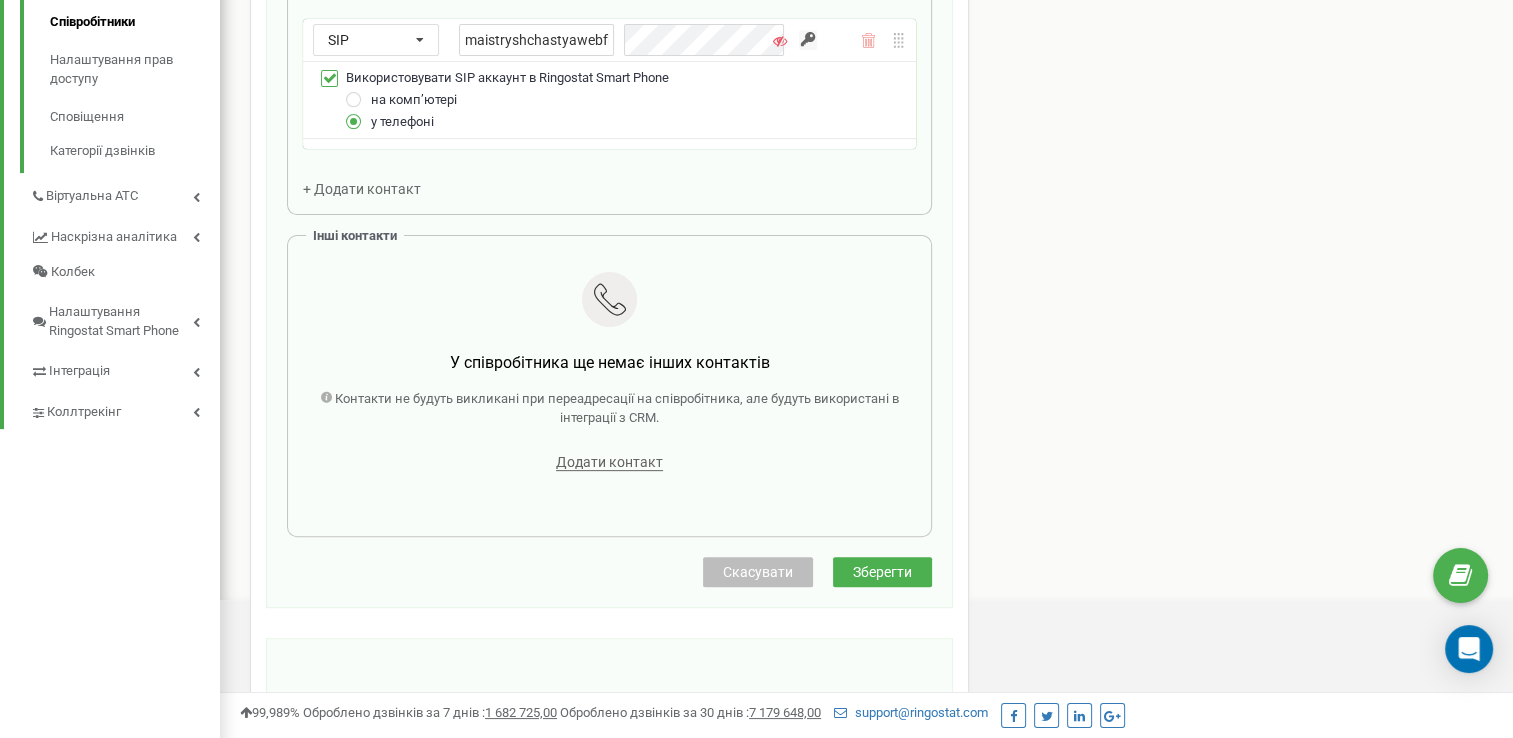 click on "Створення нового співробітника Email * yaroslava.khropot@gmail.com Рівень доступу * Співробітники ПІБ * Хропот Ярослава Валентинівна   Має доступ до Power dialer Відділи * Для створення першого відділу   натисніть сюди Оберіть відділи Відділи ще не створені Додатковий номер * 104 Основні контакти Ці контакти будуть викликані при переадресації дзвінка на Співробітника.  В основні та інші напрямки можна додати не більше трьох SIP або Зовнішніх SIP акаунтів і не більше трьох номерів телефону. SIP Номер телефону SIP Зовнішній SIP maistryshchastyawebflowio_           на компʼютері у телефоні Інші контакти" at bounding box center [609, 102] 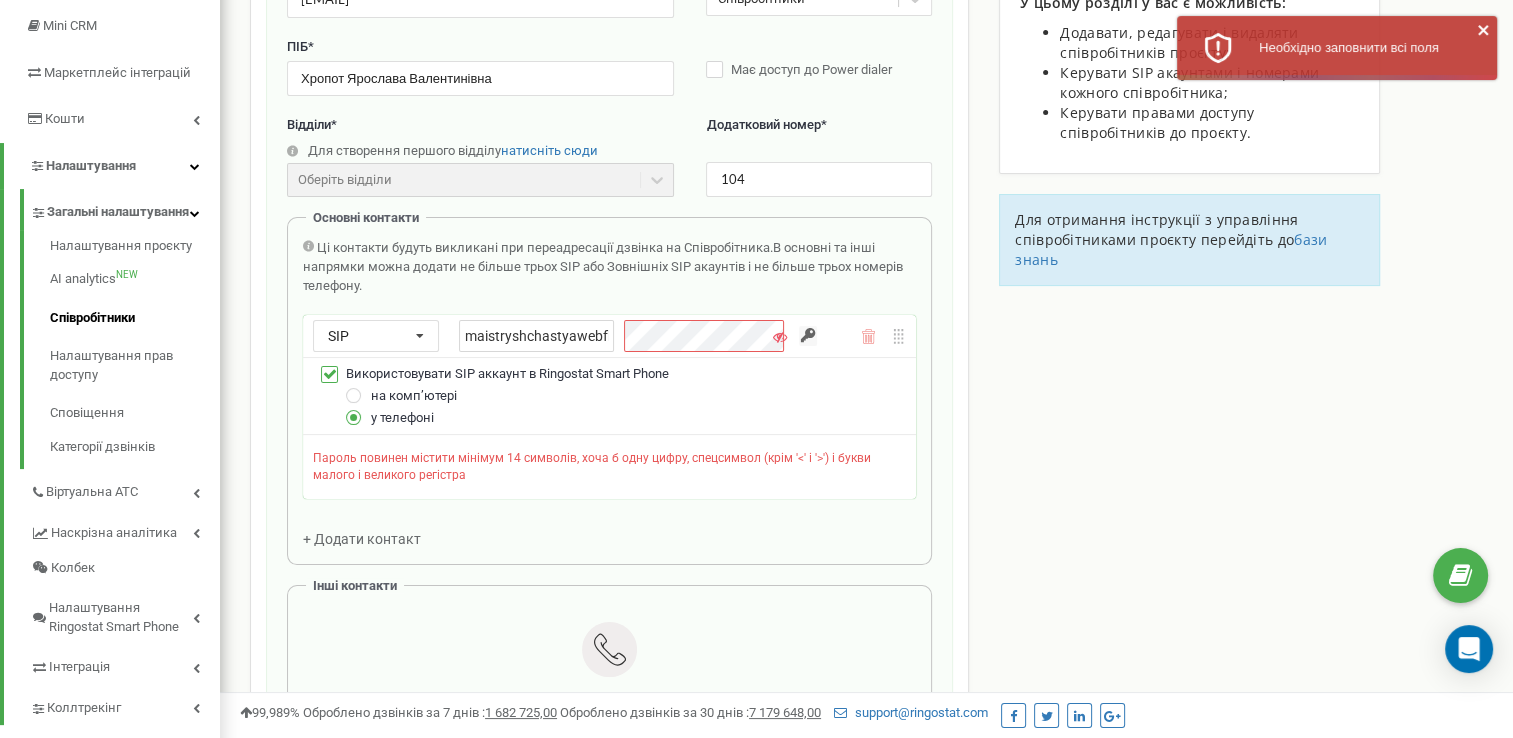 scroll, scrollTop: 300, scrollLeft: 0, axis: vertical 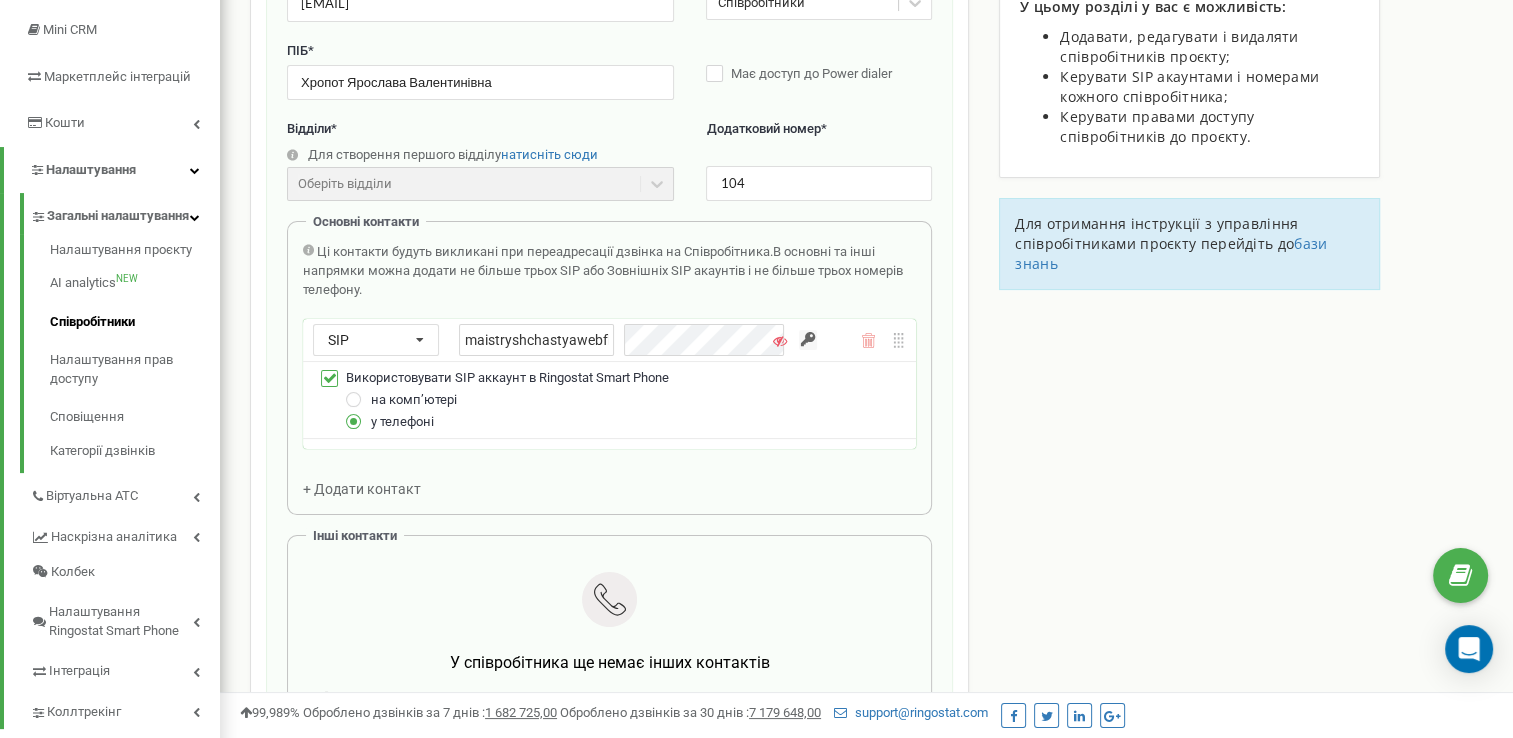 click on "maistryshchastyawebflowio_" at bounding box center [626, 340] 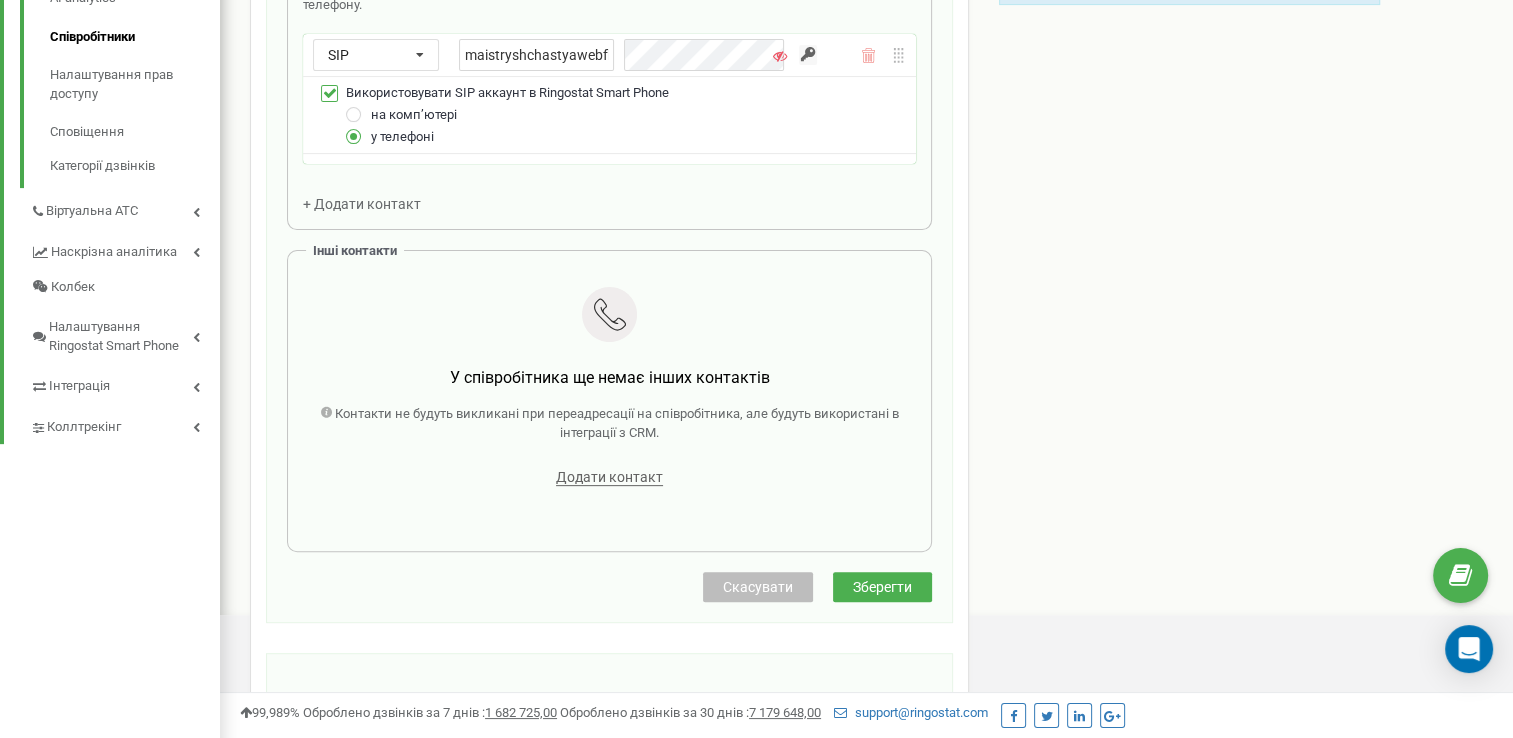 scroll, scrollTop: 900, scrollLeft: 0, axis: vertical 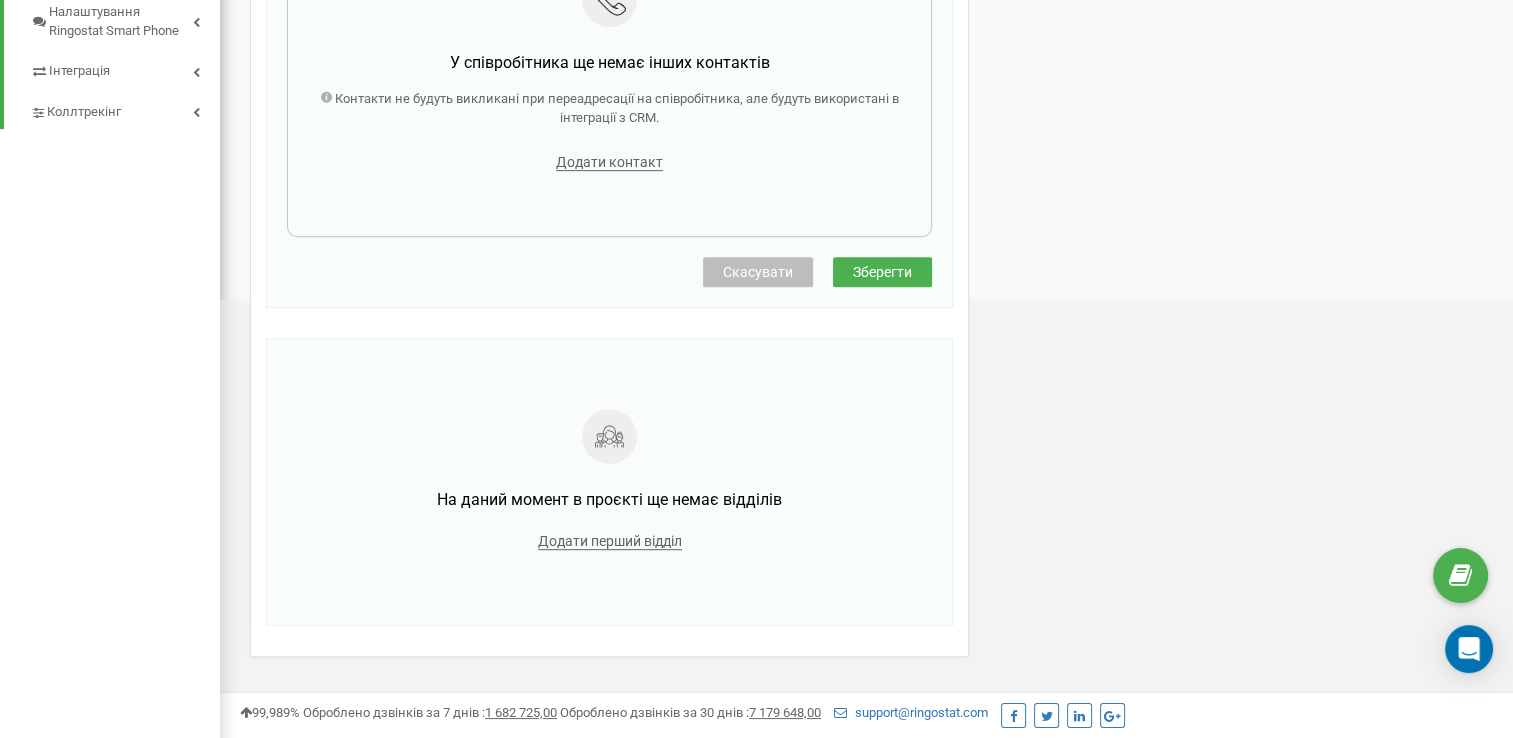 click on "Створення нового співробітника Email * yaroslava.khropot@gmail.com Рівень доступу * Співробітники ПІБ * Хропот Ярослава Валентинівна   Має доступ до Power dialer Відділи * Для створення першого відділу   натисніть сюди Оберіть відділи Відділи ще не створені Додатковий номер * 104 Основні контакти Ці контакти будуть викликані при переадресації дзвінка на Співробітника.  В основні та інші напрямки можна додати не більше трьох SIP або Зовнішніх SIP акаунтів і не більше трьох номерів телефону. SIP Номер телефону SIP Зовнішній SIP maistryshchastyawebflowio_           на компʼютері у телефоні Інші контакти" at bounding box center (609, -198) 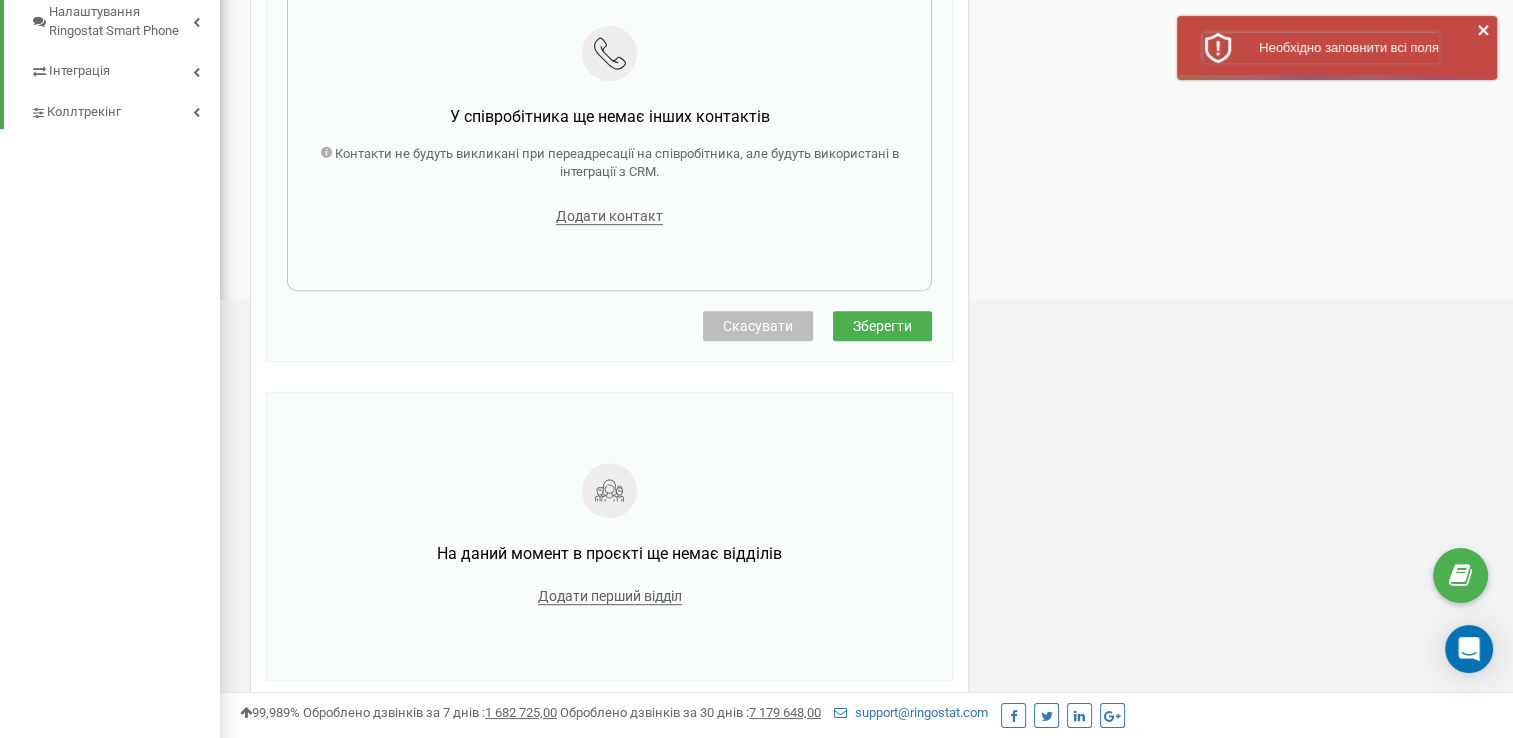 click on "Необхідно заповнити всі поля" at bounding box center [1321, 48] 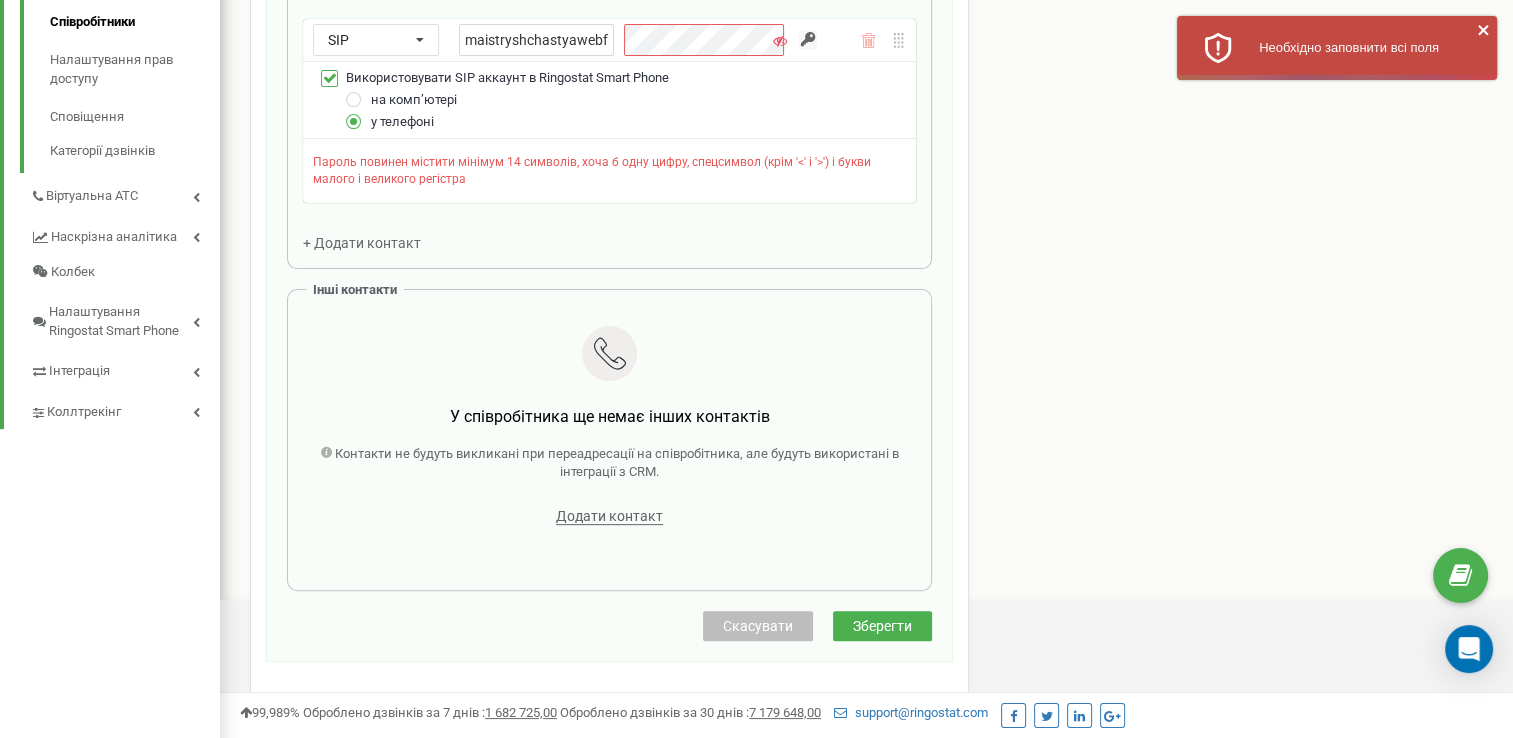 scroll, scrollTop: 500, scrollLeft: 0, axis: vertical 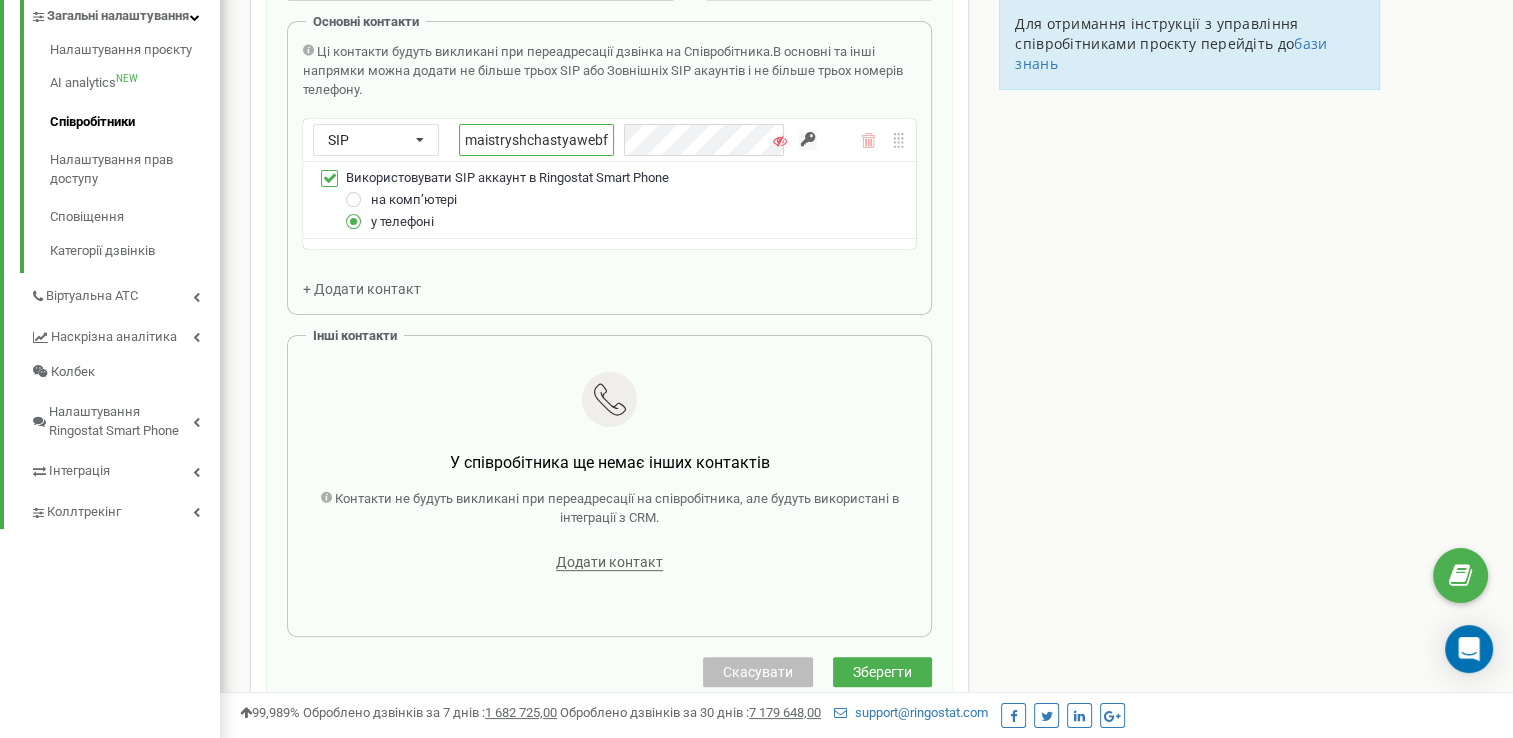 click on "maistryshchastyawebflowio_" at bounding box center (626, 140) 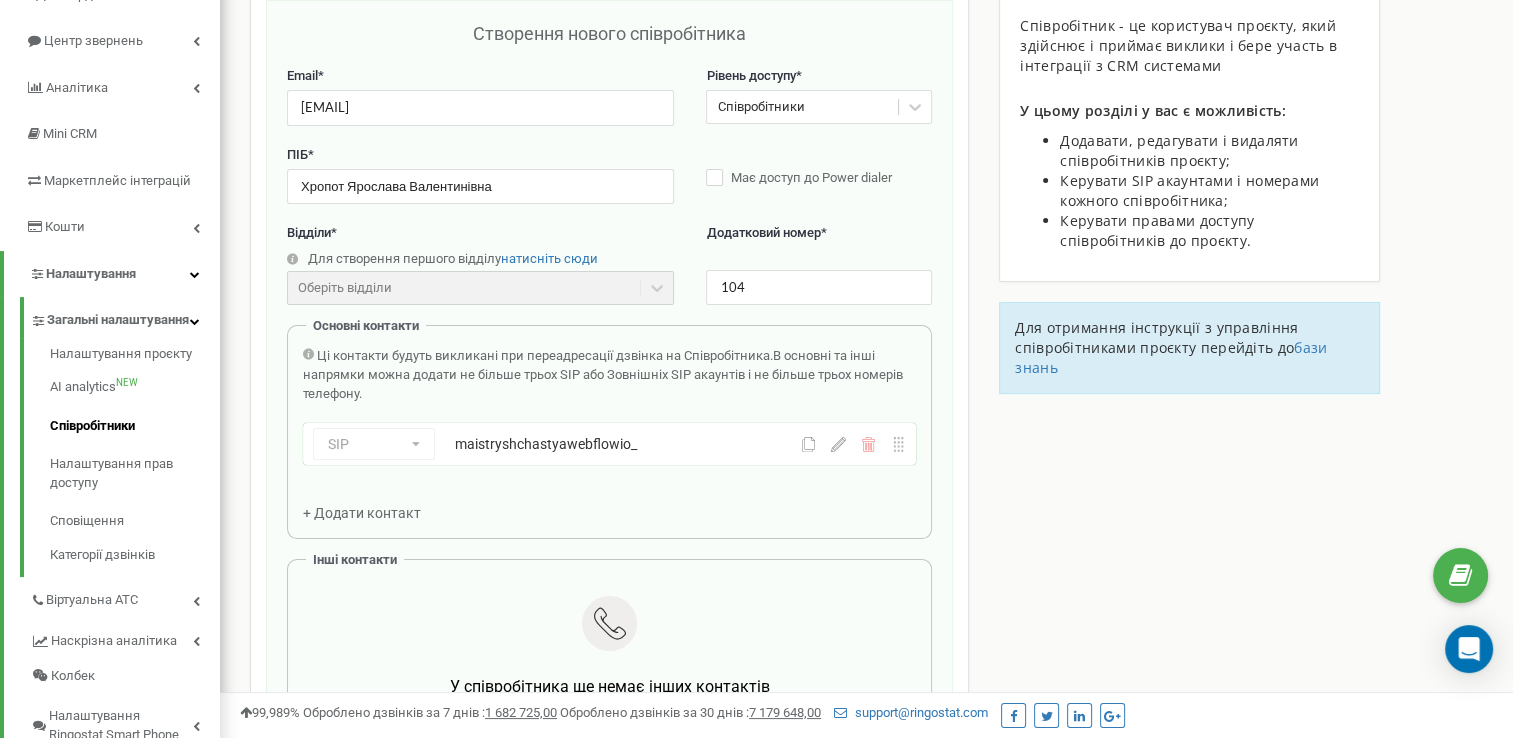 scroll, scrollTop: 200, scrollLeft: 0, axis: vertical 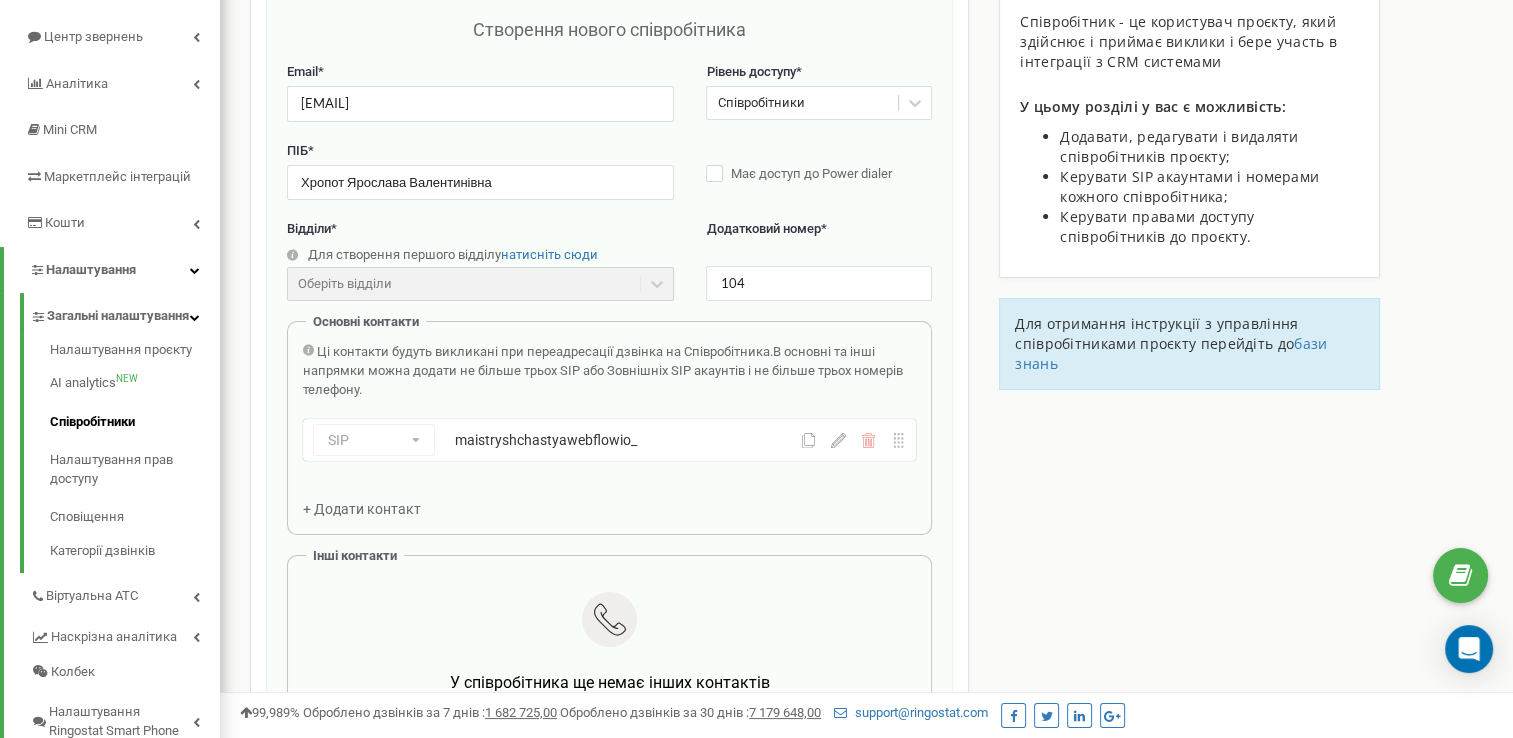 click 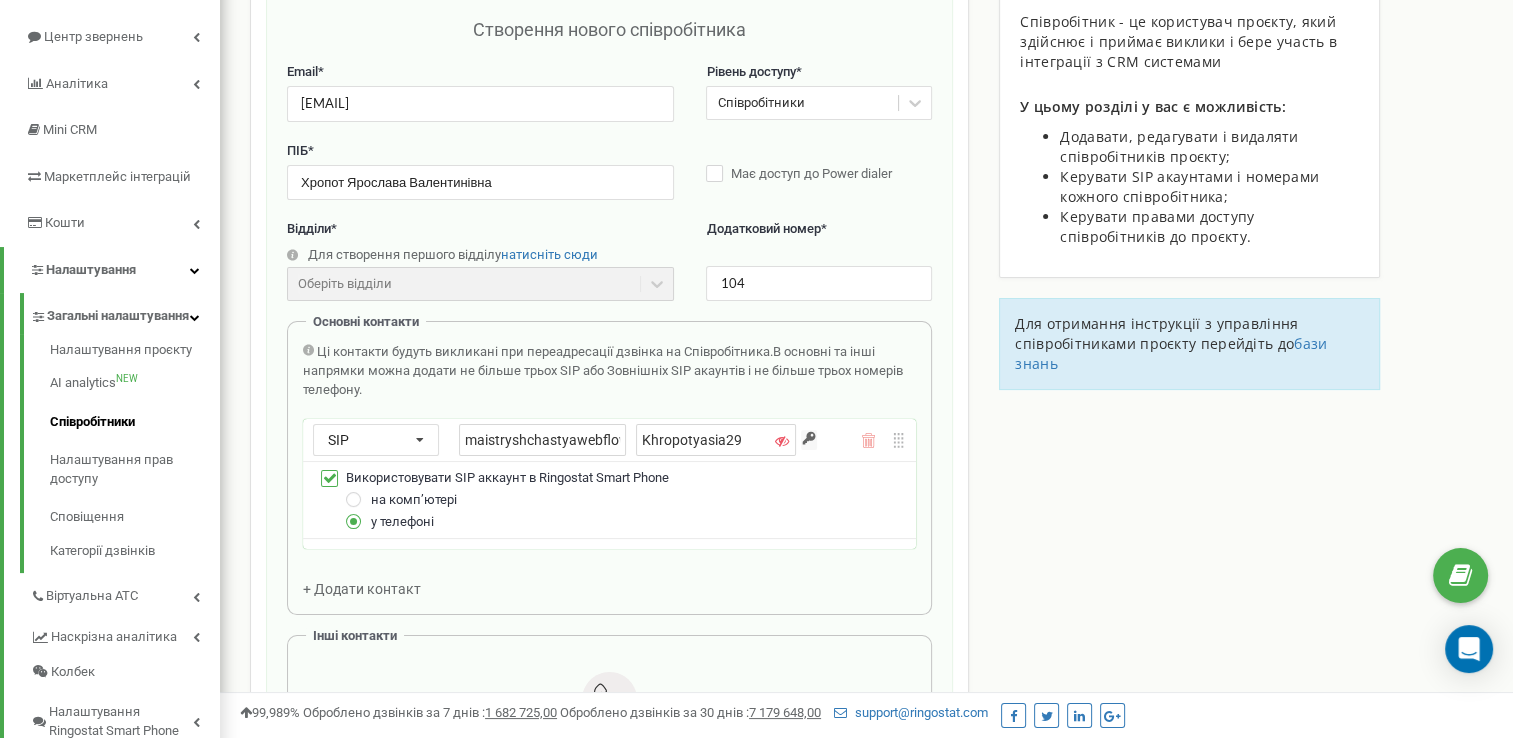click on "+ Додати контакт" at bounding box center (362, 589) 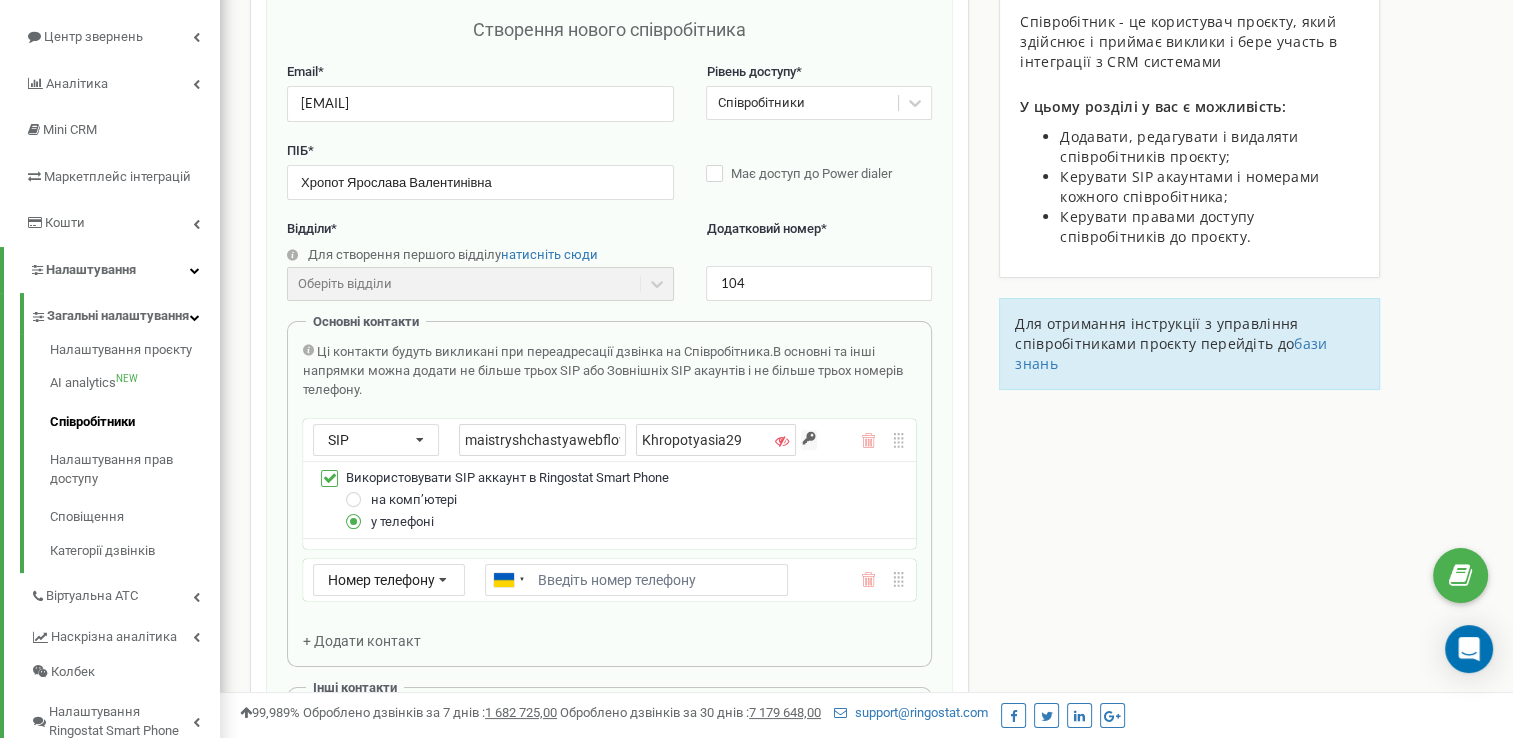click on "Email *" at bounding box center (636, 580) 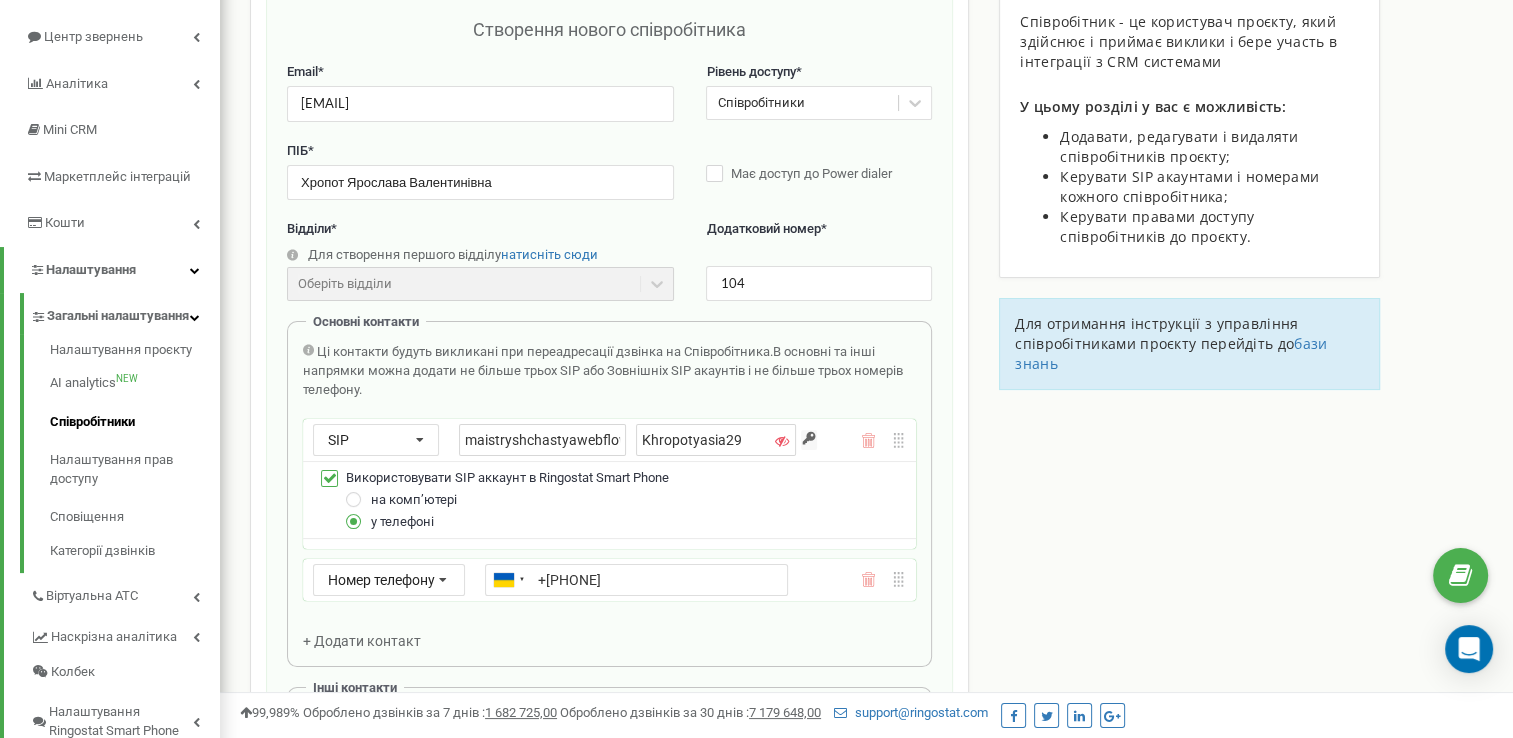 type on "+380631790742" 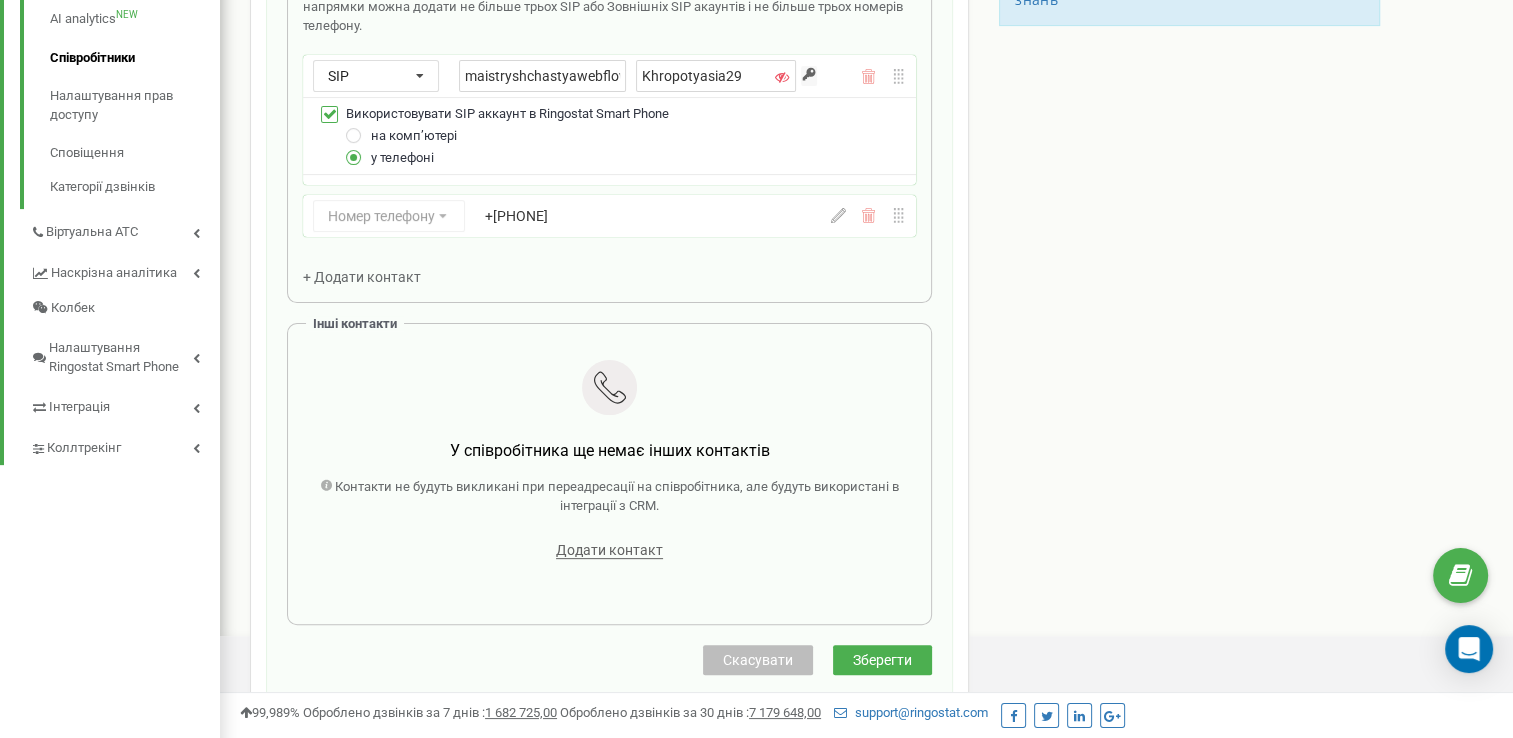 scroll, scrollTop: 800, scrollLeft: 0, axis: vertical 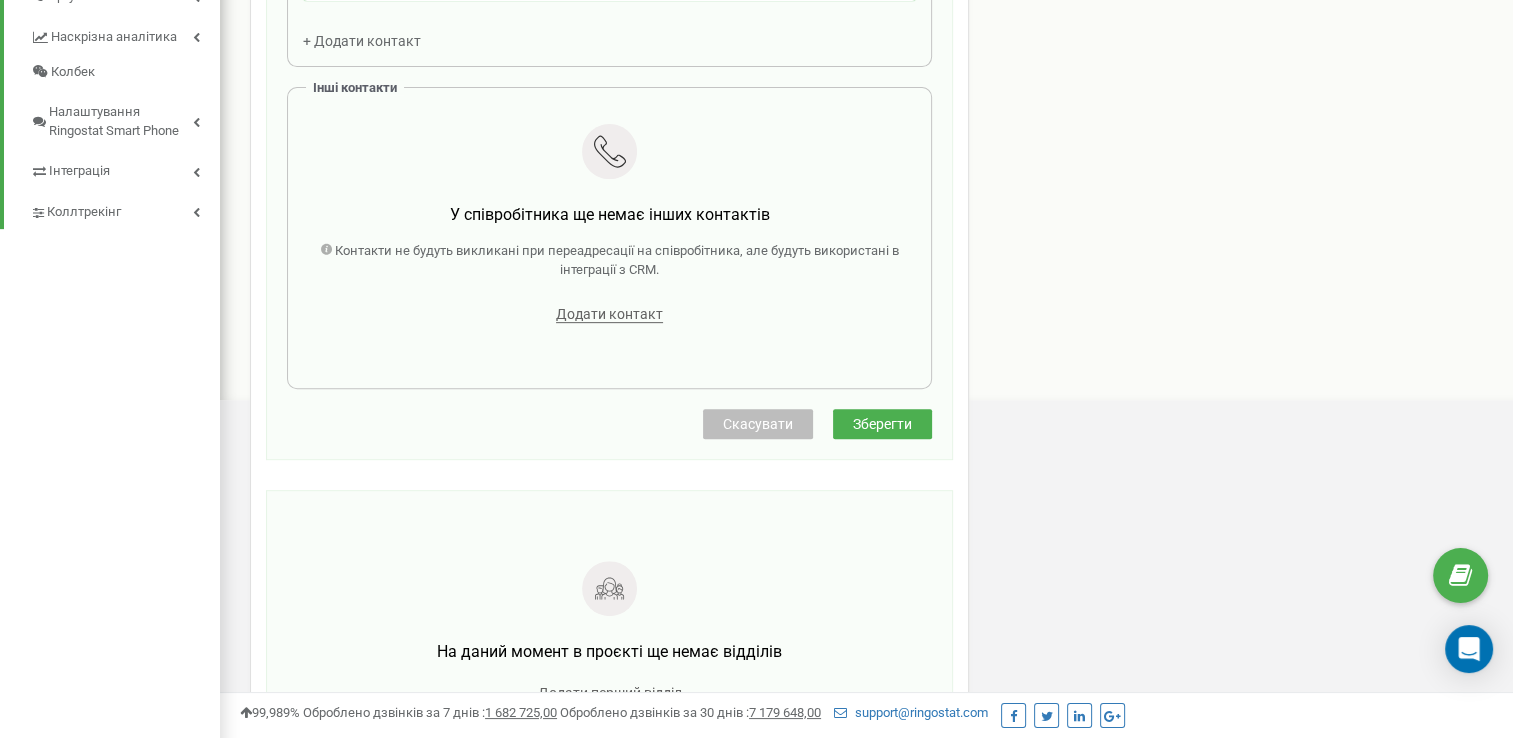 click on "Зберегти" at bounding box center [882, 424] 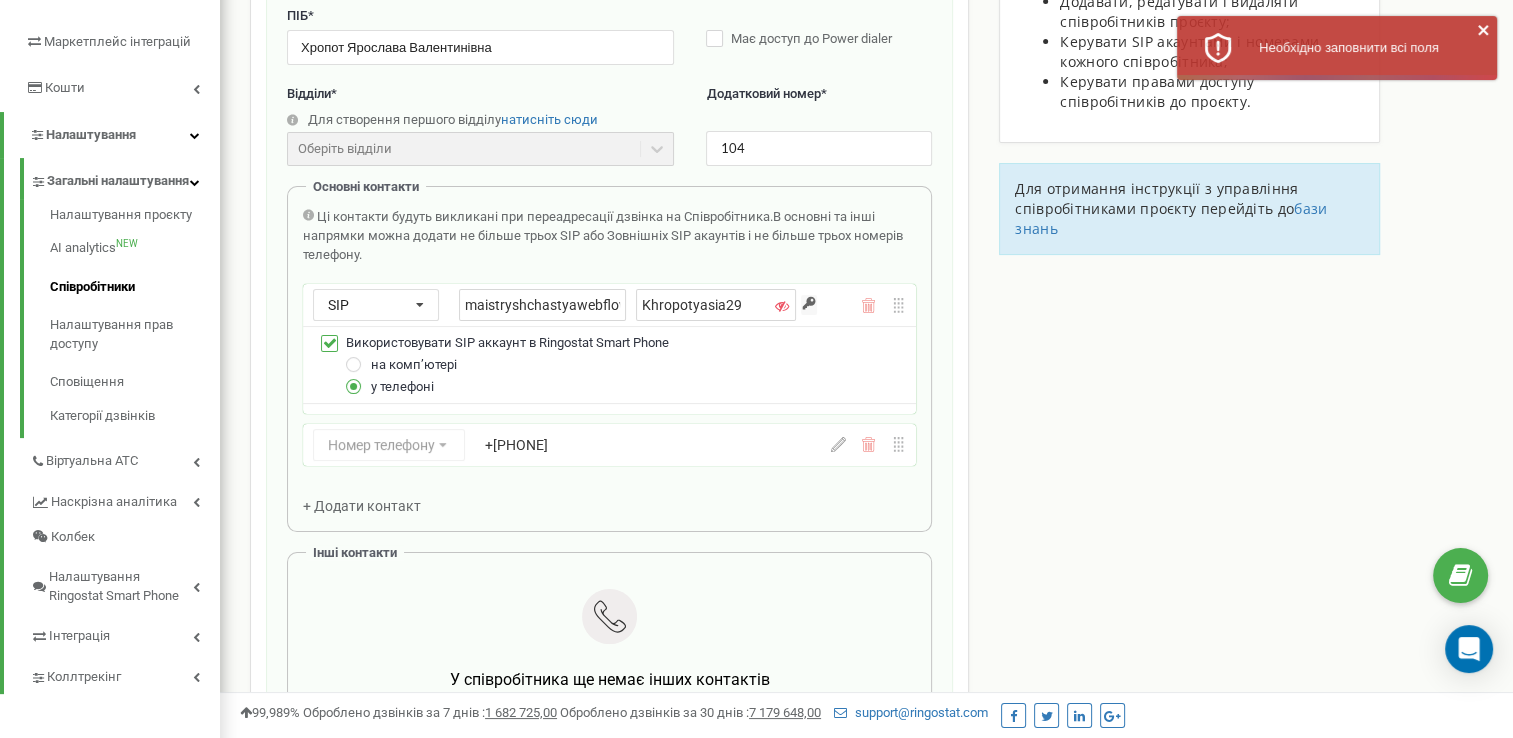 scroll, scrollTop: 300, scrollLeft: 0, axis: vertical 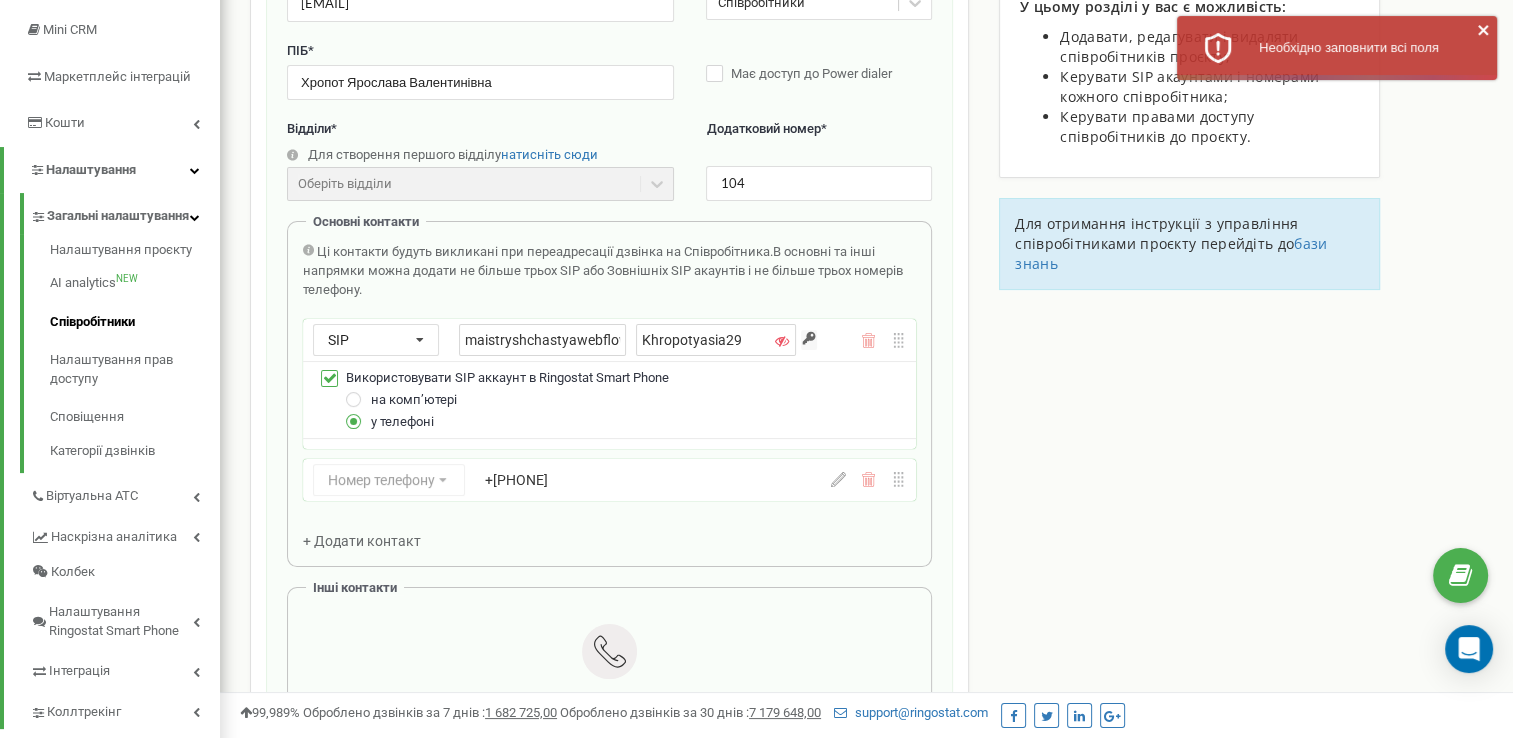click 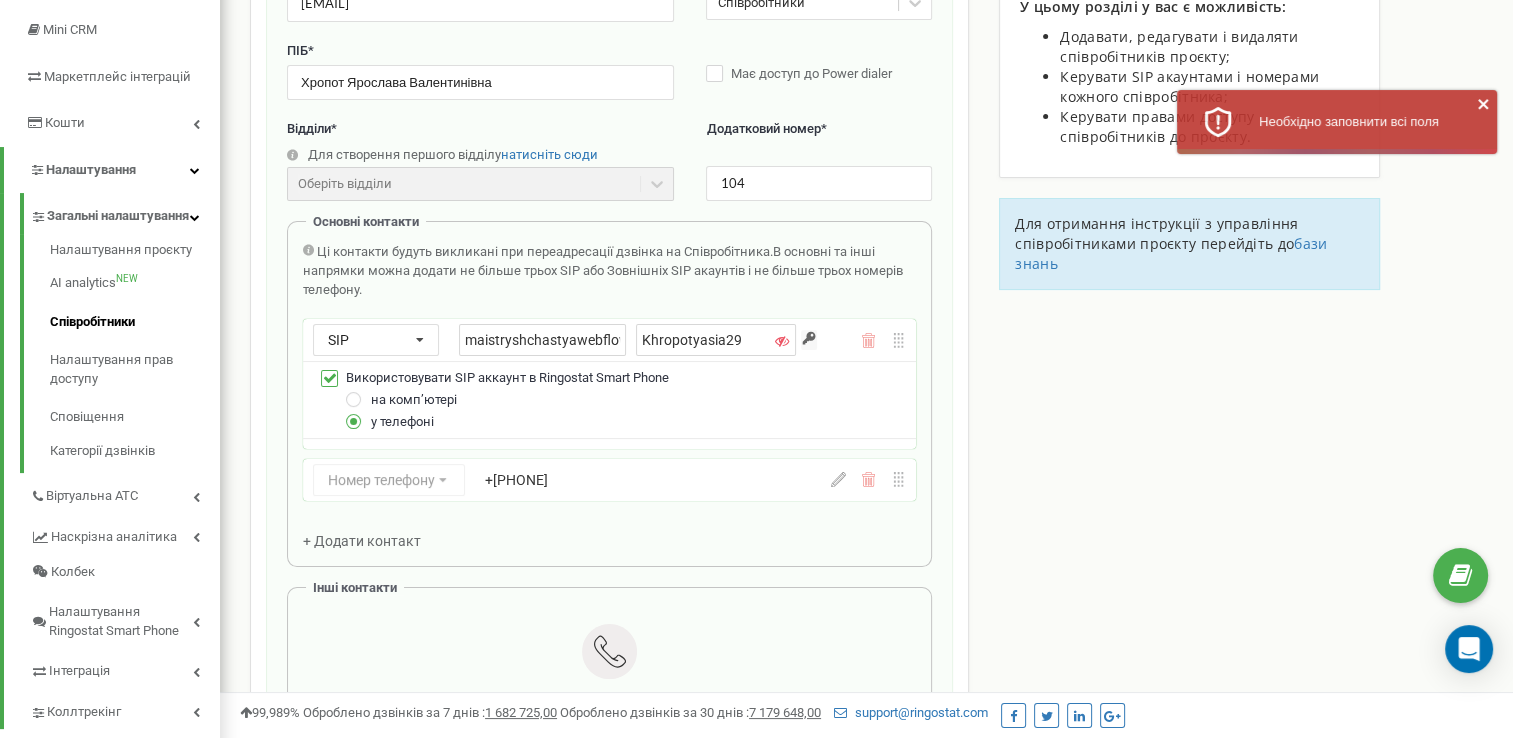 click on "Ці контакти будуть викликані при переадресації дзвінка на Співробітника.  В основні та інші напрямки можна додати не більше трьох SIP або Зовнішніх SIP акаунтів і не більше трьох номерів телефону. SIP Номер телефону SIP Зовнішній SIP maistryshchastyawebflowio_ Khropotyasia29           Використовувати SIP аккаунт в Ringostat Smart Phone на компʼютері у телефоні Номер телефону Номер телефону SIP Зовнішній SIP +380631790742           + Додати контакт" at bounding box center [609, 396] 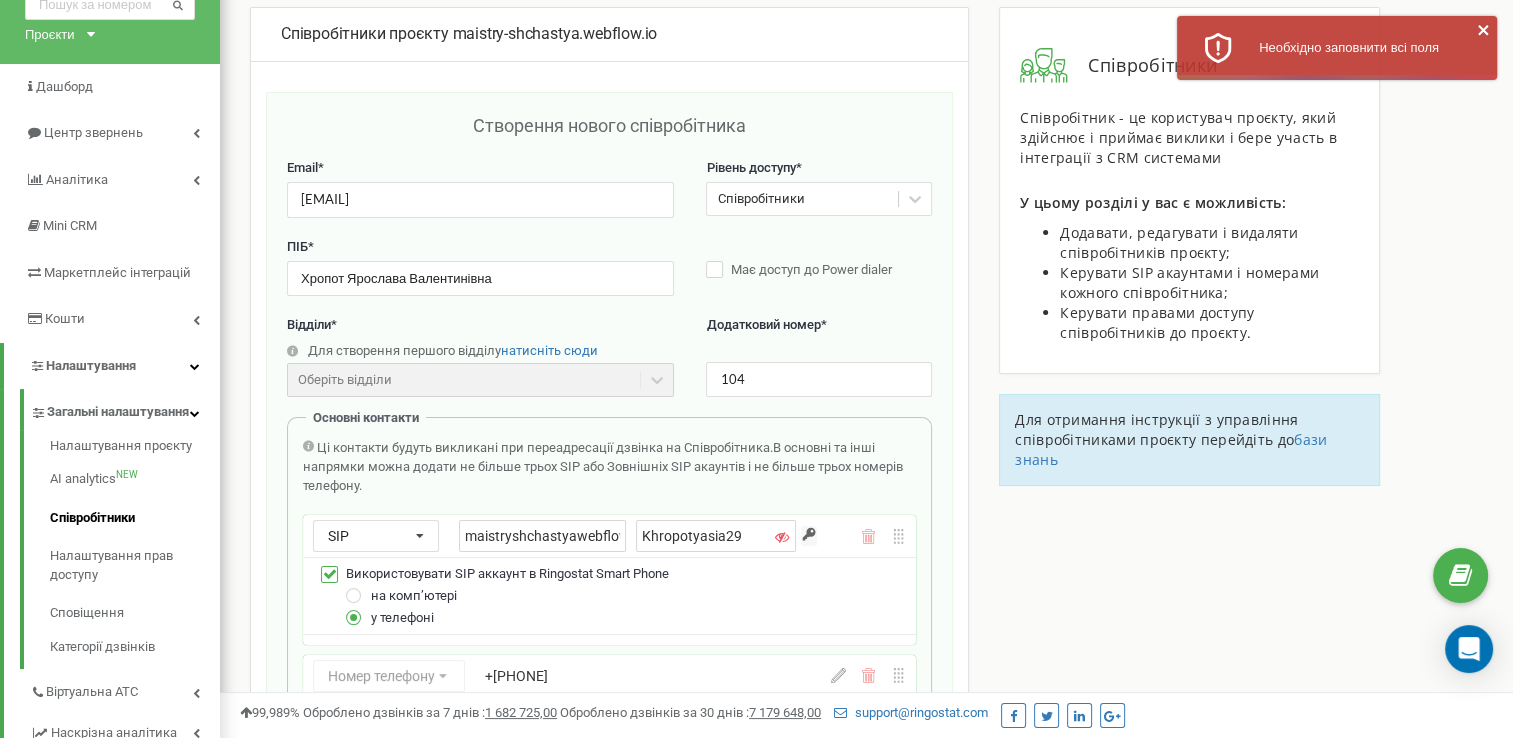 scroll, scrollTop: 100, scrollLeft: 0, axis: vertical 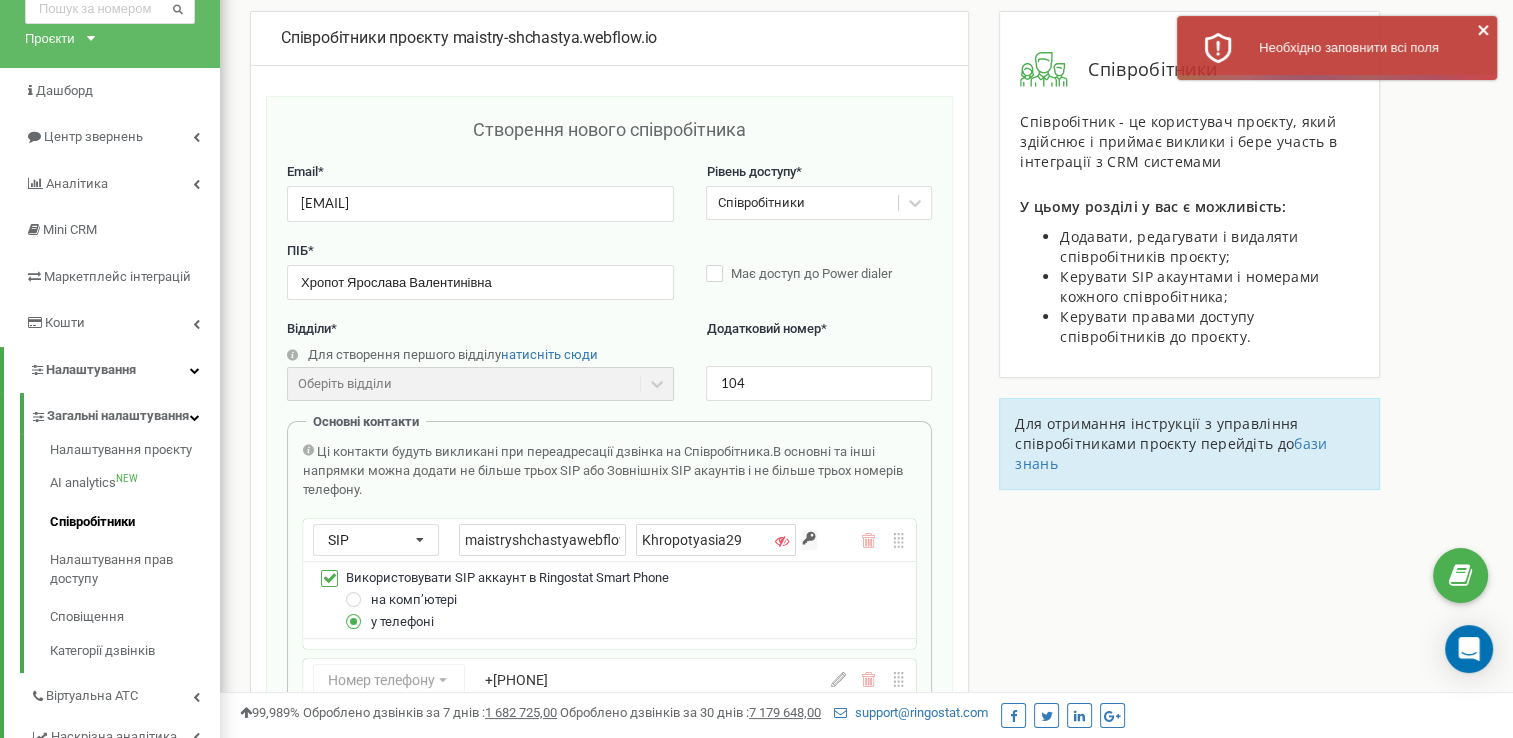 click on "Співробітники" at bounding box center (802, 203) 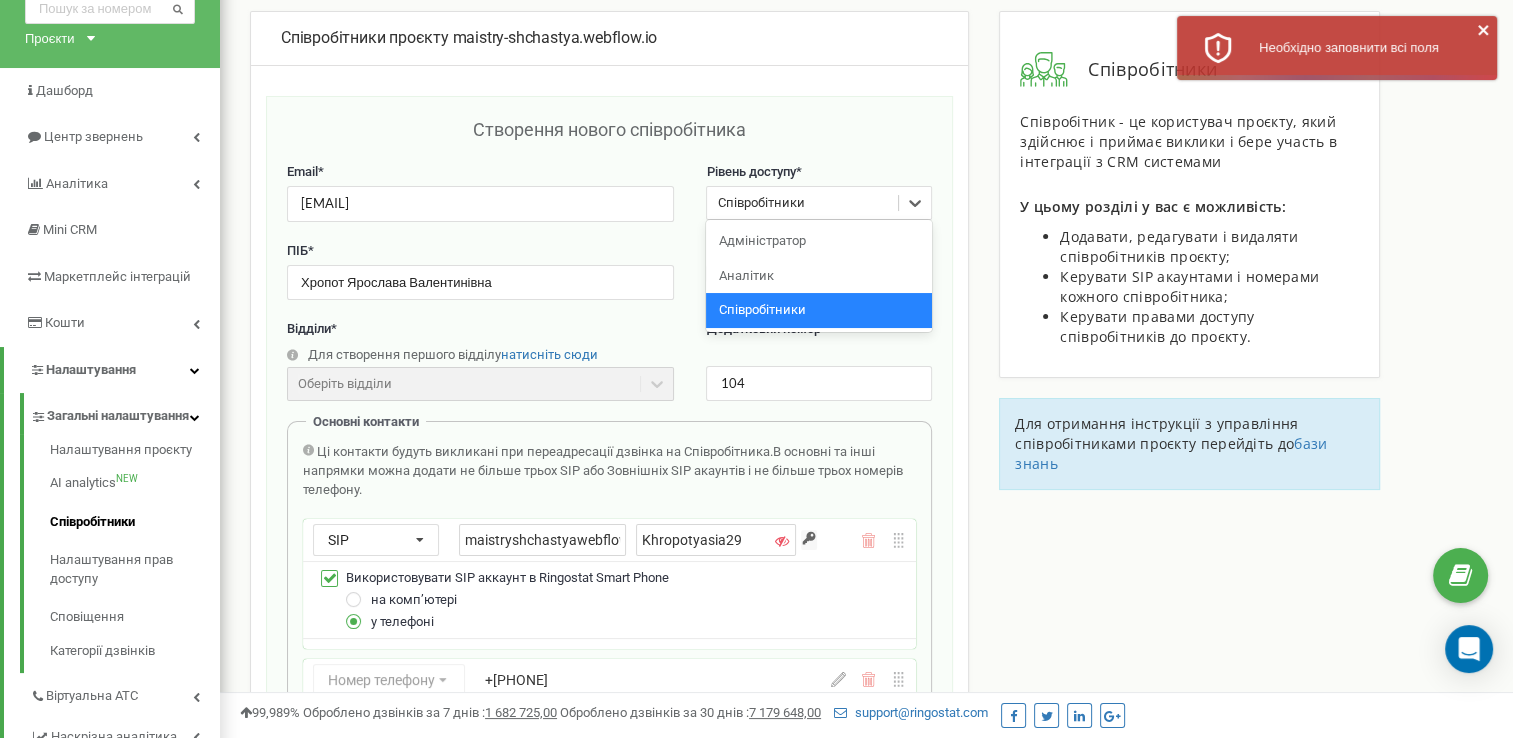 click on "Співробітники" at bounding box center [819, 310] 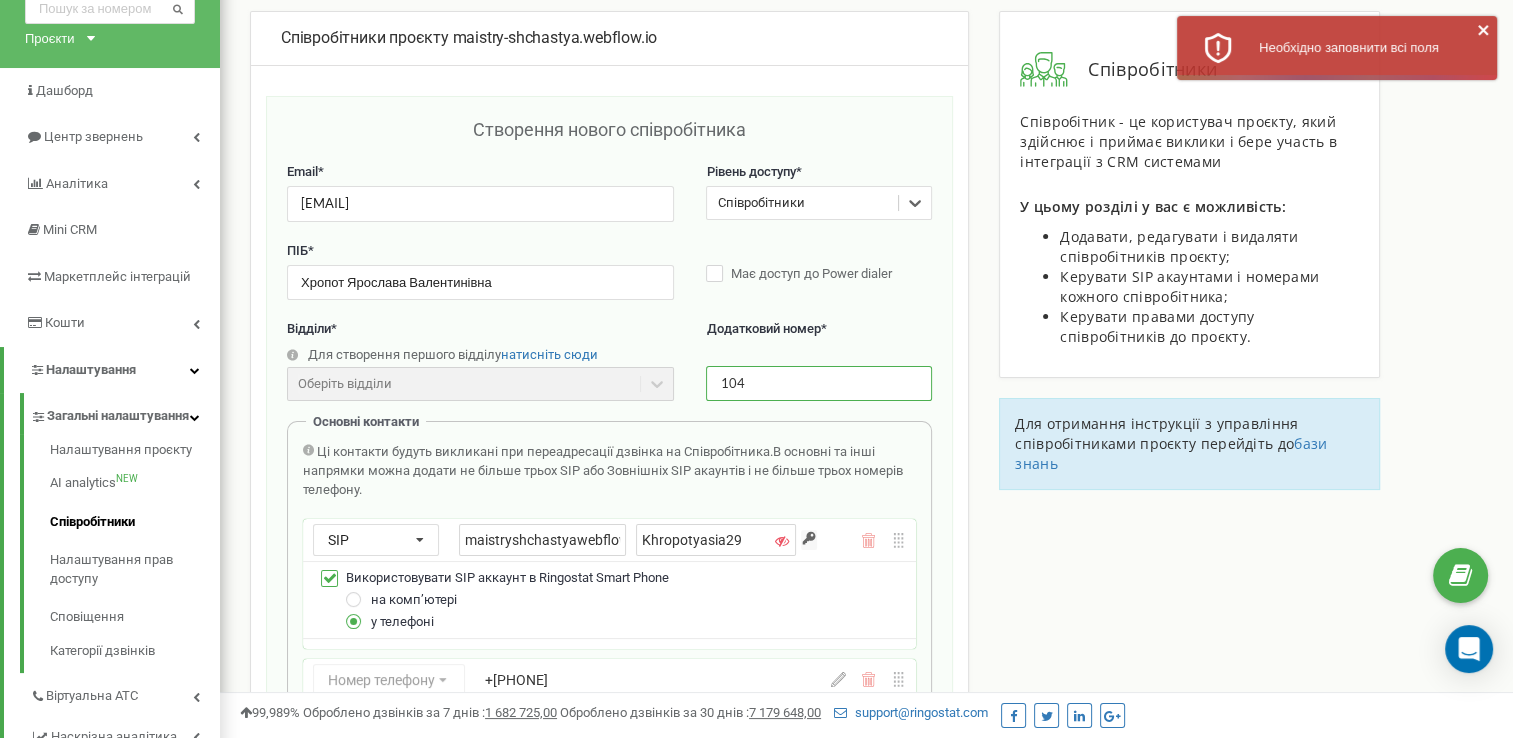 click on "104" at bounding box center (819, 383) 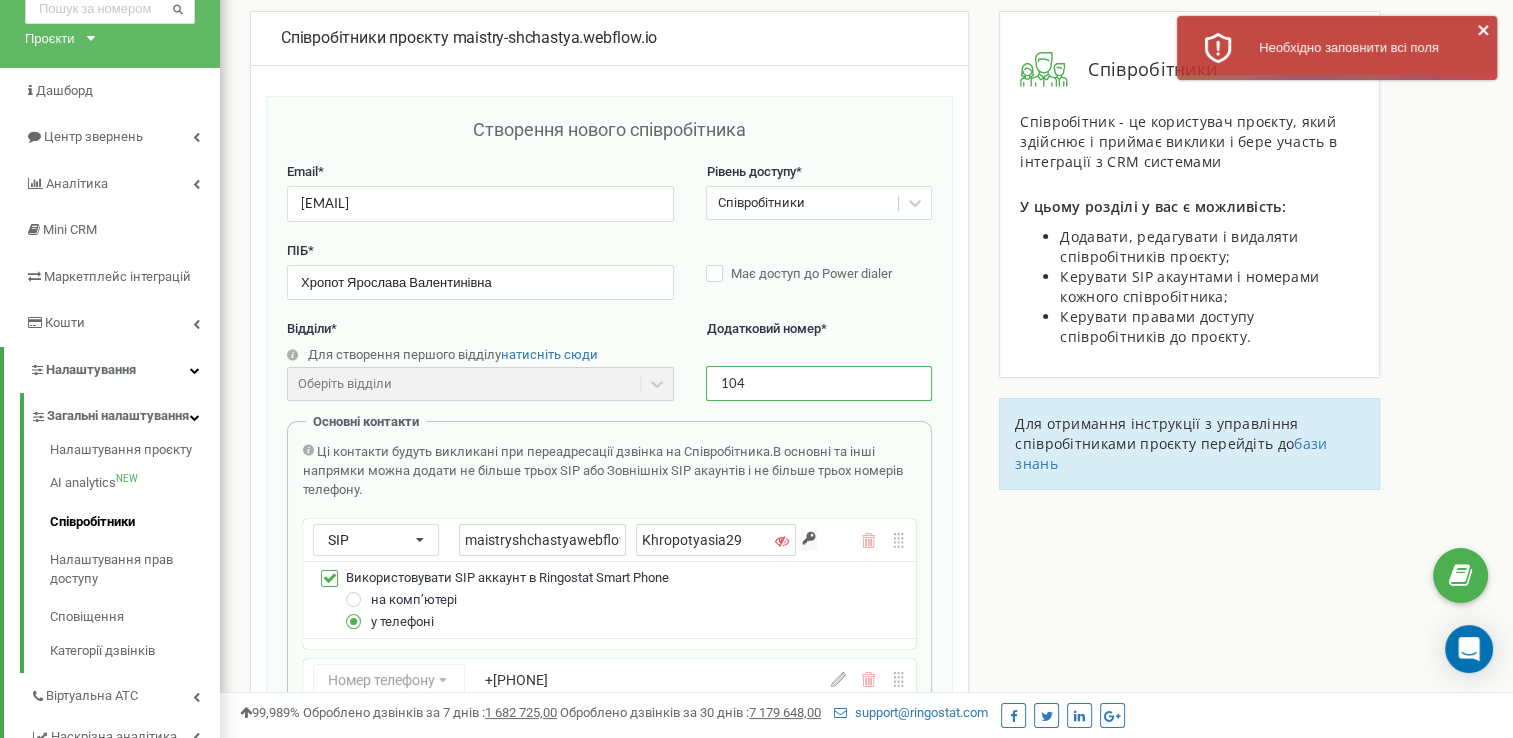 click on "104" at bounding box center (819, 383) 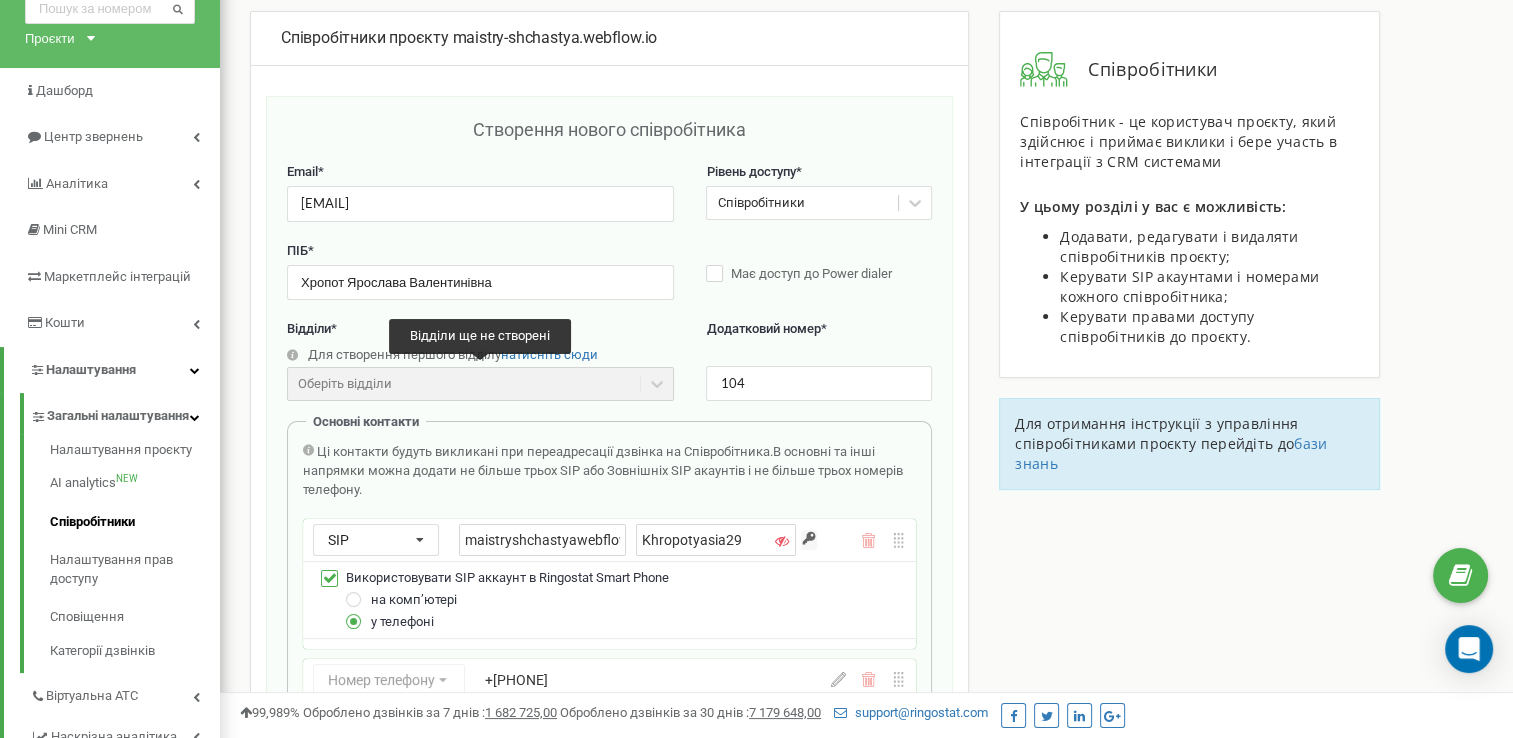 click on "Оберіть відділи" at bounding box center [480, 384] 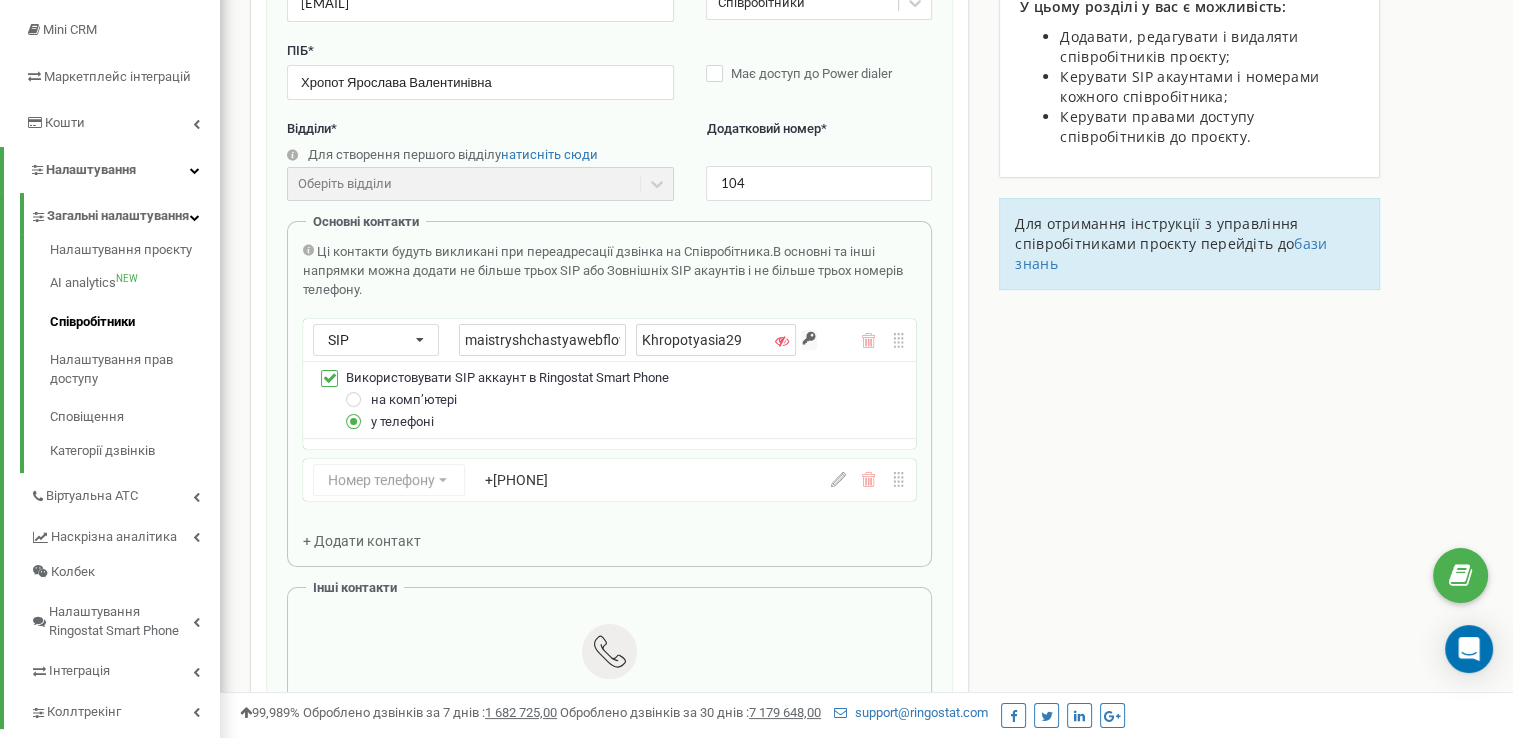 scroll, scrollTop: 600, scrollLeft: 0, axis: vertical 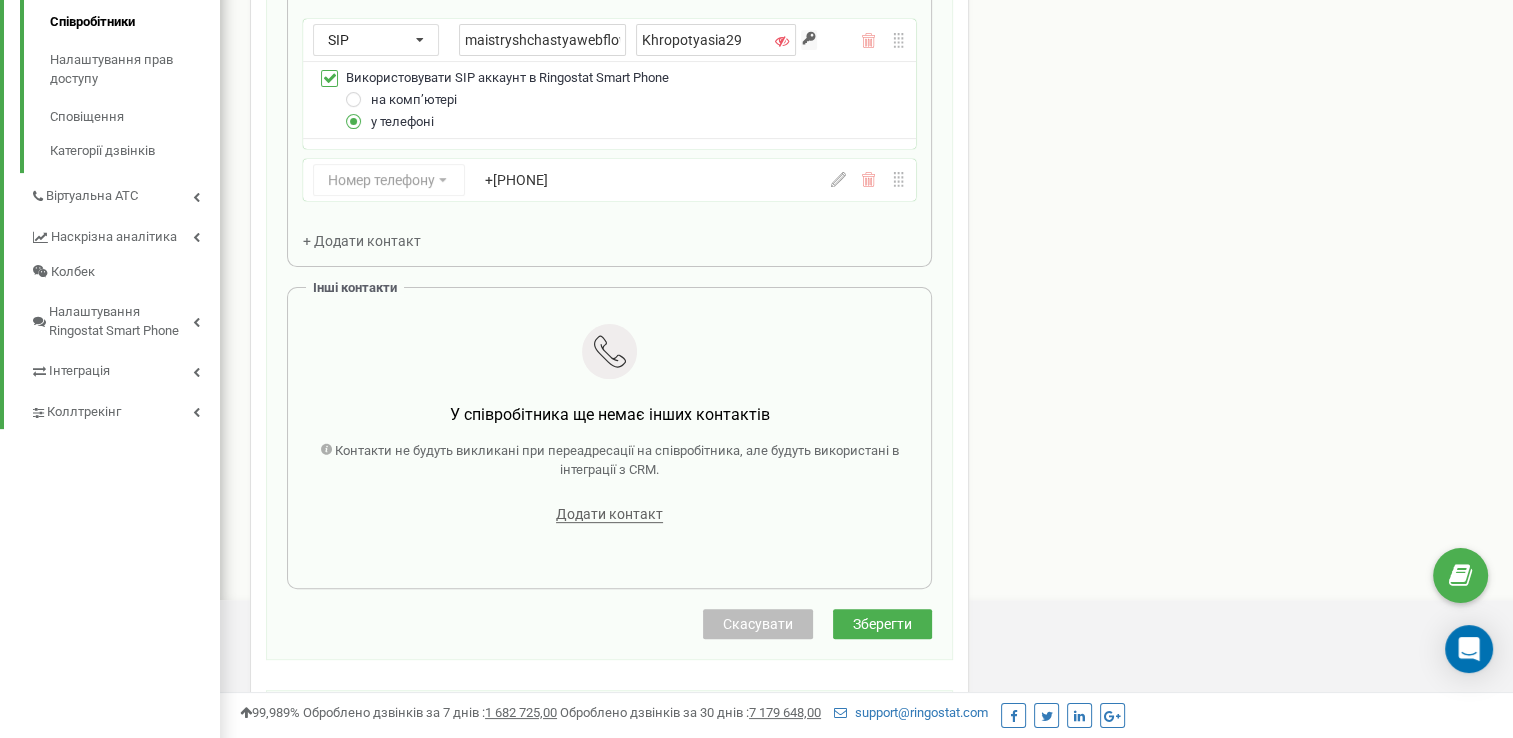 click on "Зберегти" at bounding box center (882, 624) 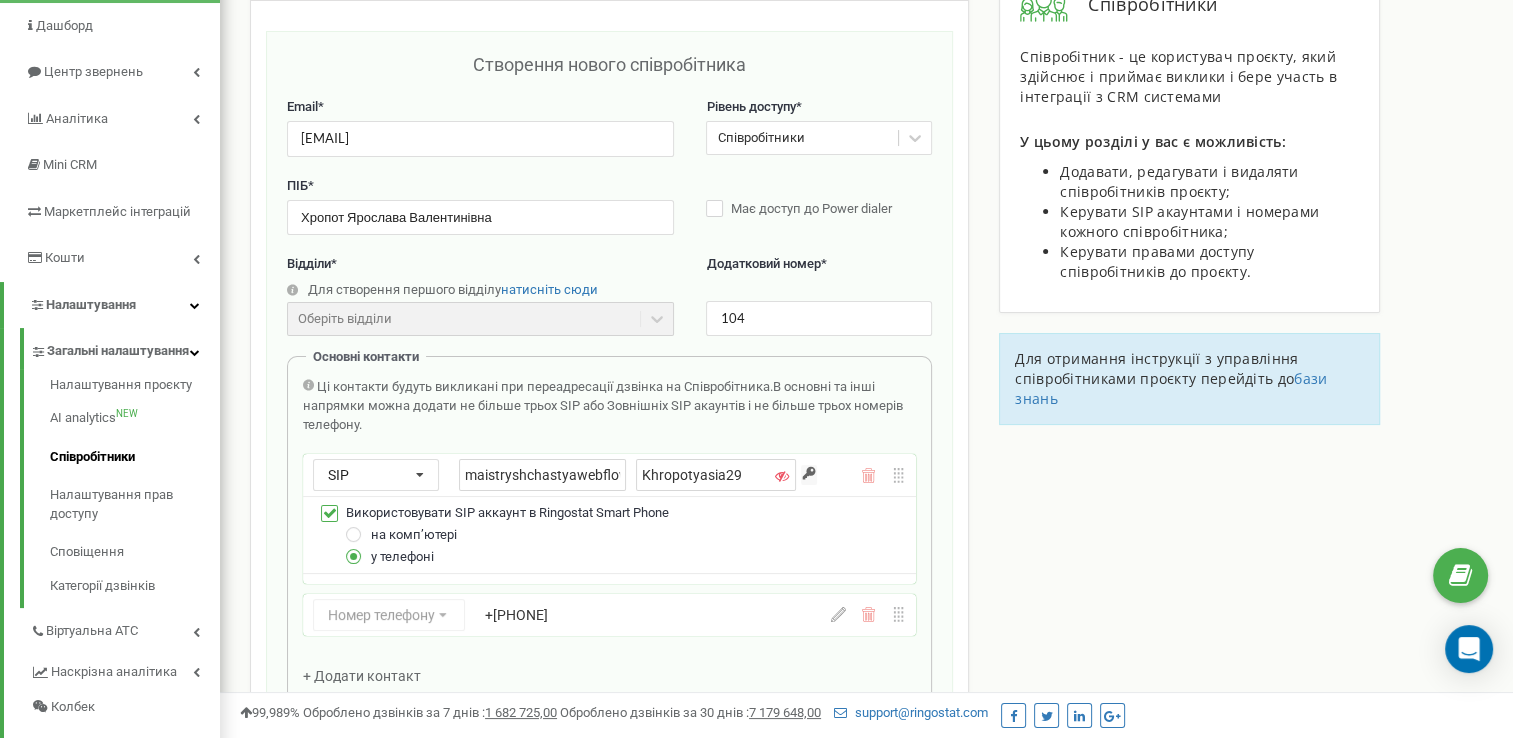 scroll, scrollTop: 200, scrollLeft: 0, axis: vertical 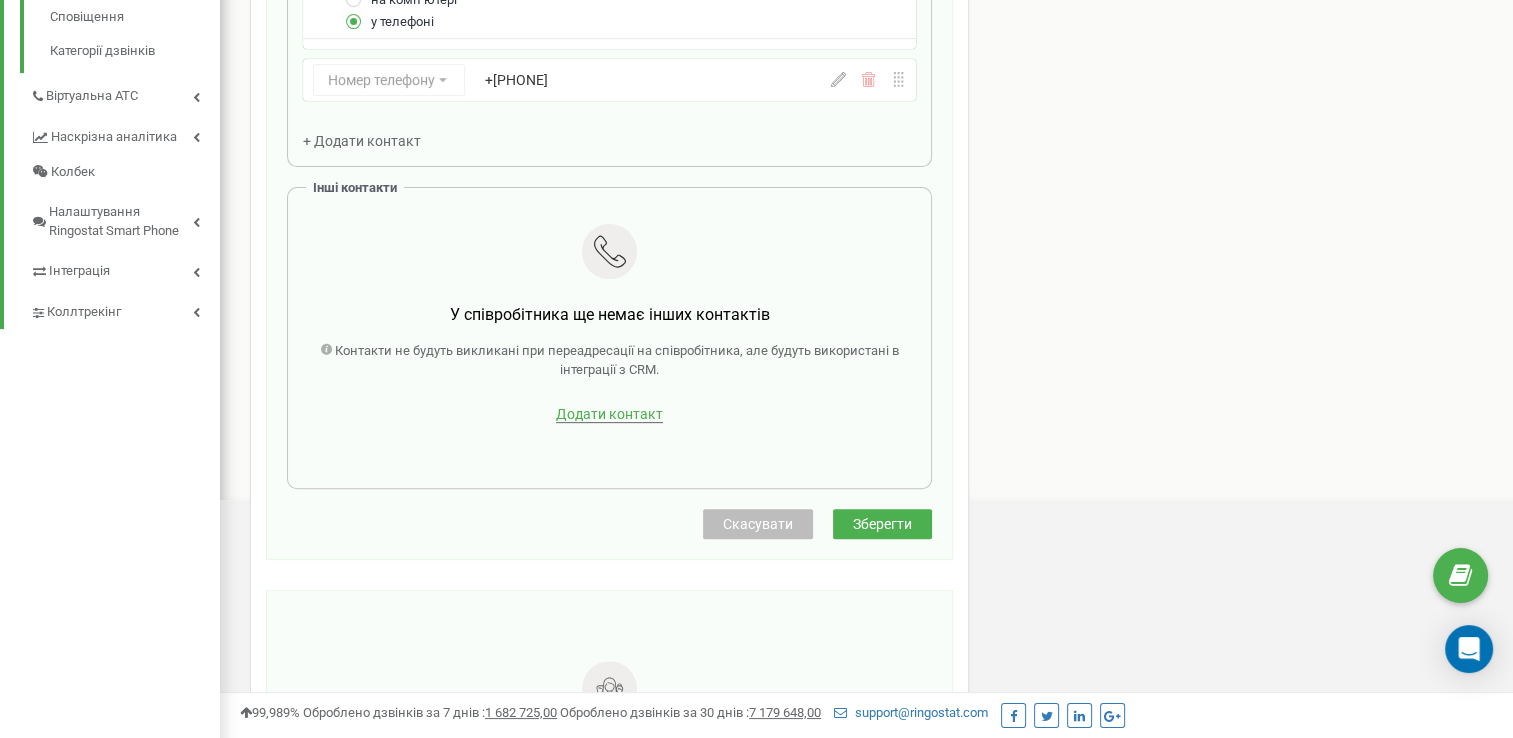 click on "Додати контакт" at bounding box center (609, 414) 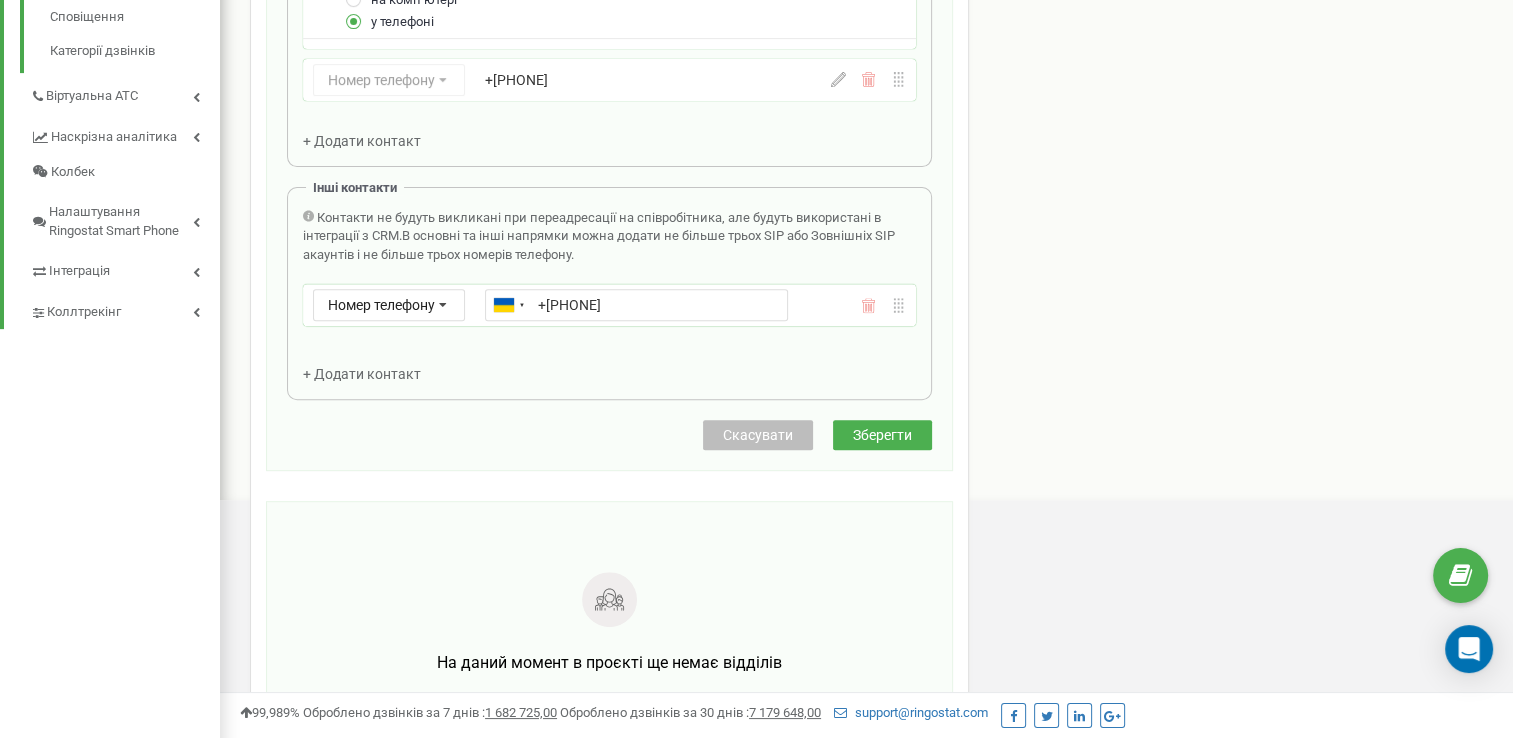 type on "+380631790742" 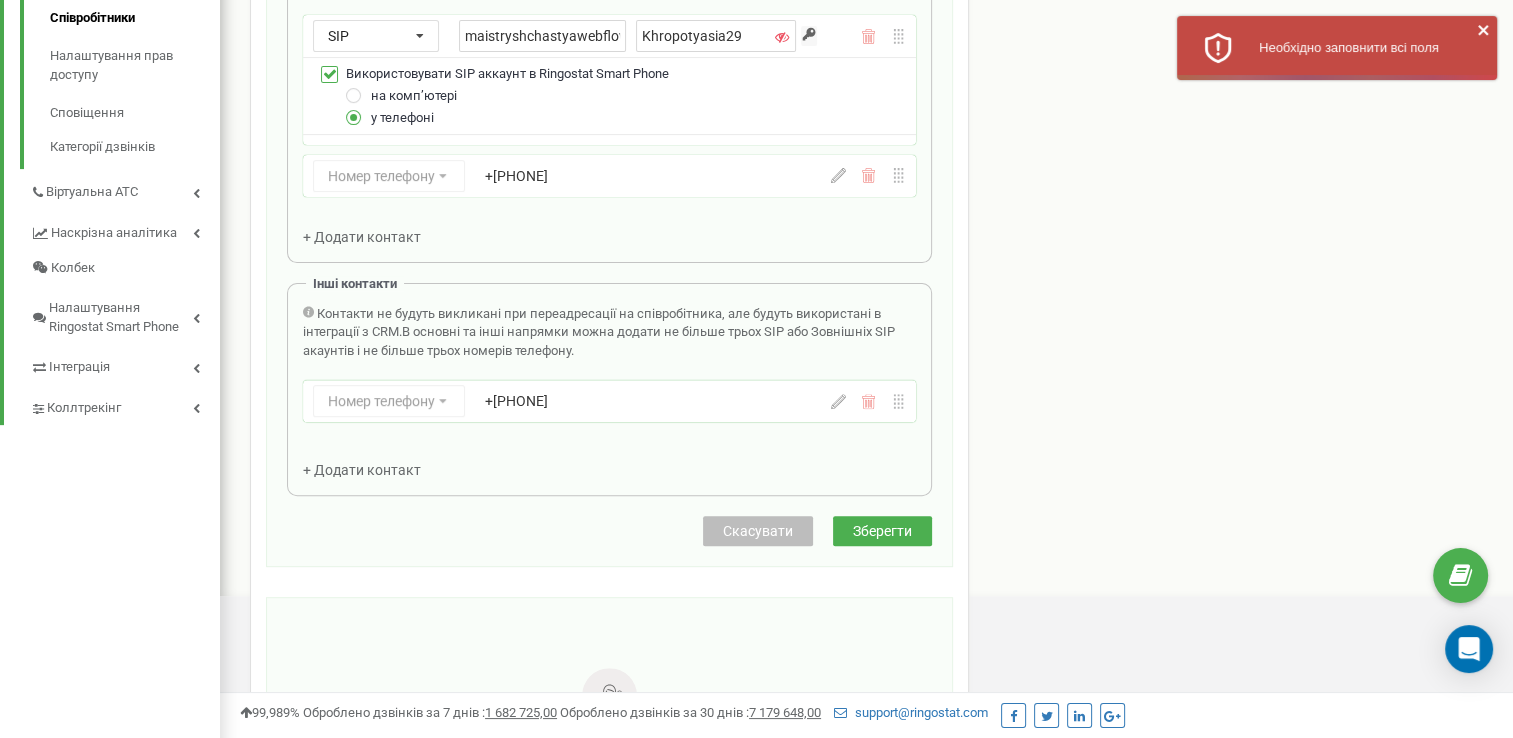scroll, scrollTop: 400, scrollLeft: 0, axis: vertical 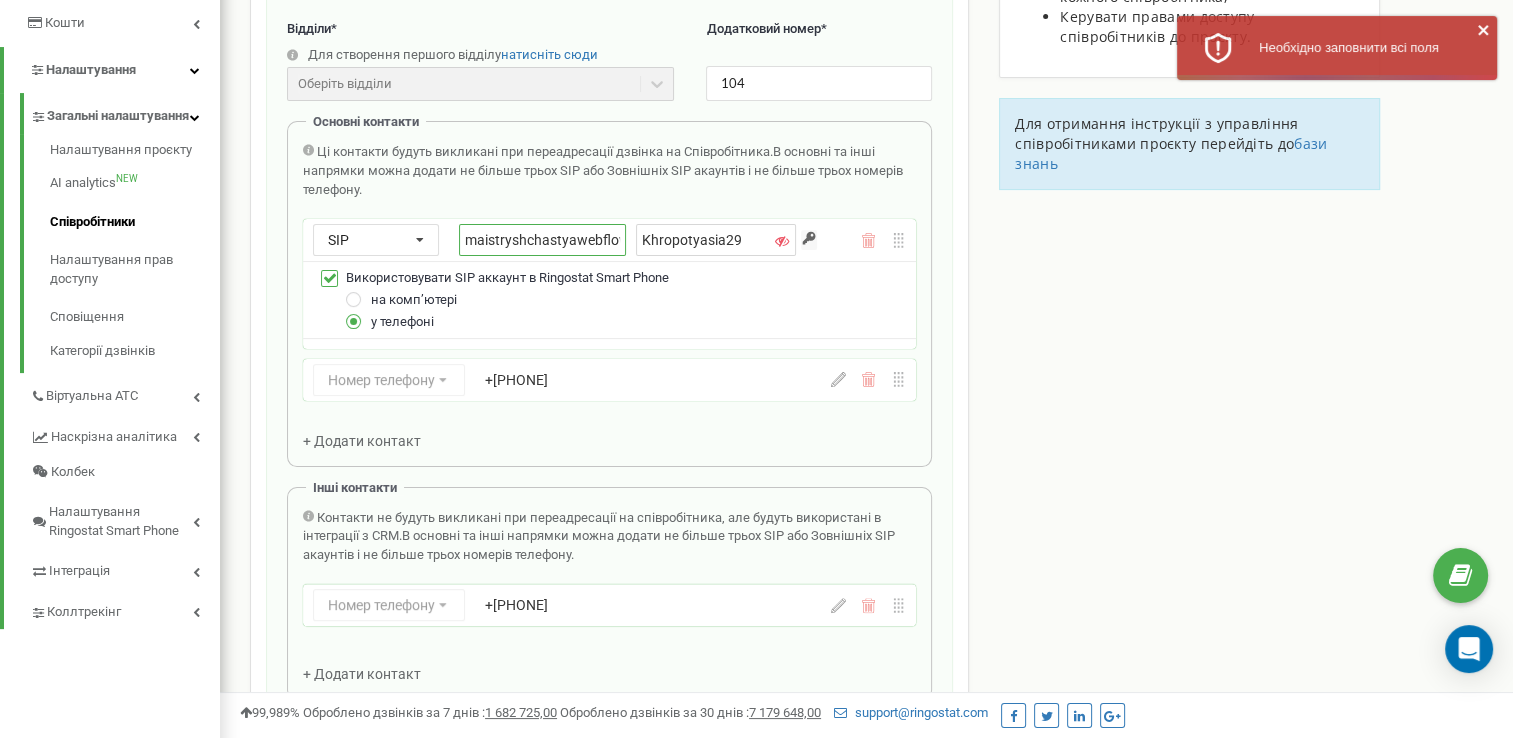 click on "maistryshchastyawebflowio_" at bounding box center (542, 240) 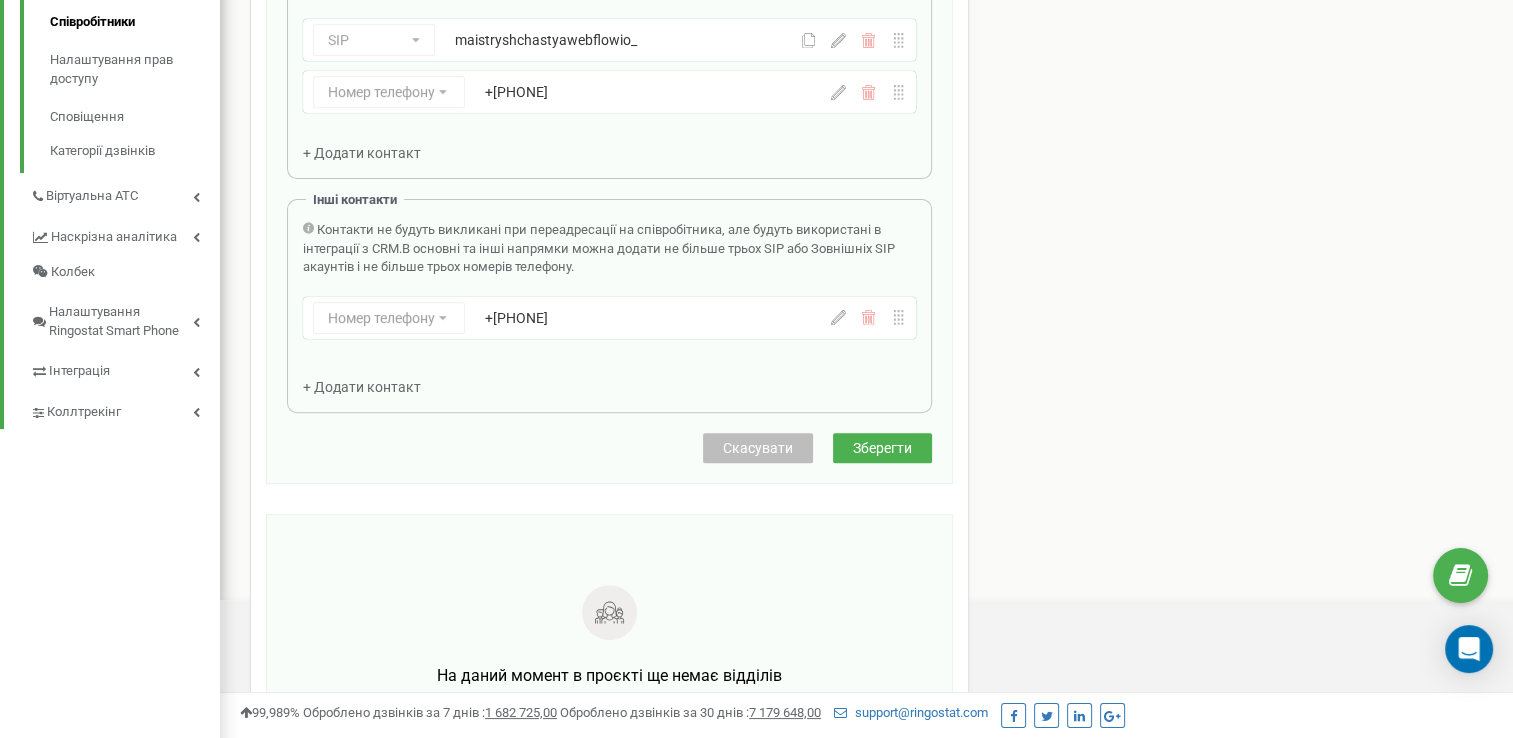 click on "Зберегти" at bounding box center [882, 448] 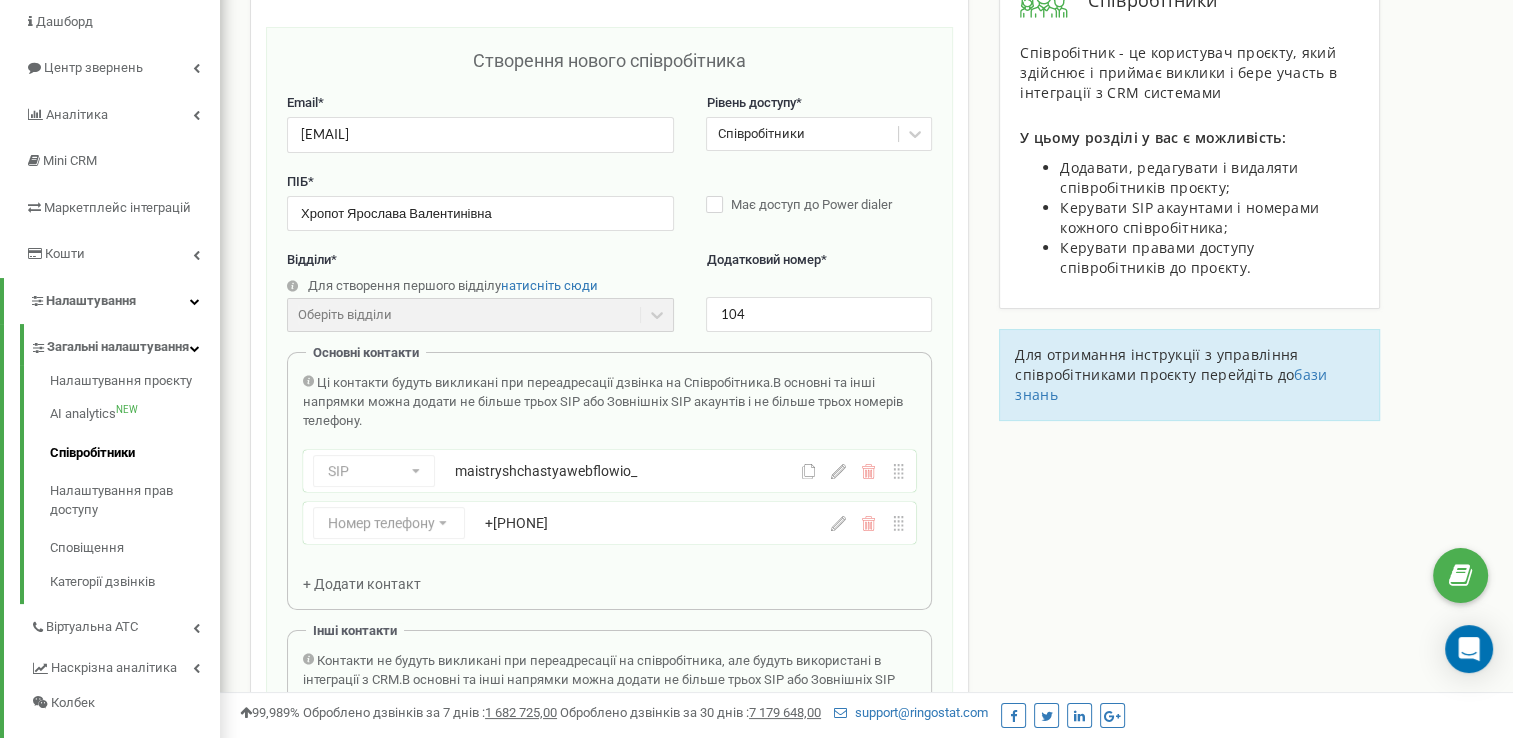 scroll, scrollTop: 321, scrollLeft: 0, axis: vertical 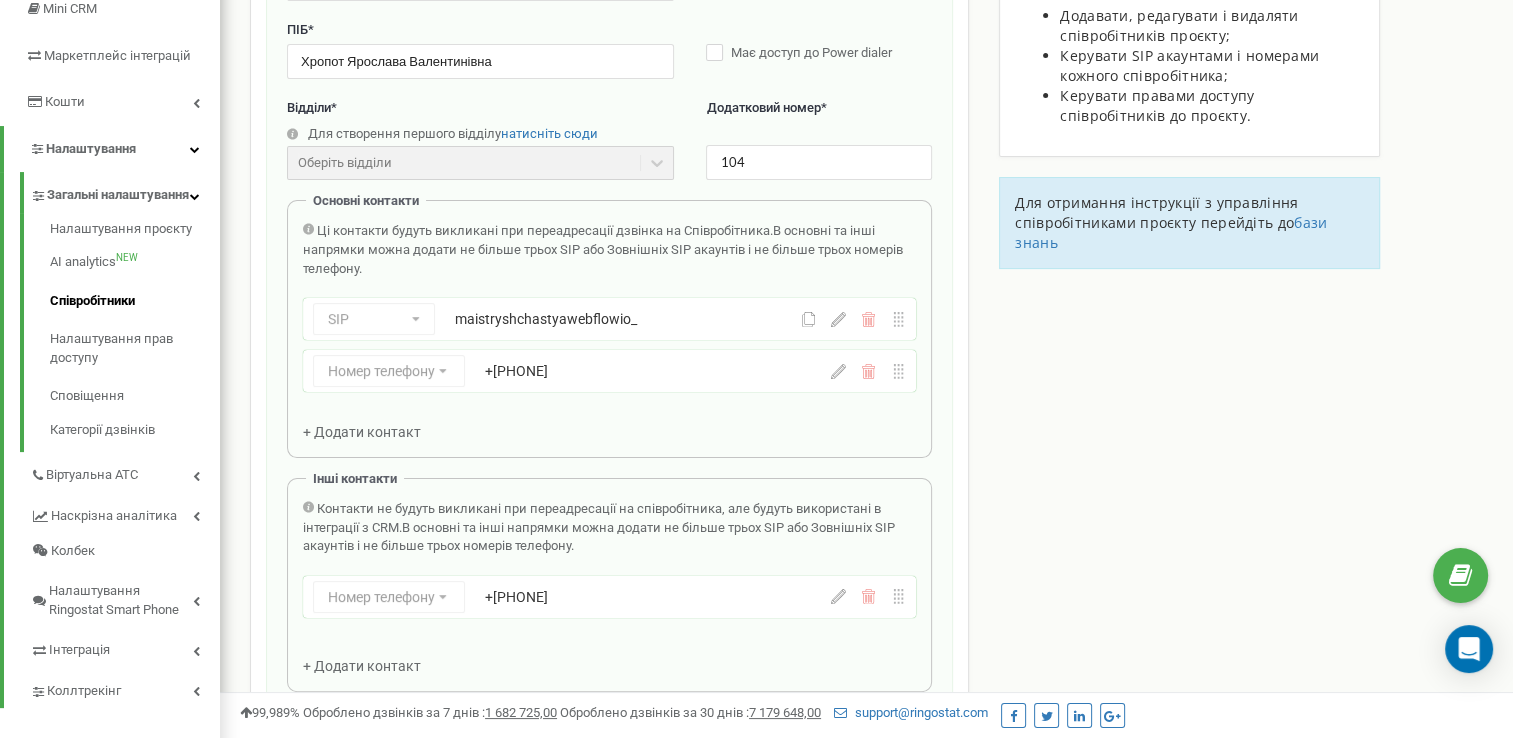 click 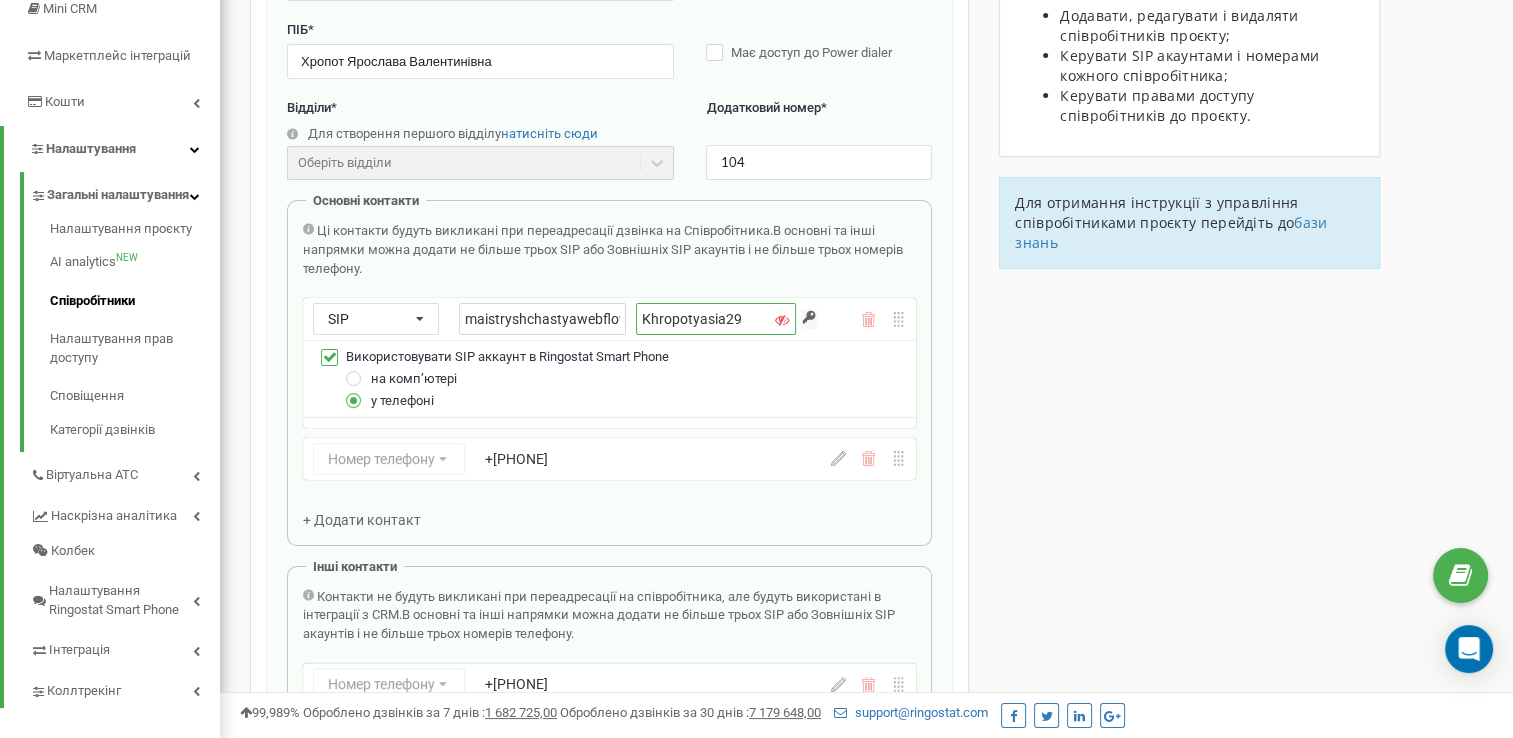 click on "Khropotyasia29" at bounding box center [716, 319] 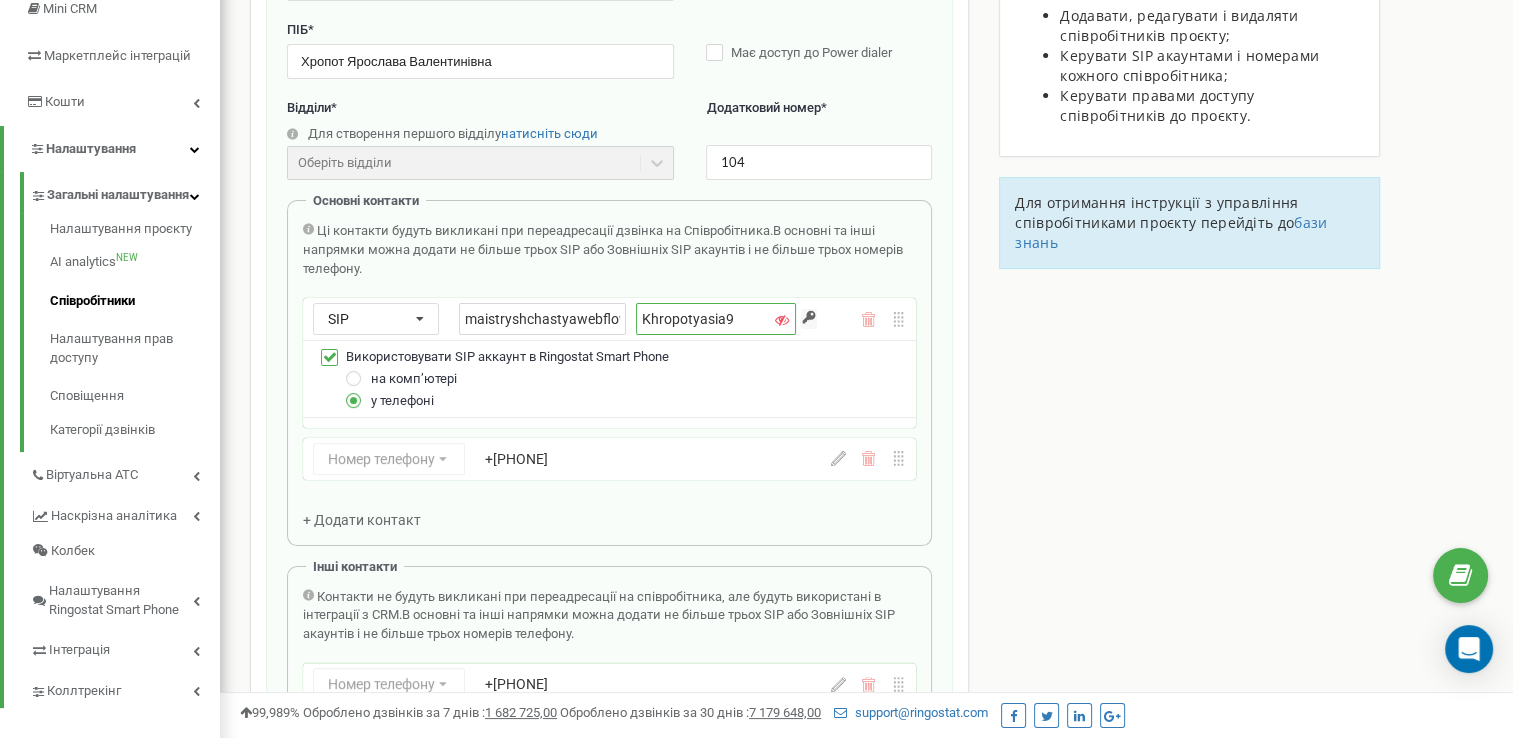 click on "Khropotyasia9" at bounding box center [716, 319] 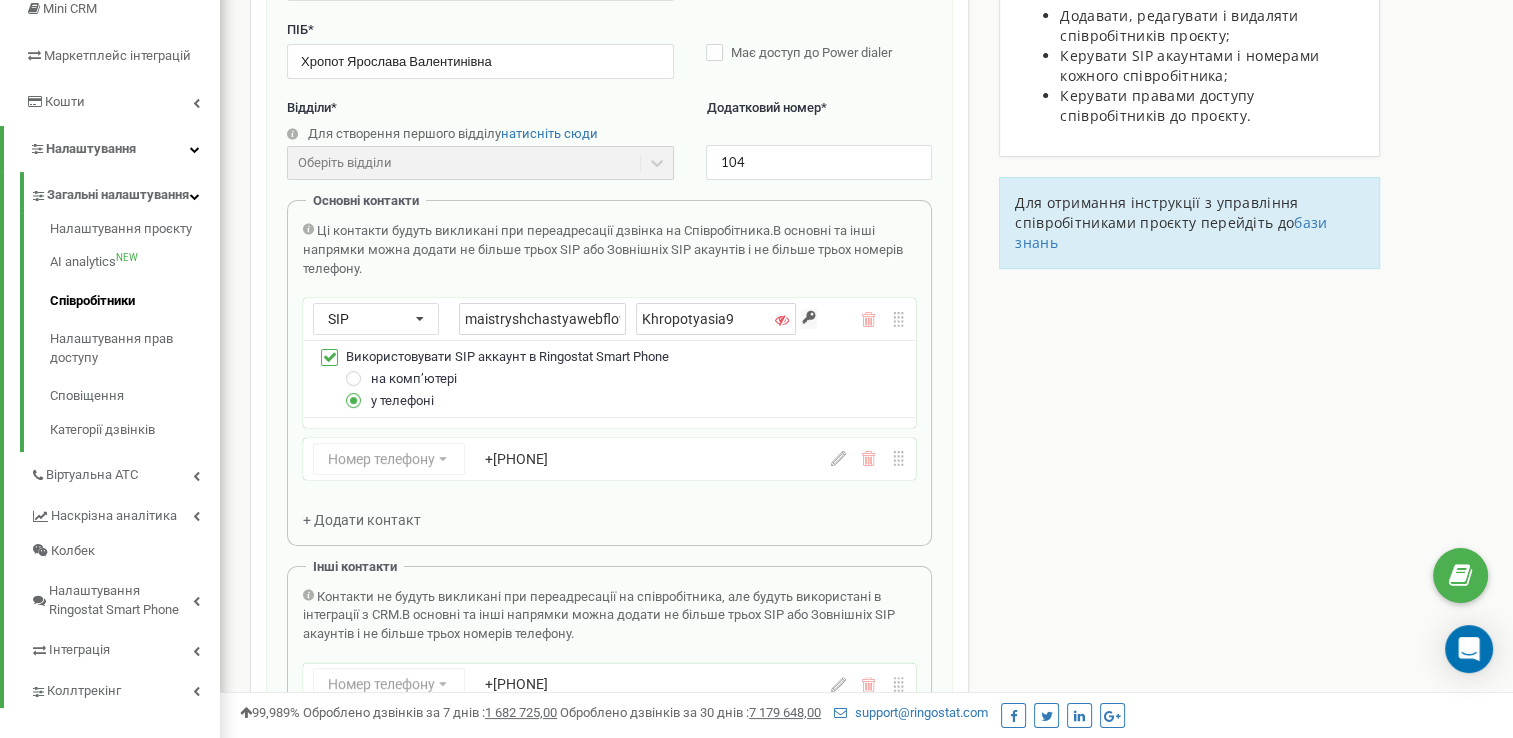 type on "Khropotyasia_9" 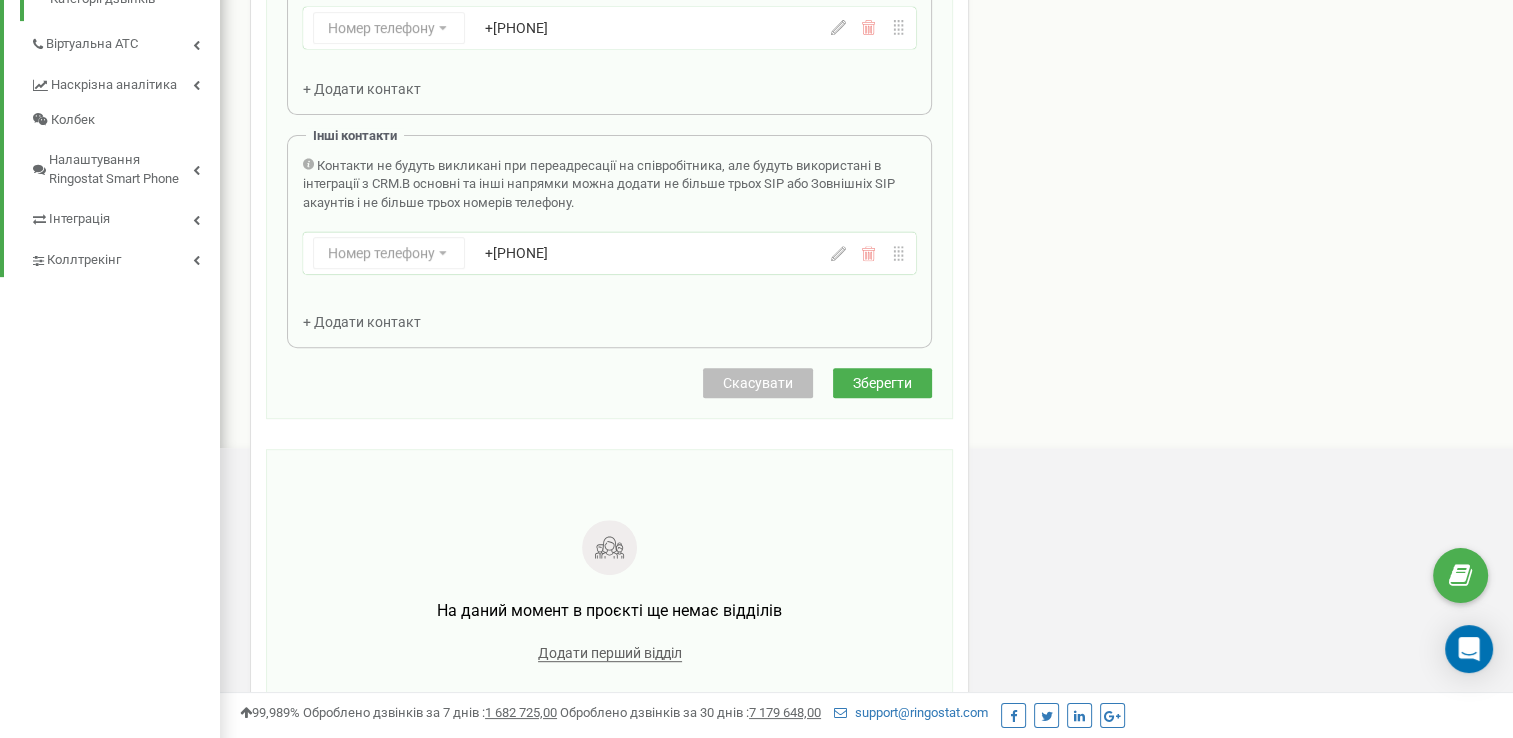 scroll, scrollTop: 421, scrollLeft: 0, axis: vertical 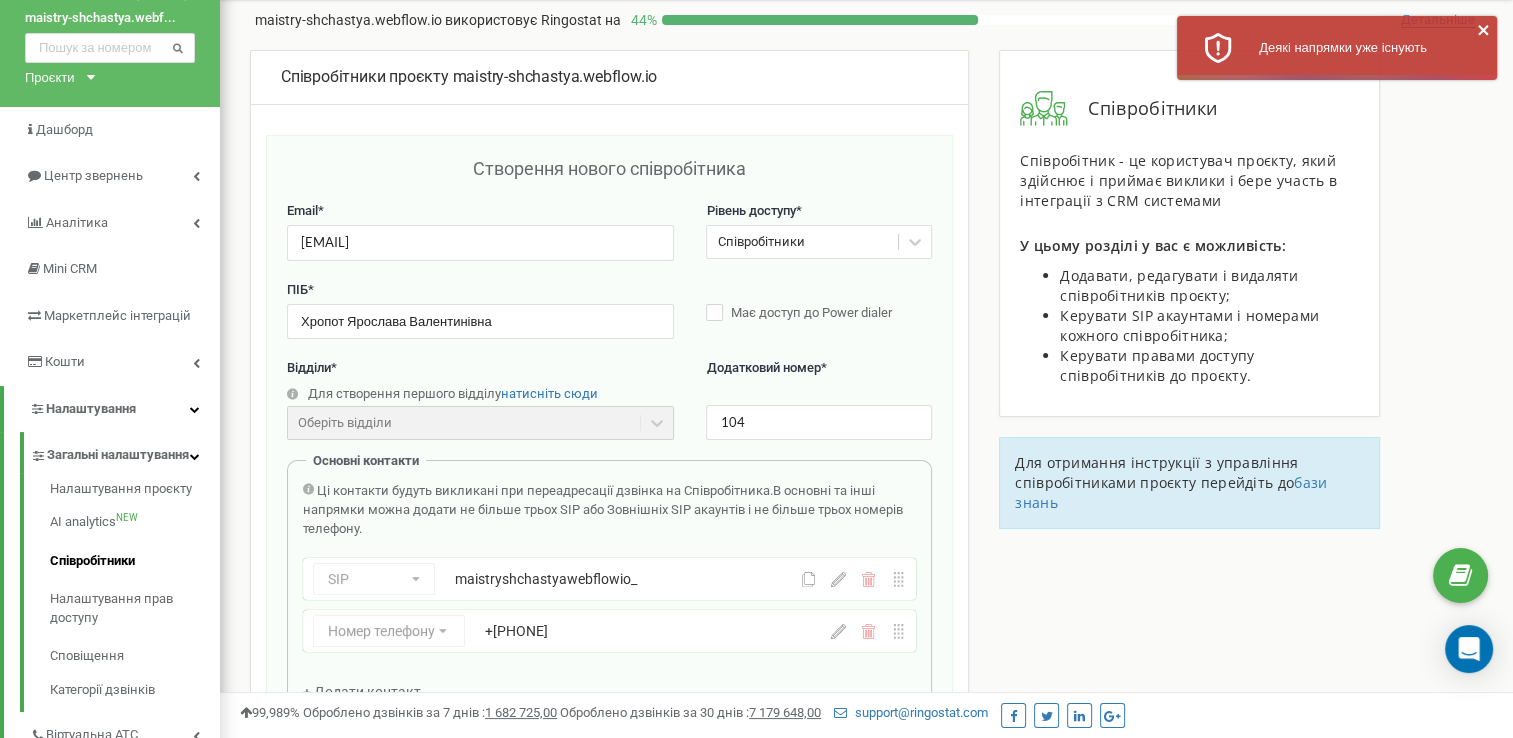 click on "SIP Номер телефону SIP Зовнішній SIP maistryshchastyawebflowio_" at bounding box center (609, 579) 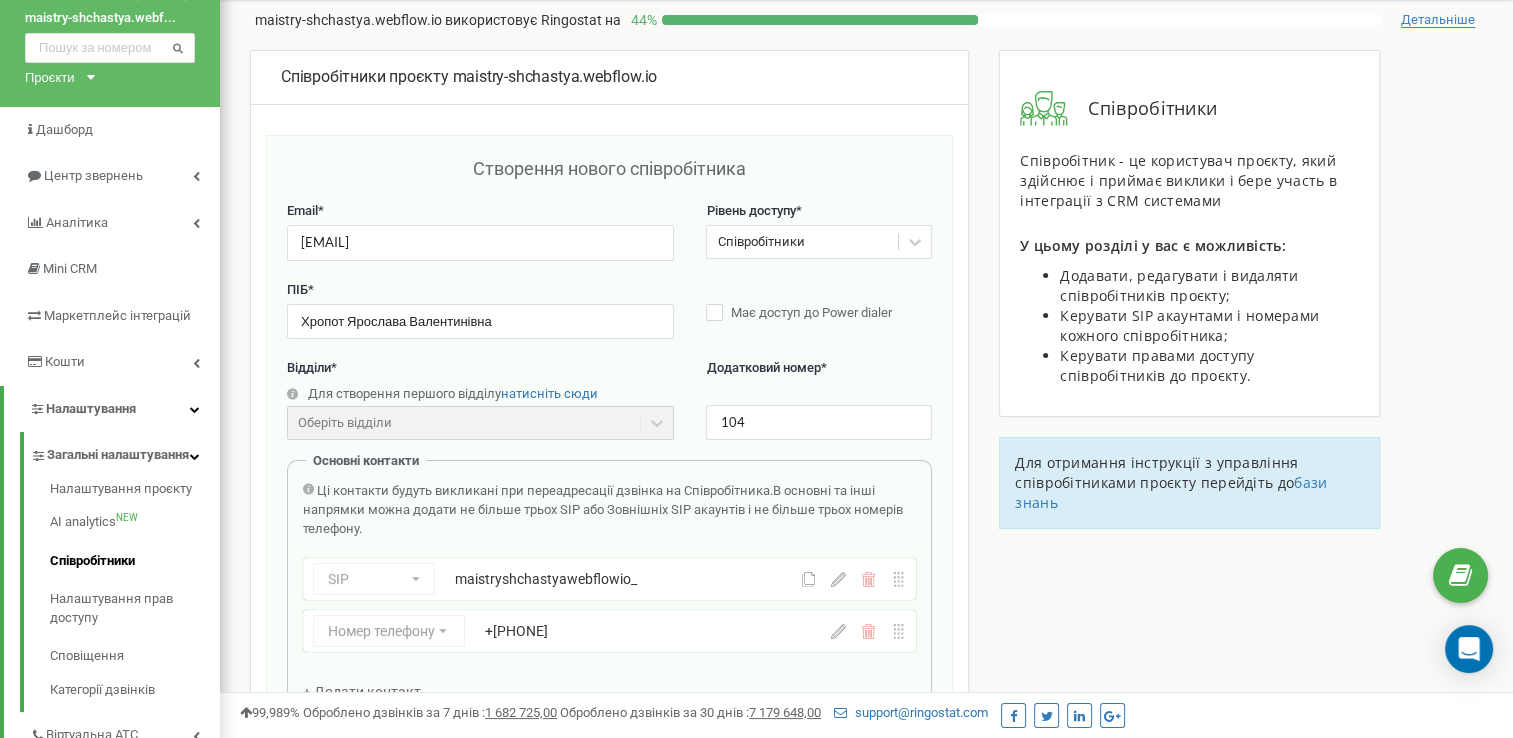click 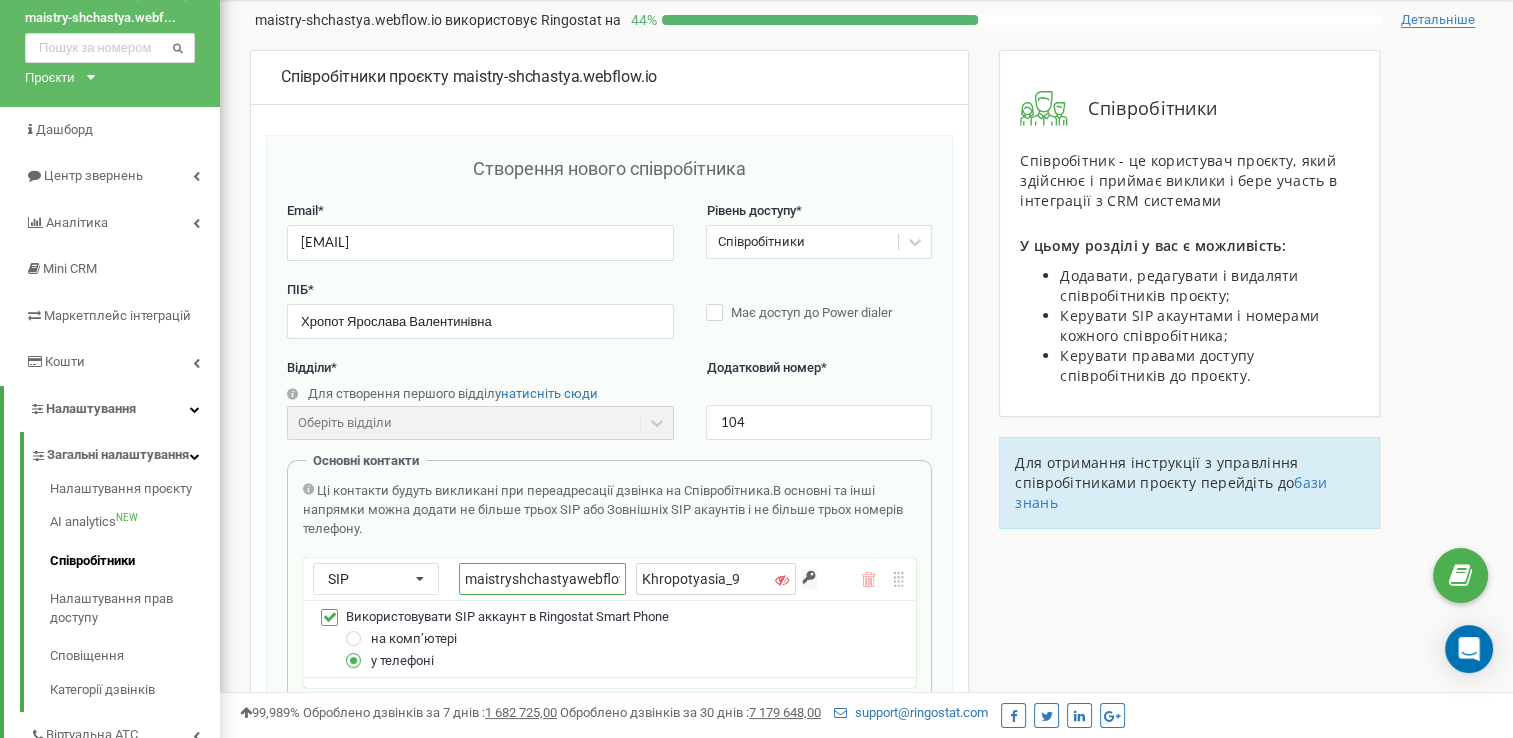 click on "maistryshchastyawebflowio_" at bounding box center (542, 579) 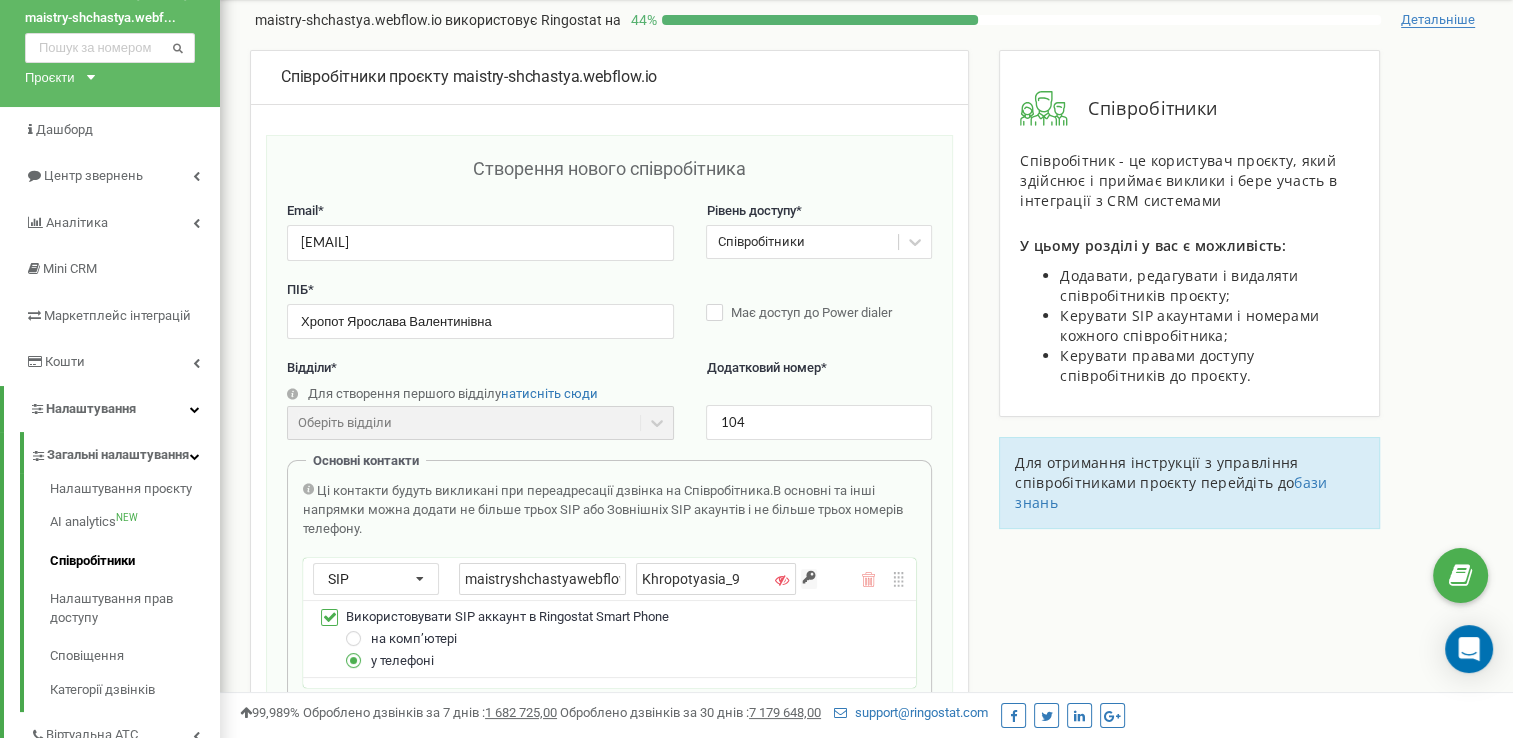 scroll, scrollTop: 0, scrollLeft: 24, axis: horizontal 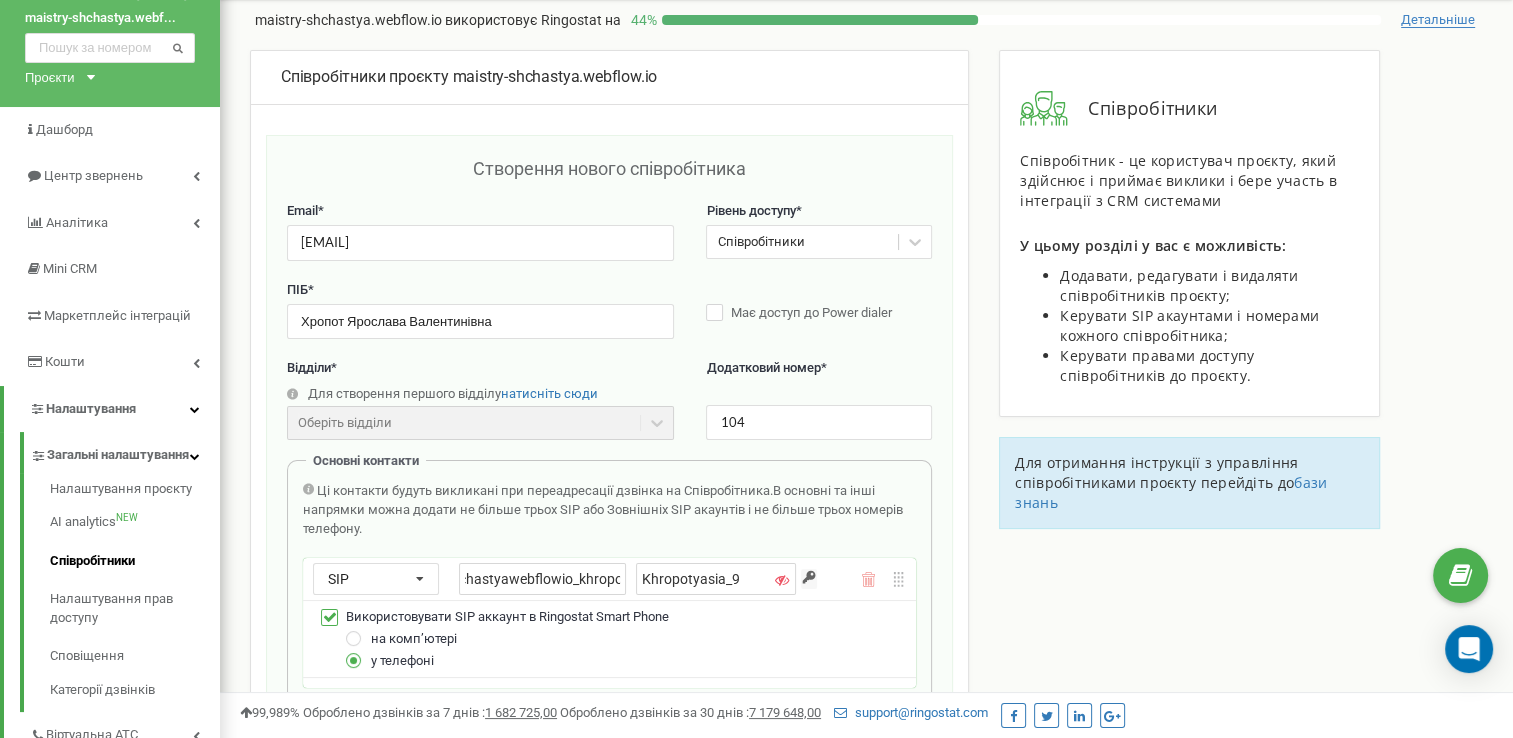 type on "maistryshchastyawebflowio_khropot" 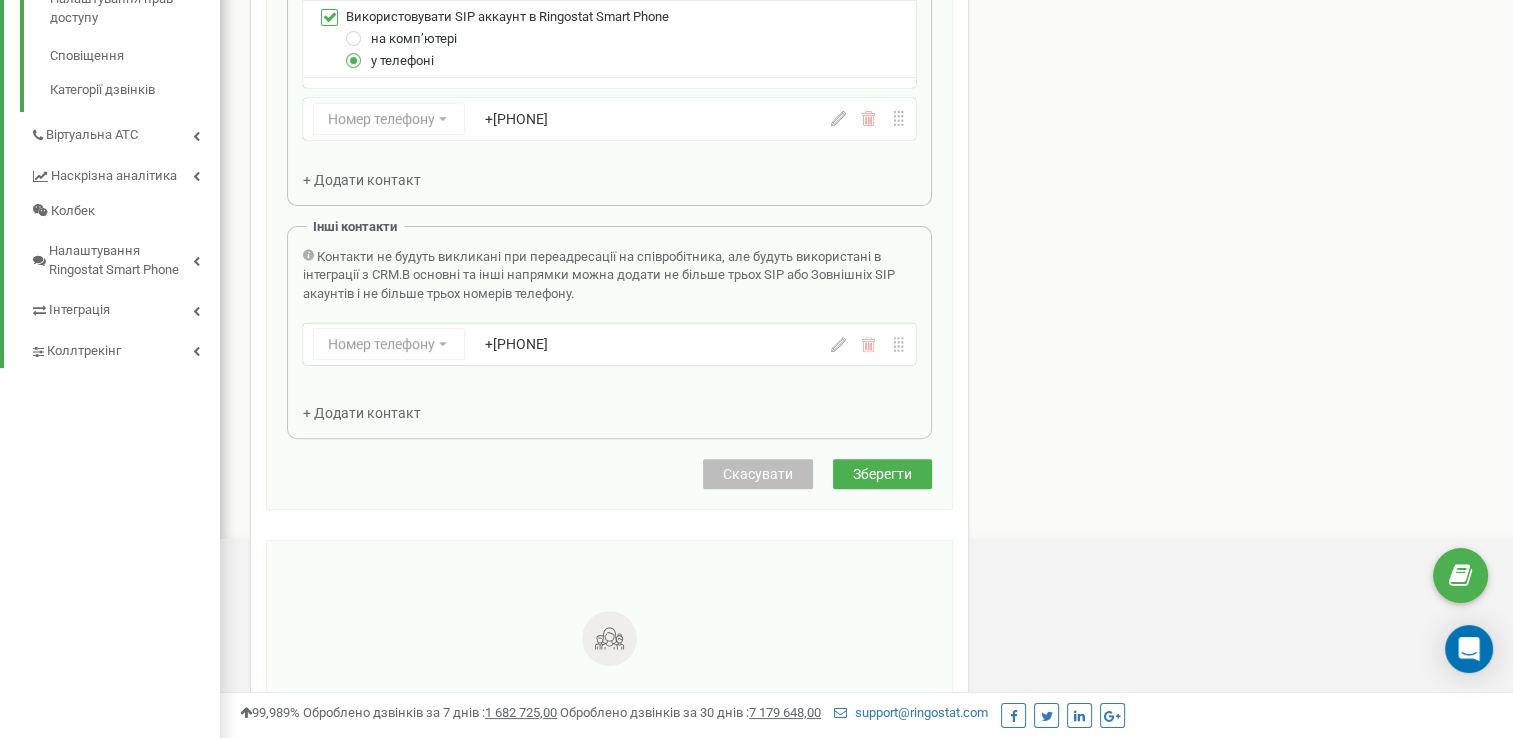 scroll, scrollTop: 461, scrollLeft: 0, axis: vertical 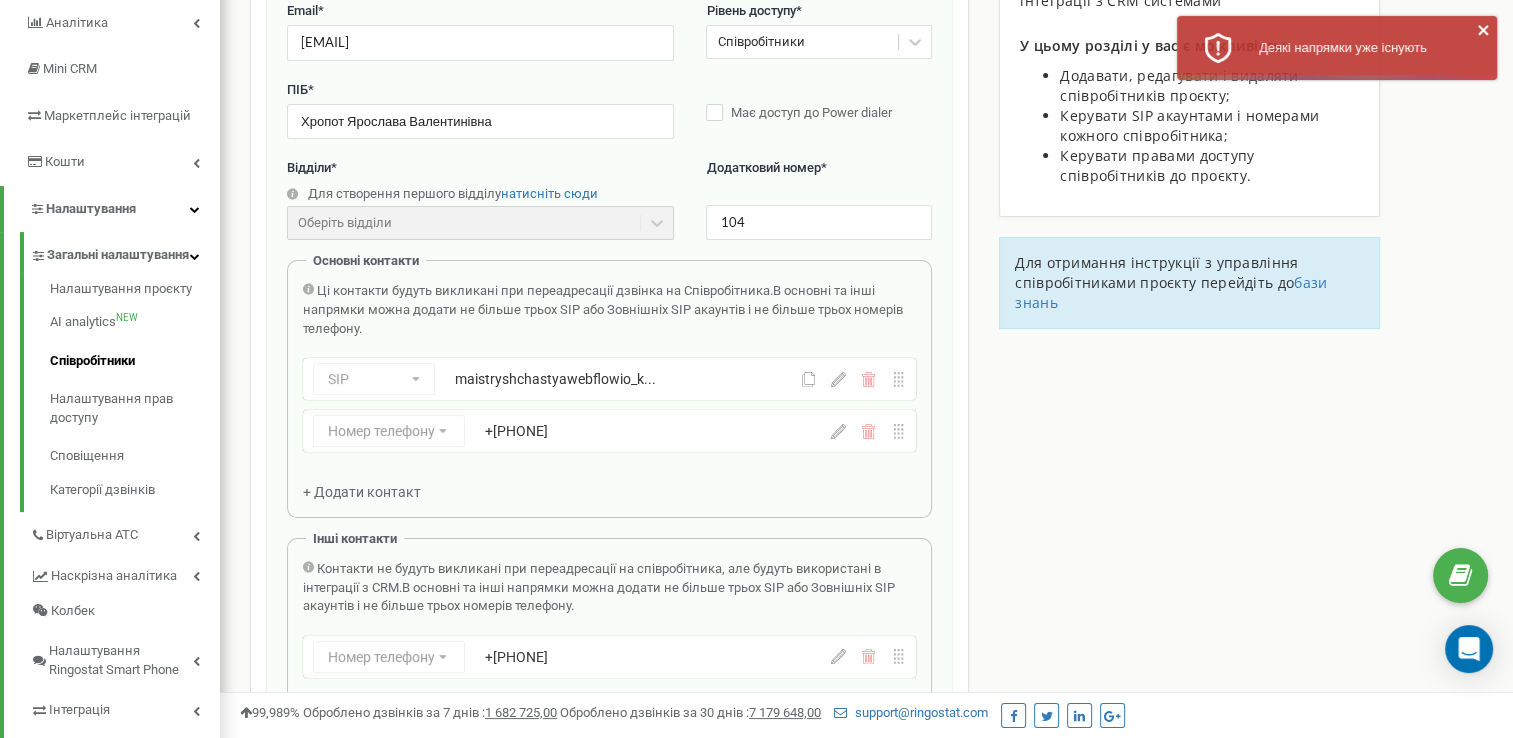 click 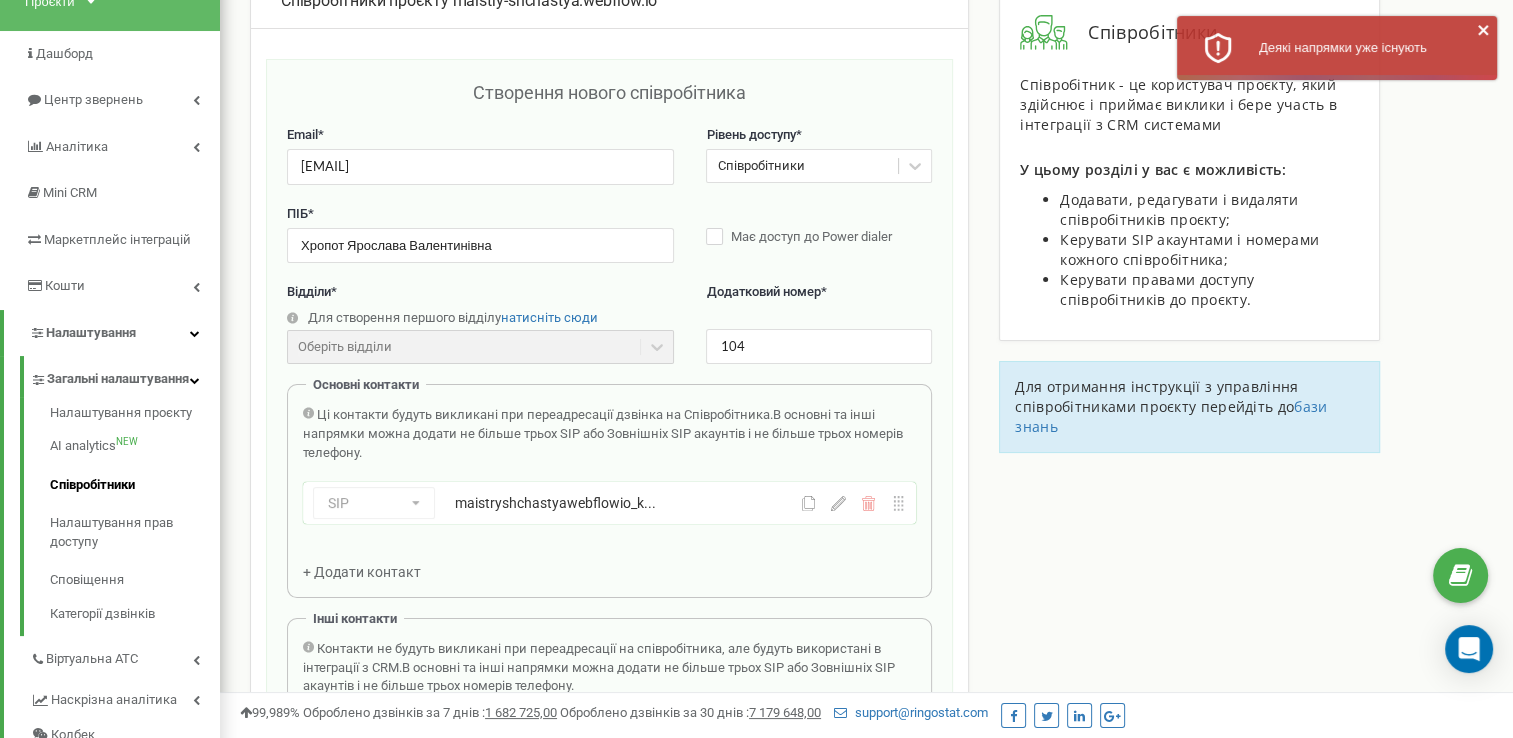 scroll, scrollTop: 0, scrollLeft: 0, axis: both 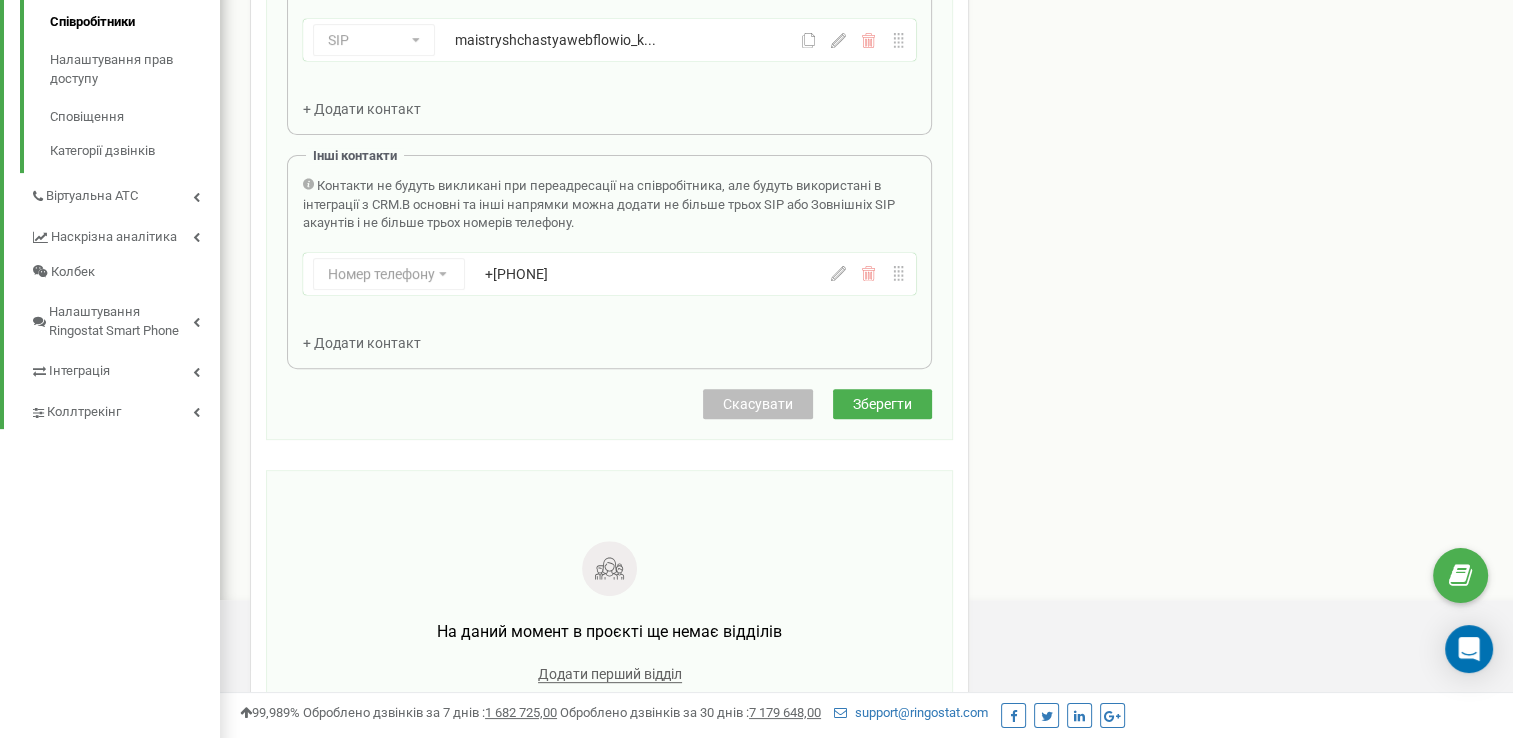 click on "Зберегти" at bounding box center [882, 404] 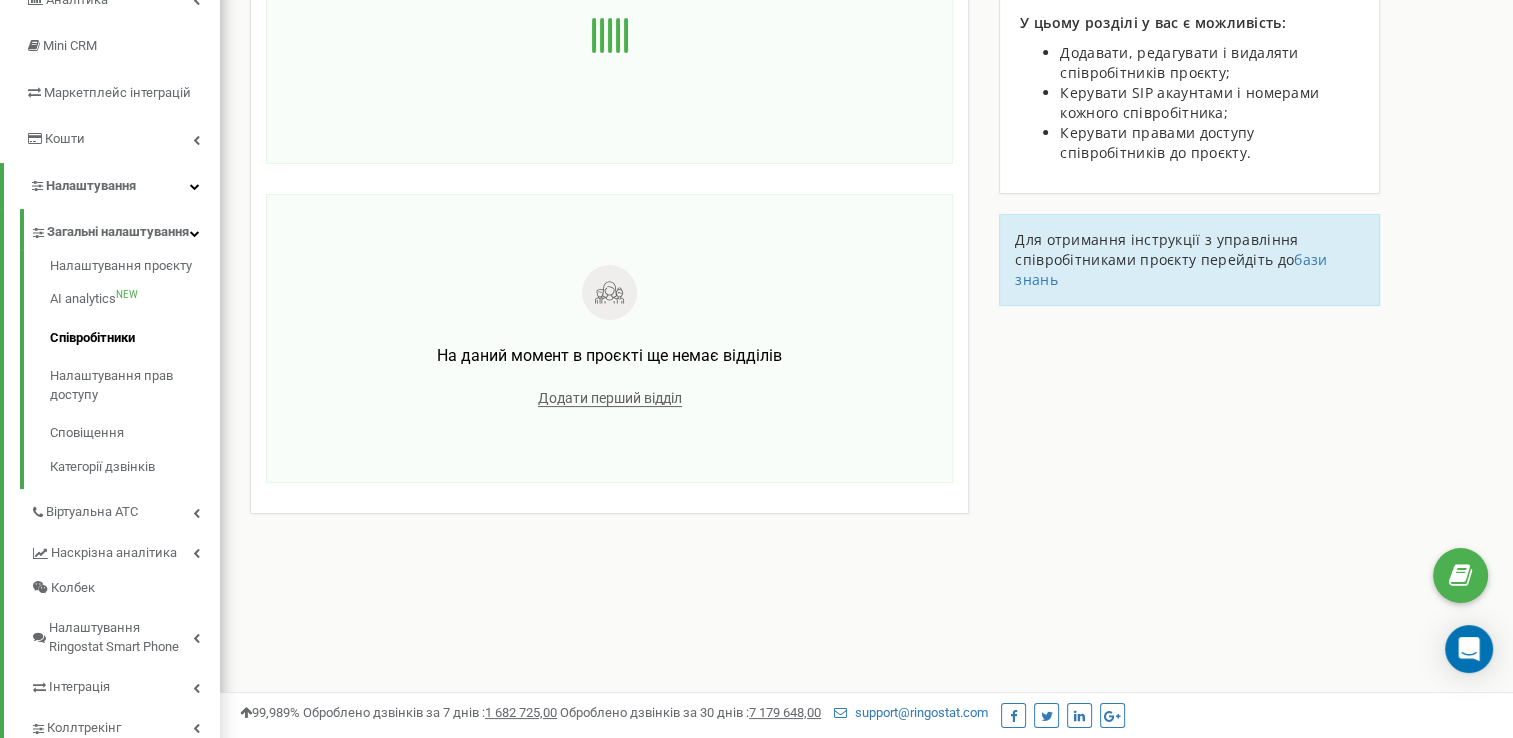 scroll, scrollTop: 61, scrollLeft: 0, axis: vertical 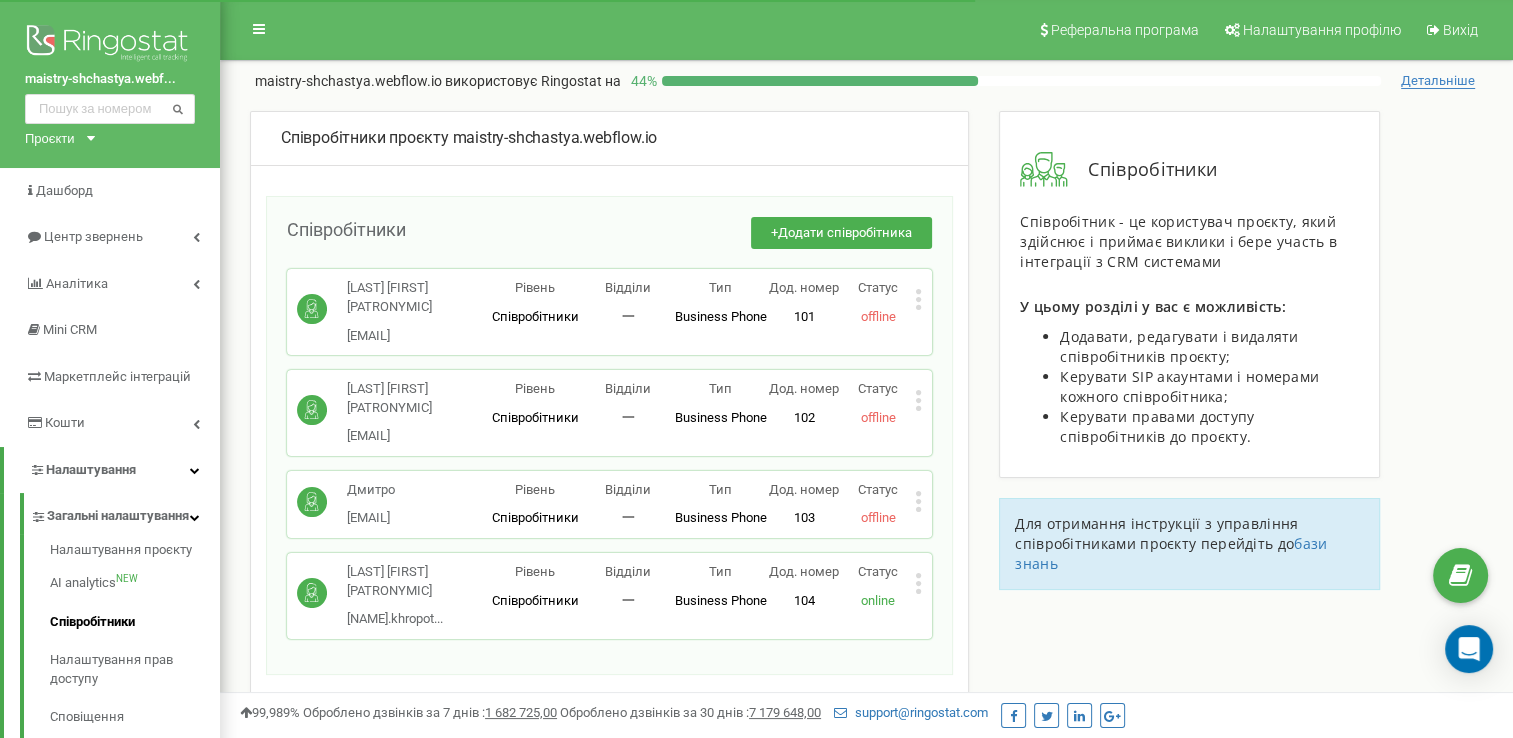 click 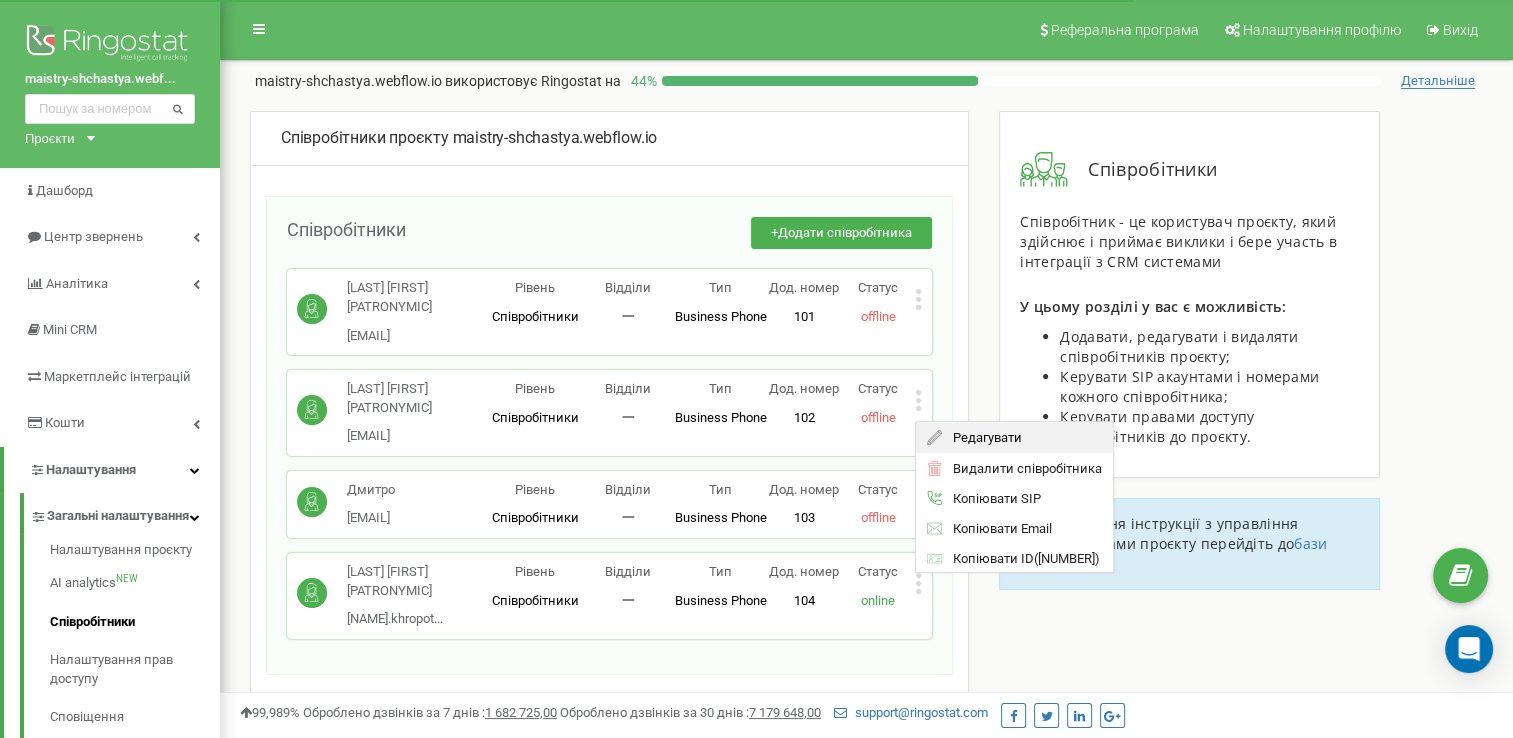 click on "Редагувати" at bounding box center [982, 436] 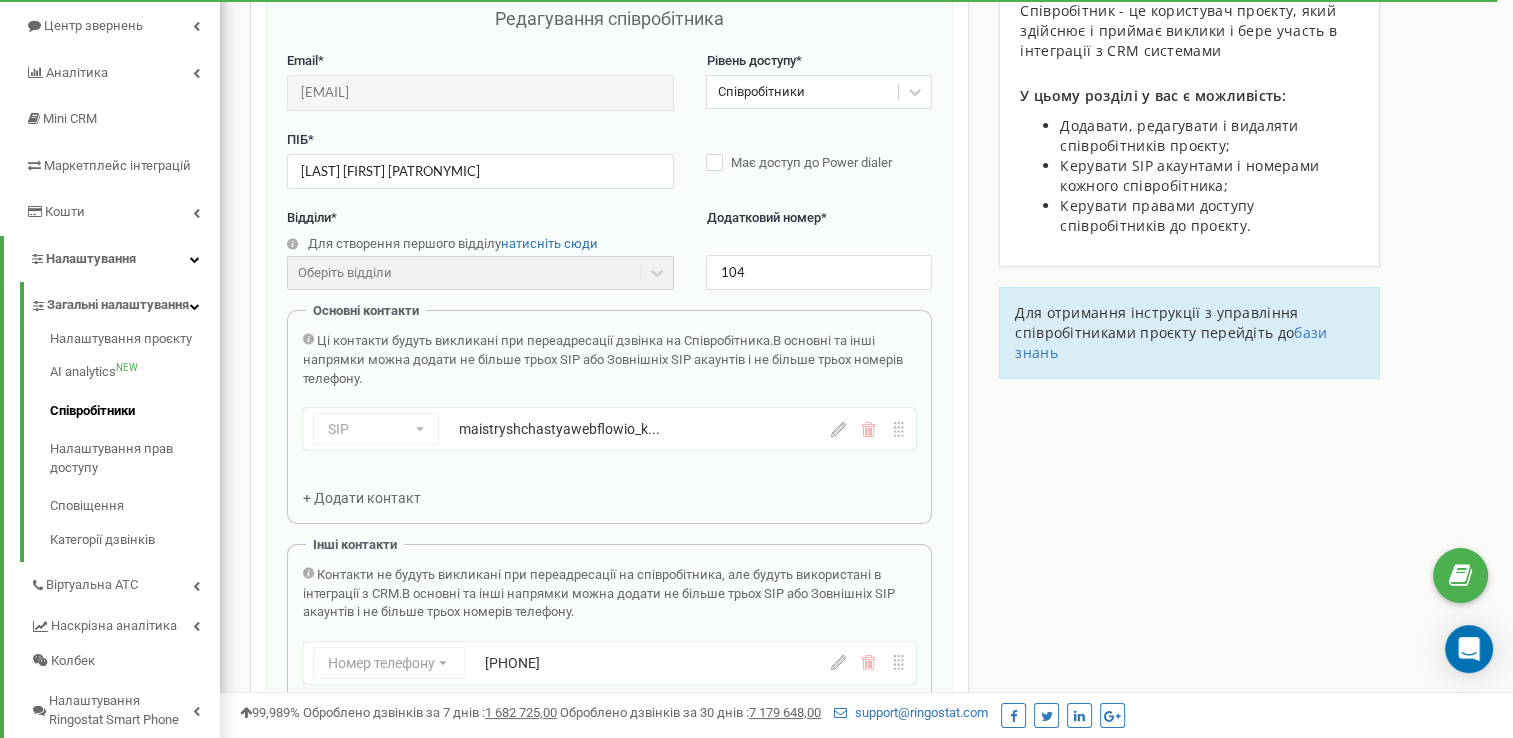 scroll, scrollTop: 200, scrollLeft: 0, axis: vertical 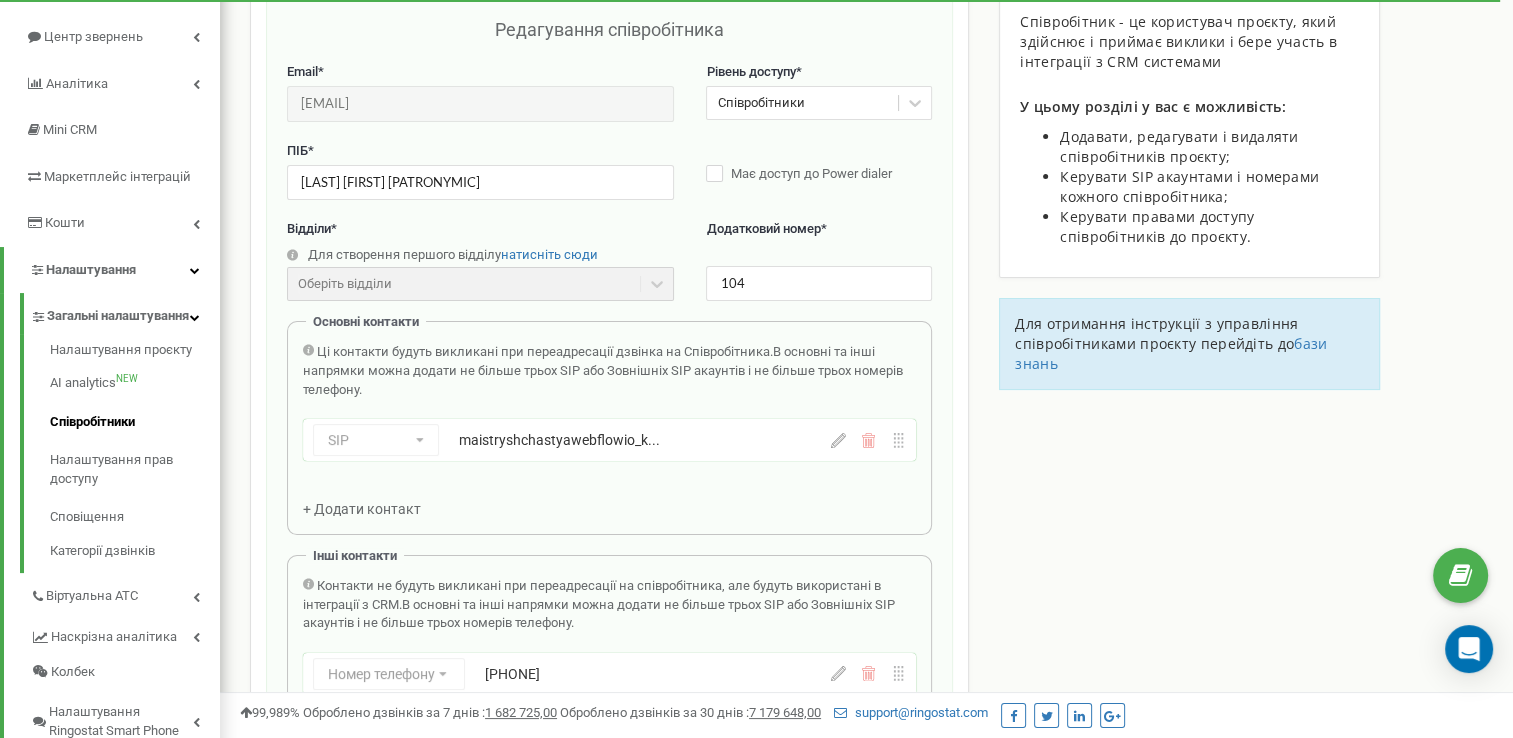 click on "+ Додати контакт" at bounding box center [362, 509] 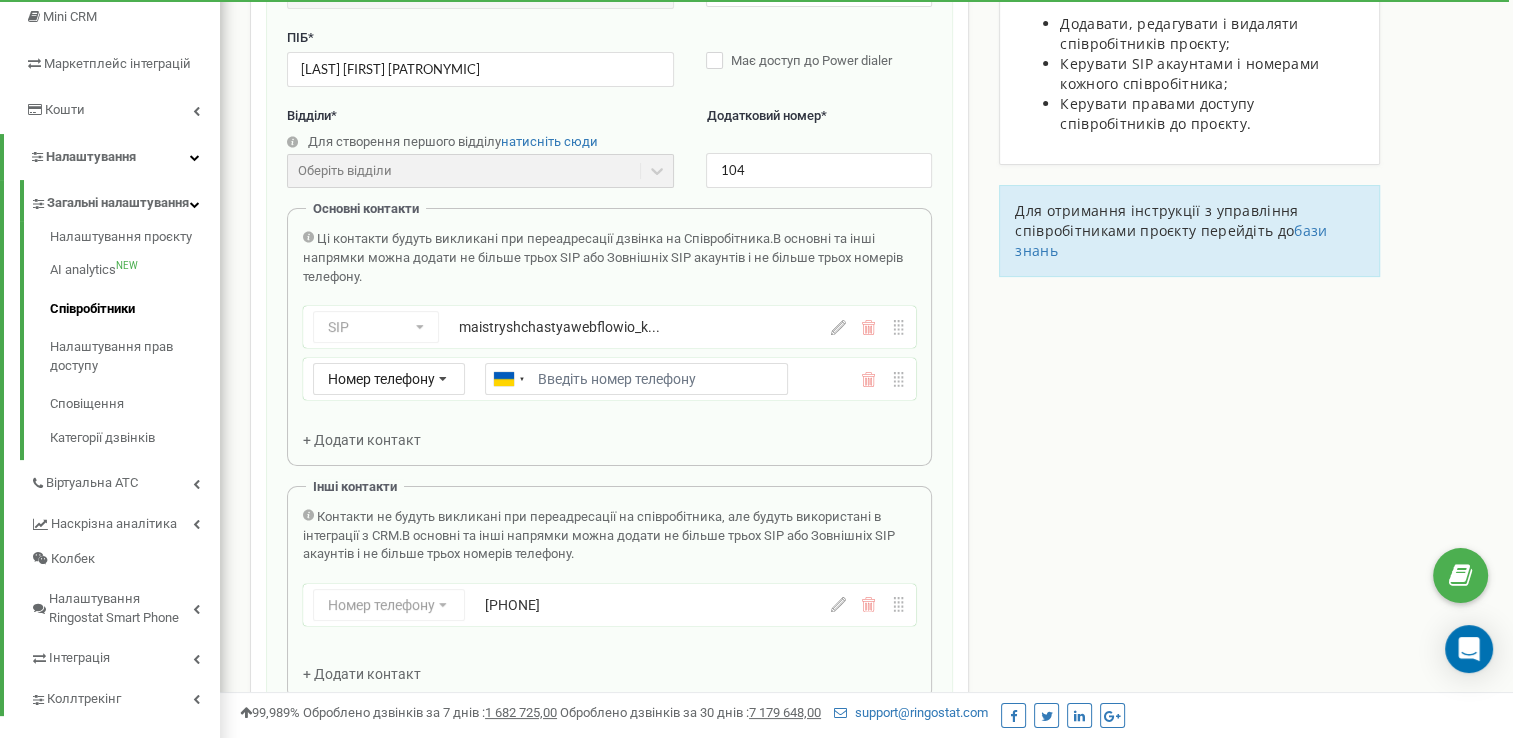 scroll, scrollTop: 200, scrollLeft: 0, axis: vertical 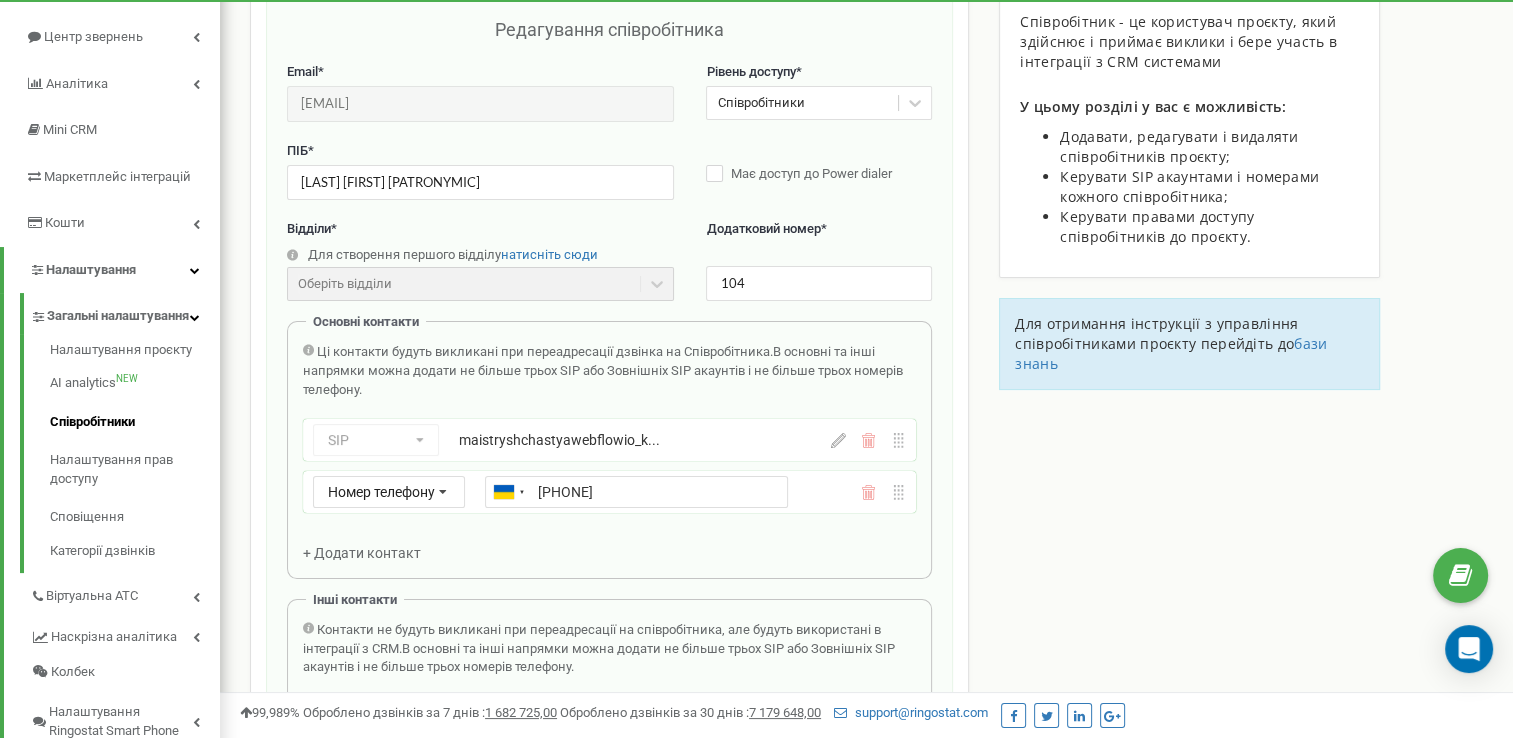 type on "[PHONE]" 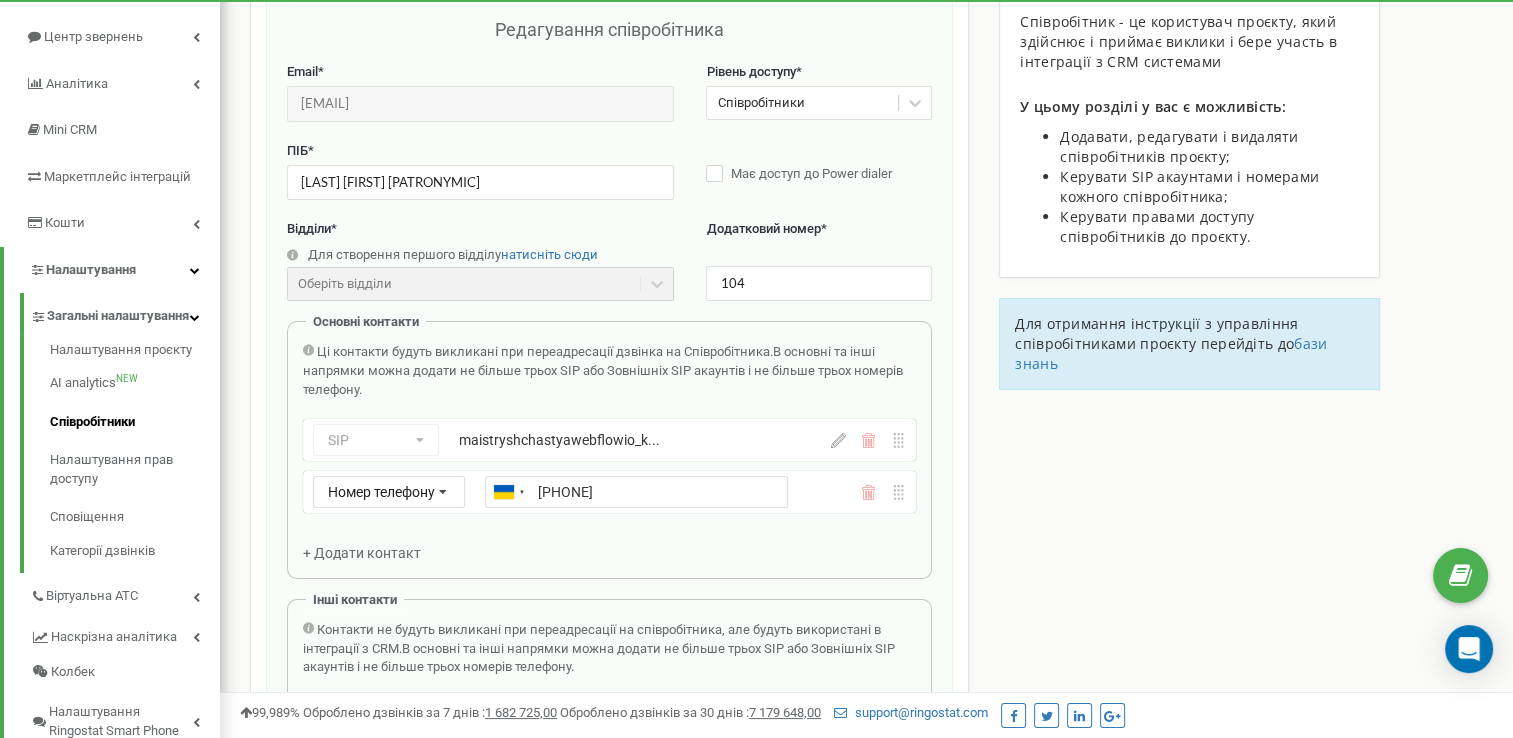 click on "Співробітники проєкту    maistry-shchastya.webflow.io Редагування співробітника Email * yaroslava.khropot@gmail.com Email недоступний для редагування. Ви можете створити нового співробітника і переприв'язати до нього SIP акаунти в розділі "SIP акаунти". Рівень доступу * Співробітники ПІБ * Хропот Ярослава Валентинівна   Має доступ до Power dialer Відділи * Для створення першого відділу   натисніть сюди Оберіть відділи Відділи ще не створені Додатковий номер * 104 Основні контакти Ці контакти будуть викликані при переадресації дзвінка на Співробітника.  SIP Номер телефону SIP Зовнішній SIP           SIP + 380" at bounding box center (866, 637) 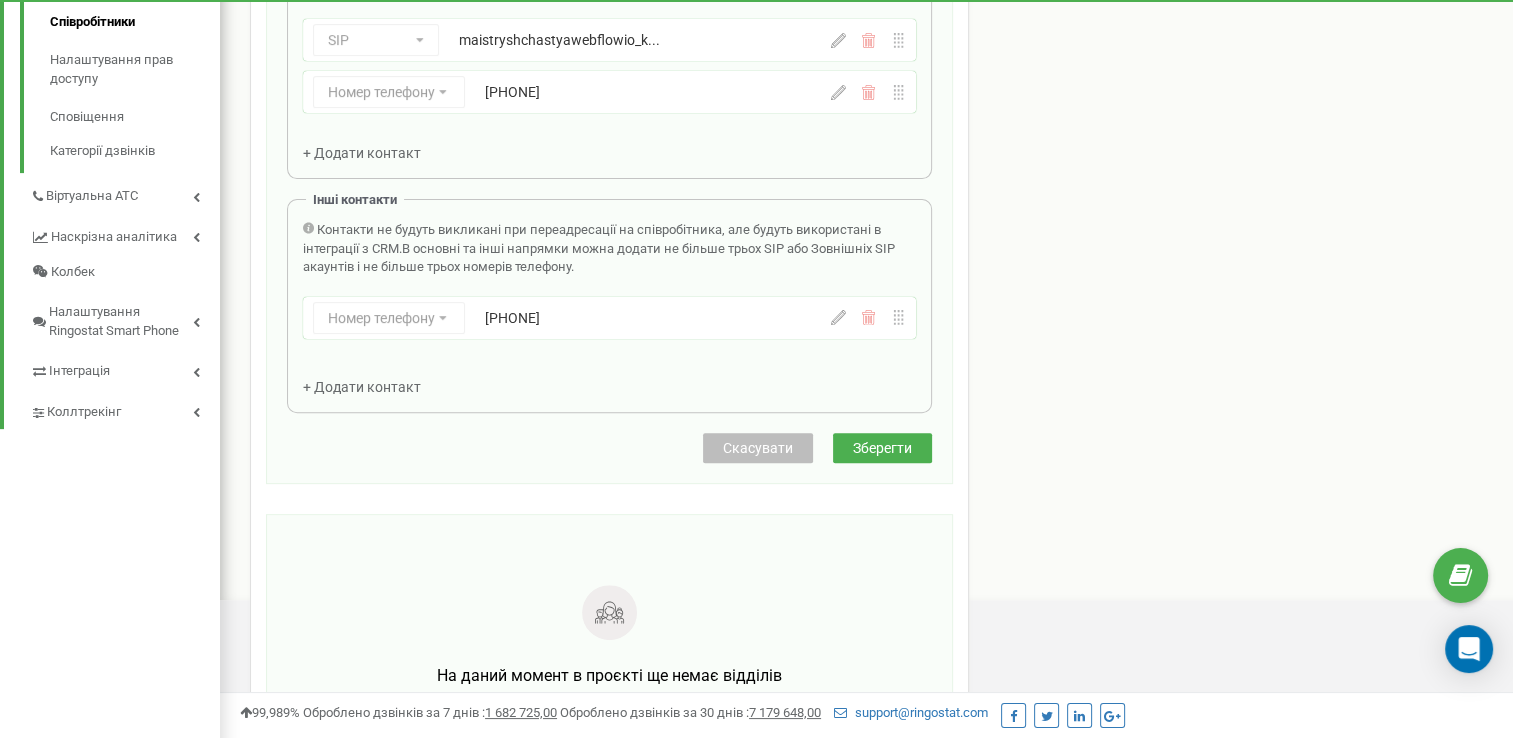 click on "Зберегти" at bounding box center [882, 448] 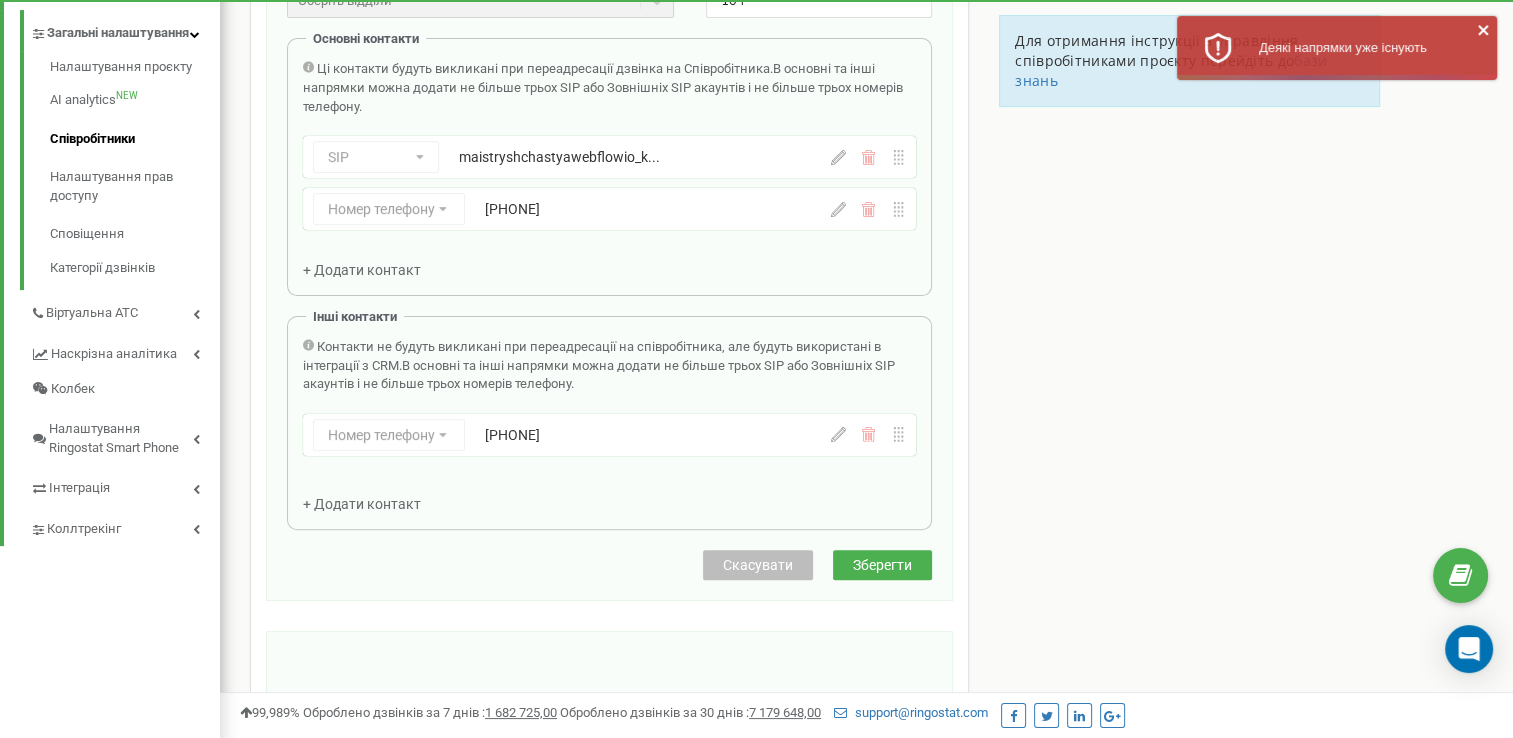 scroll, scrollTop: 300, scrollLeft: 0, axis: vertical 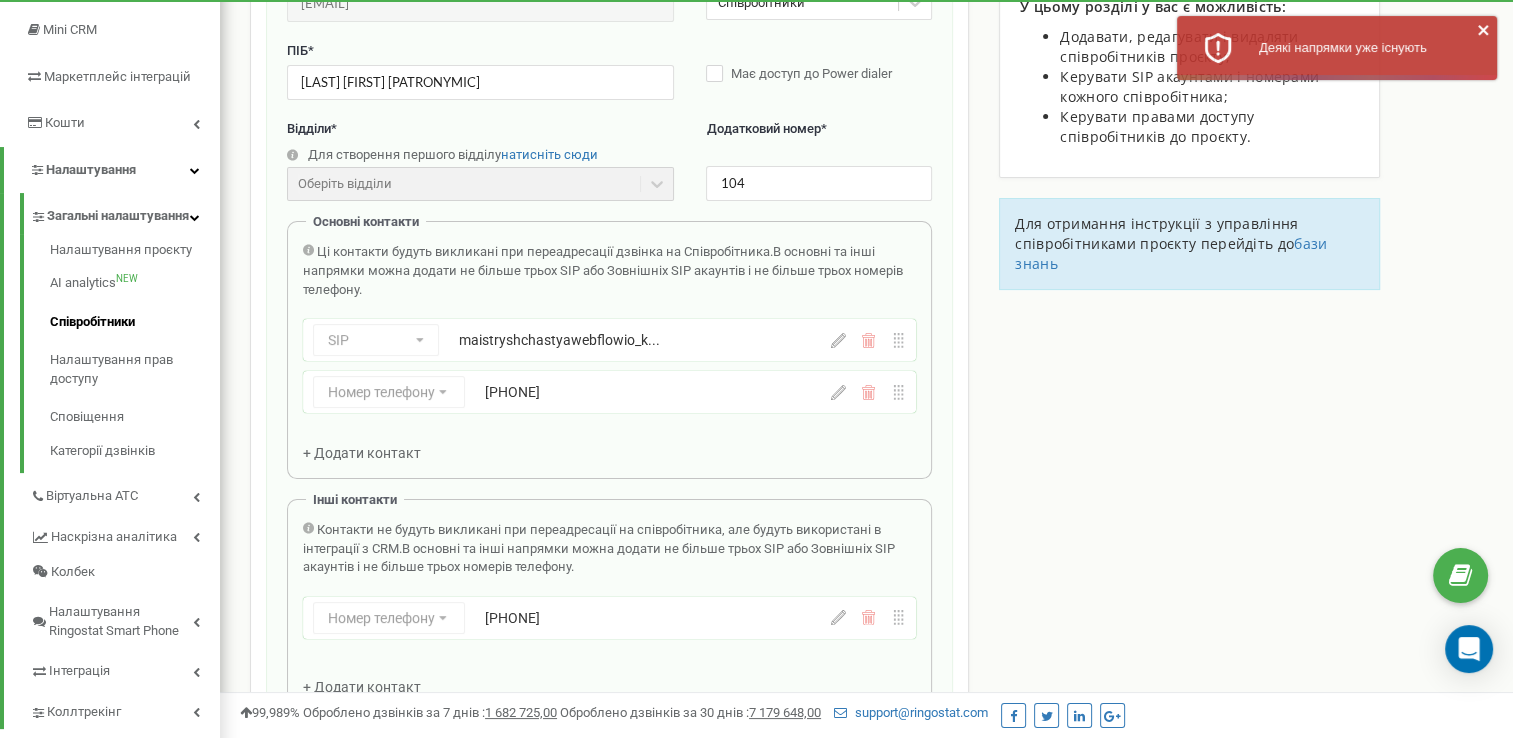 click 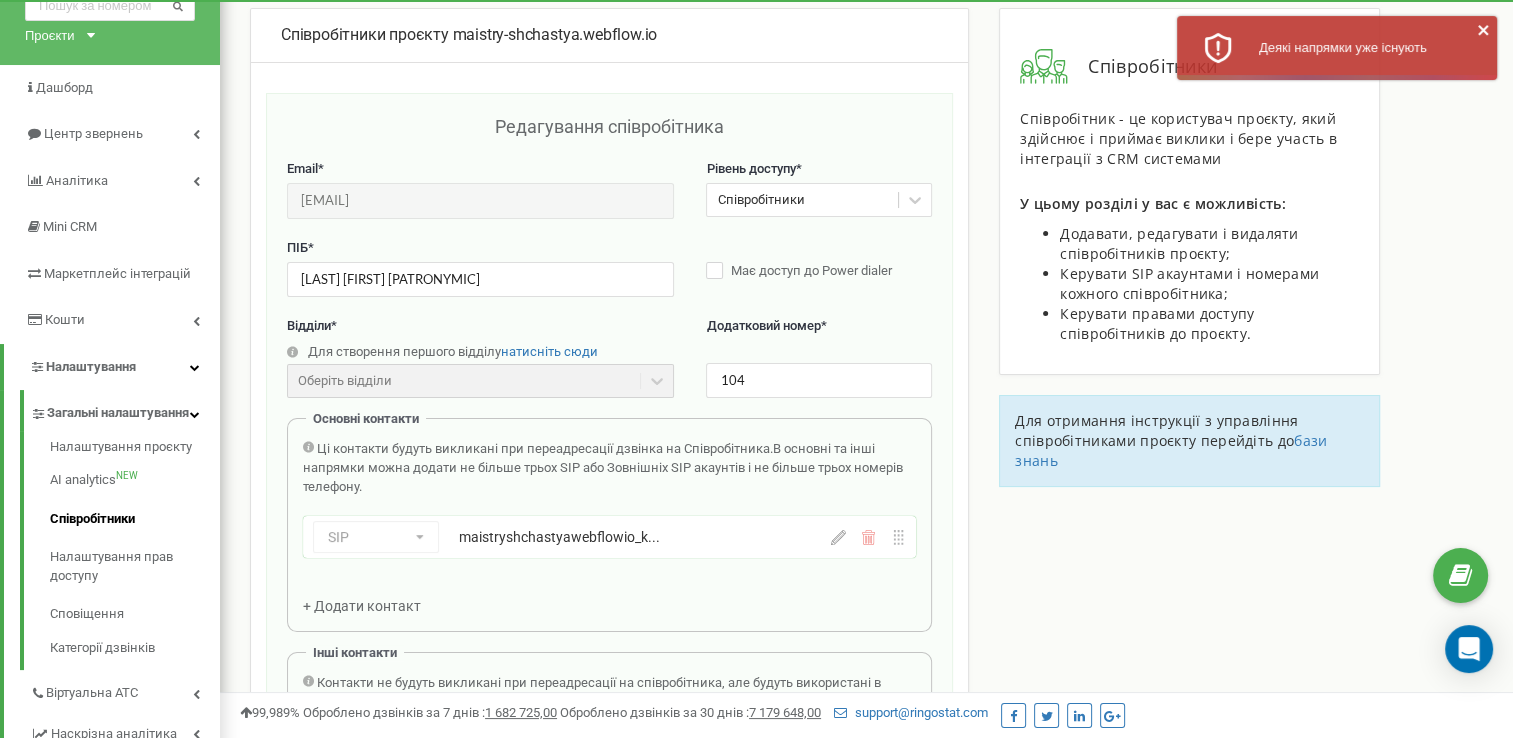 scroll, scrollTop: 300, scrollLeft: 0, axis: vertical 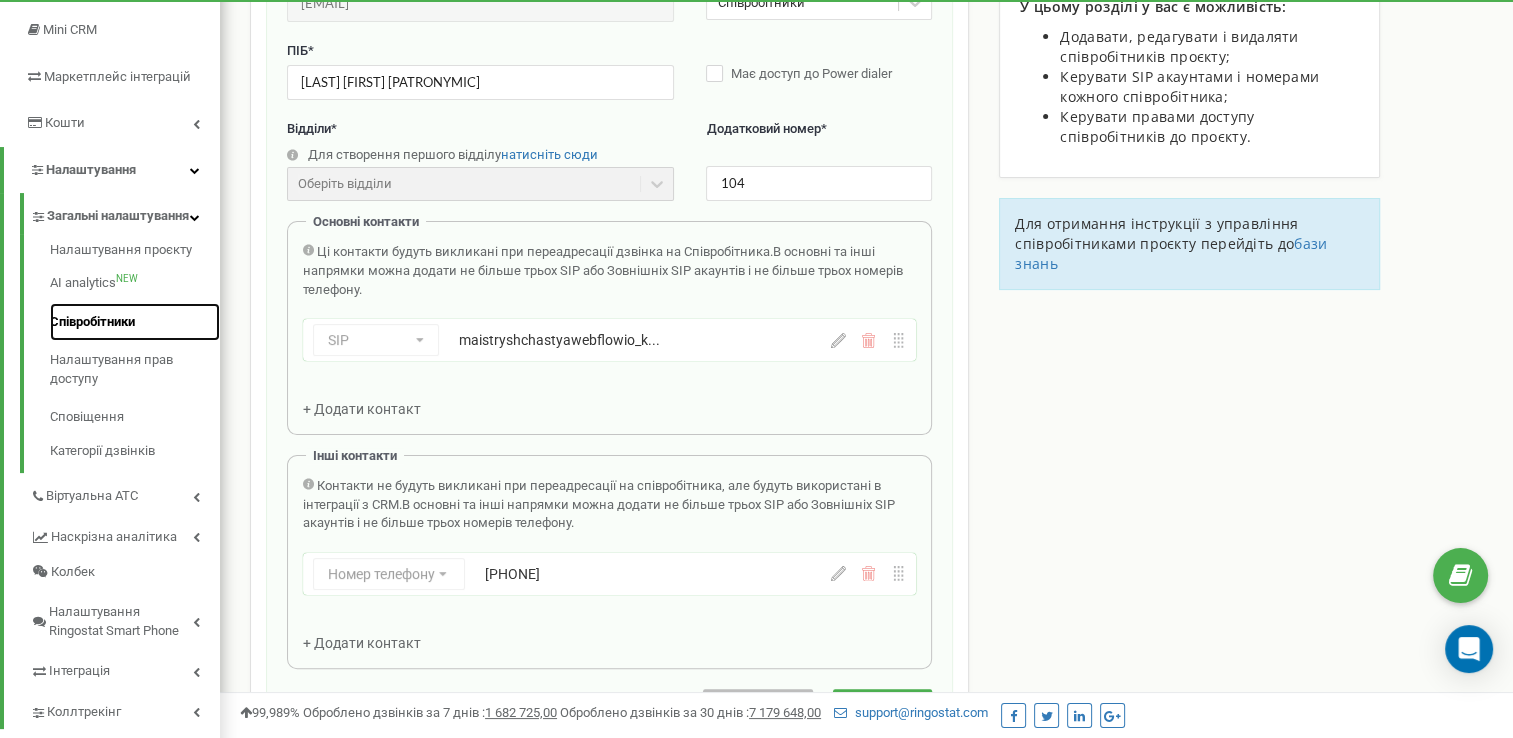 click on "Співробітники" at bounding box center (135, 322) 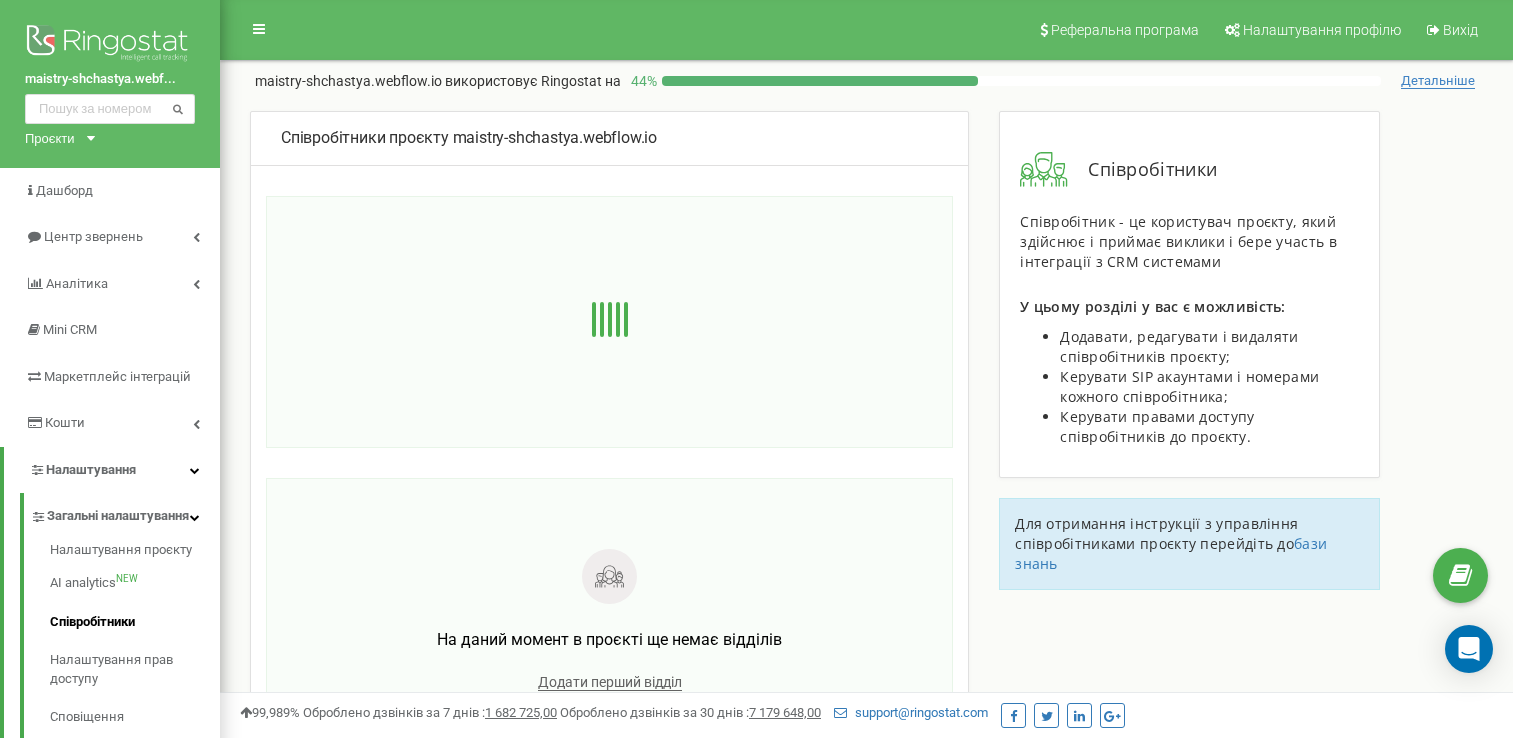 scroll, scrollTop: 0, scrollLeft: 0, axis: both 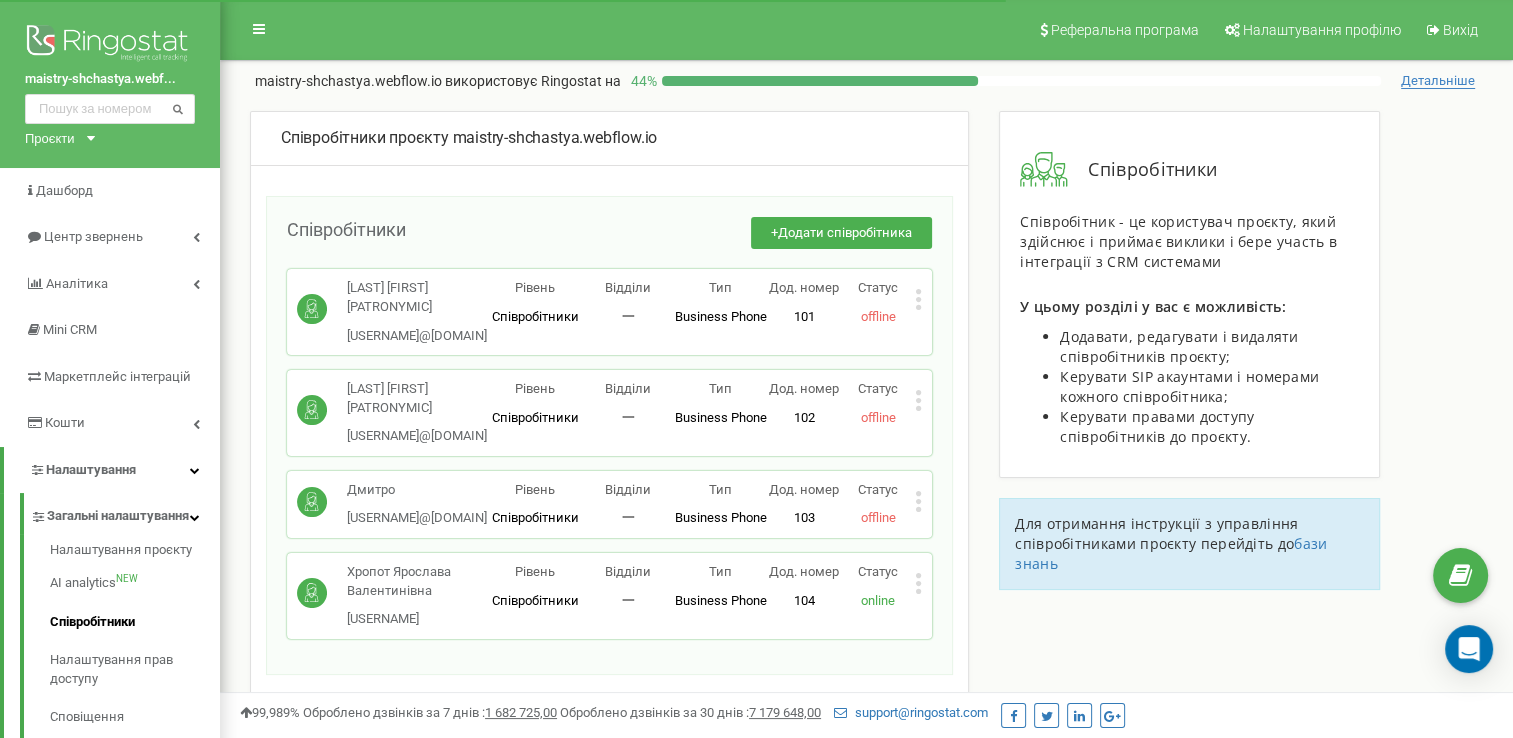 click 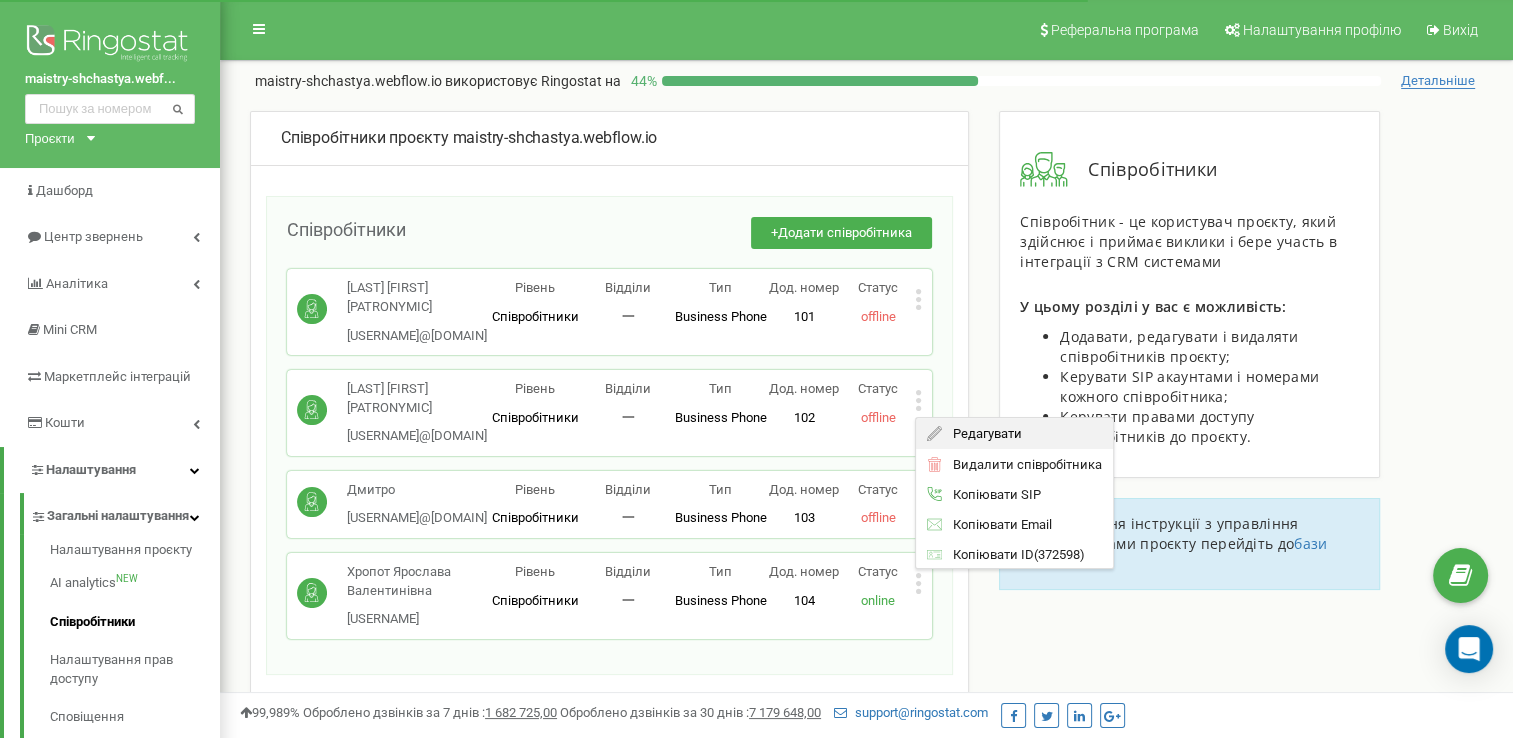 click on "Редагувати" at bounding box center (982, 433) 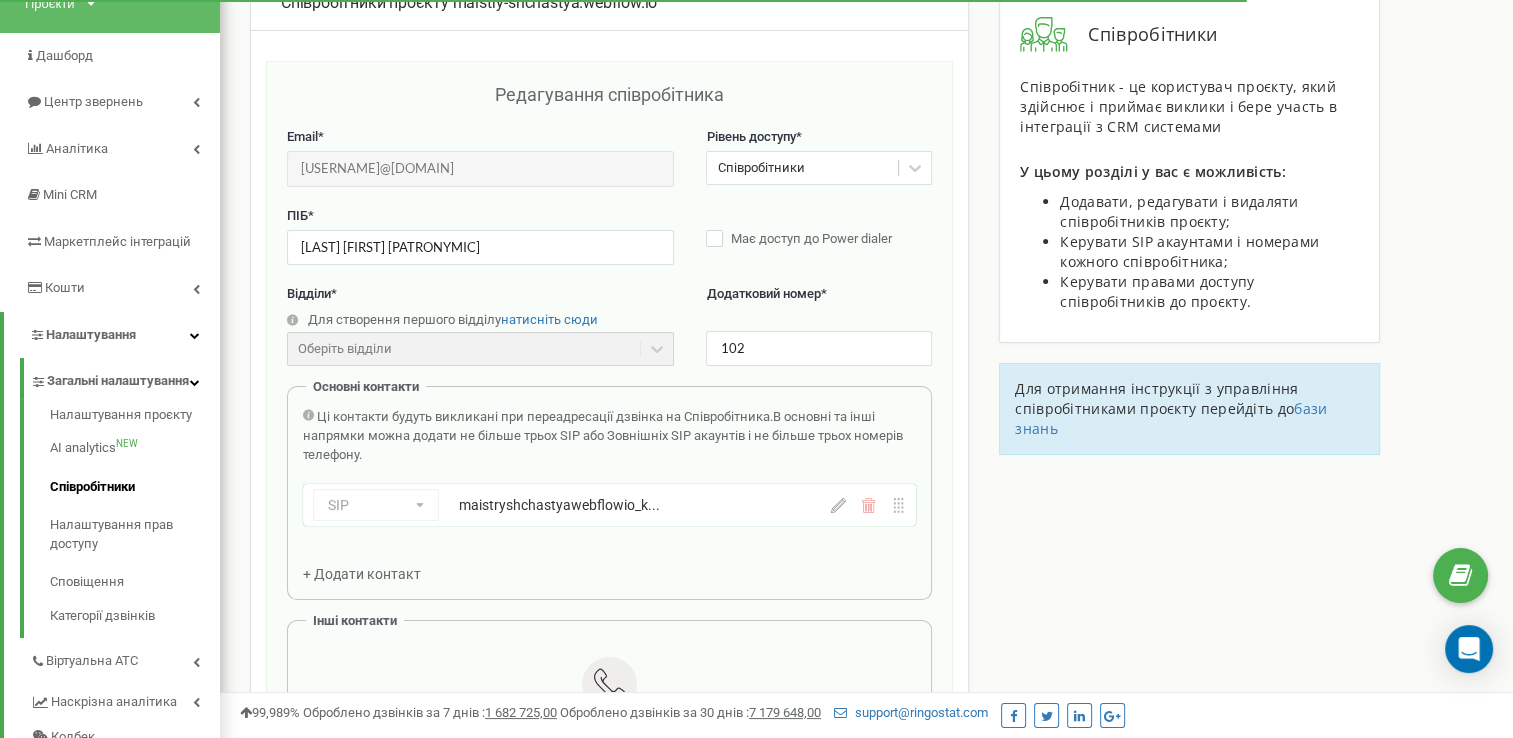 scroll, scrollTop: 100, scrollLeft: 0, axis: vertical 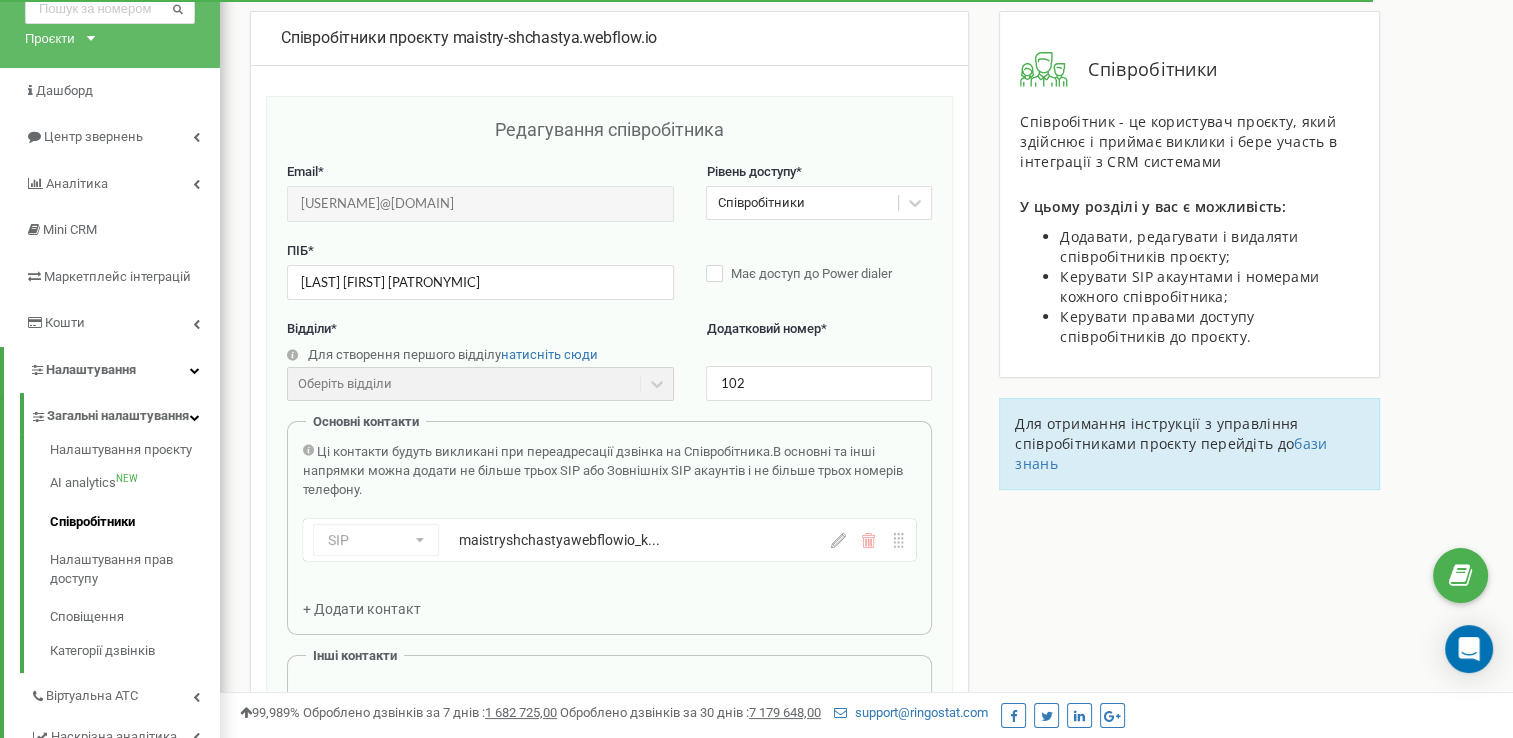 click 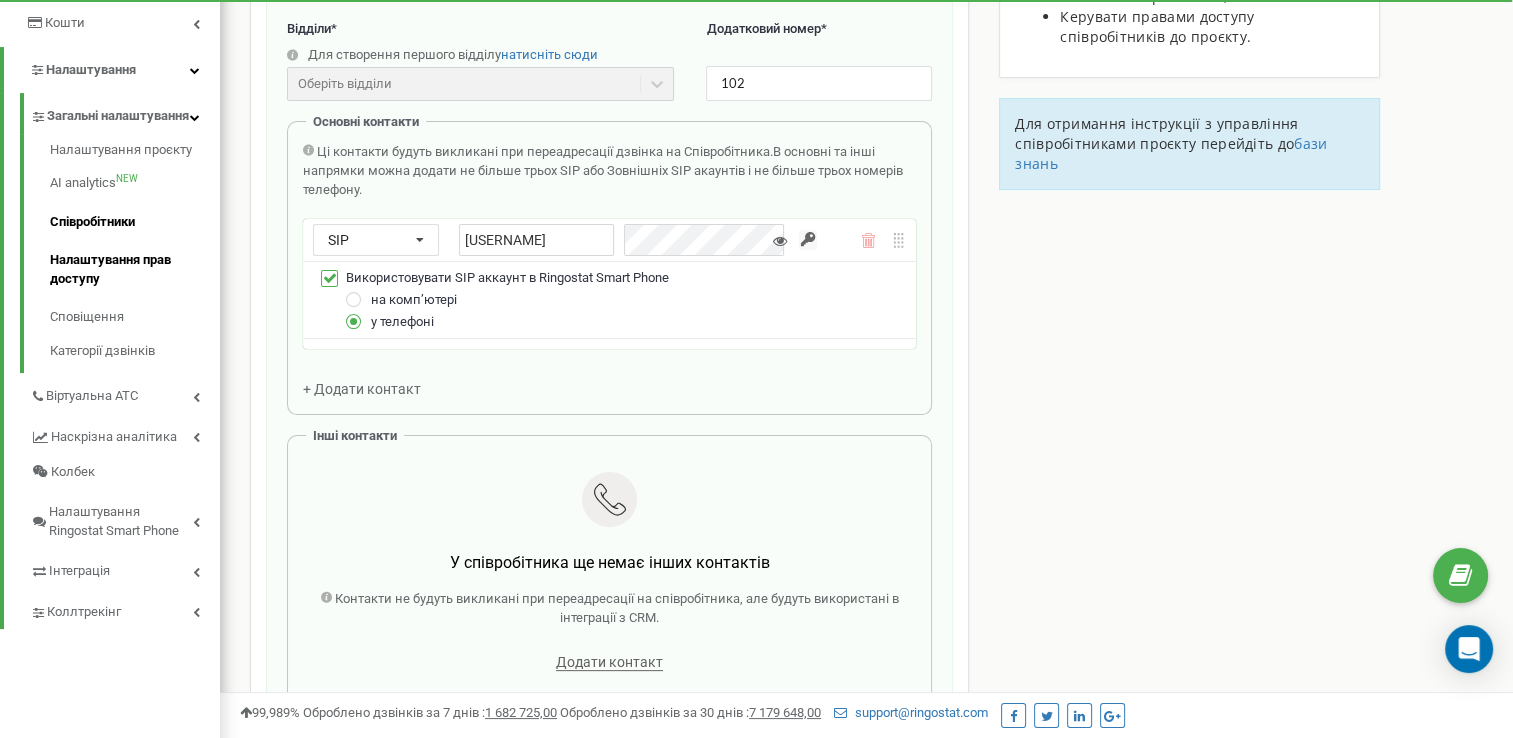 scroll, scrollTop: 400, scrollLeft: 0, axis: vertical 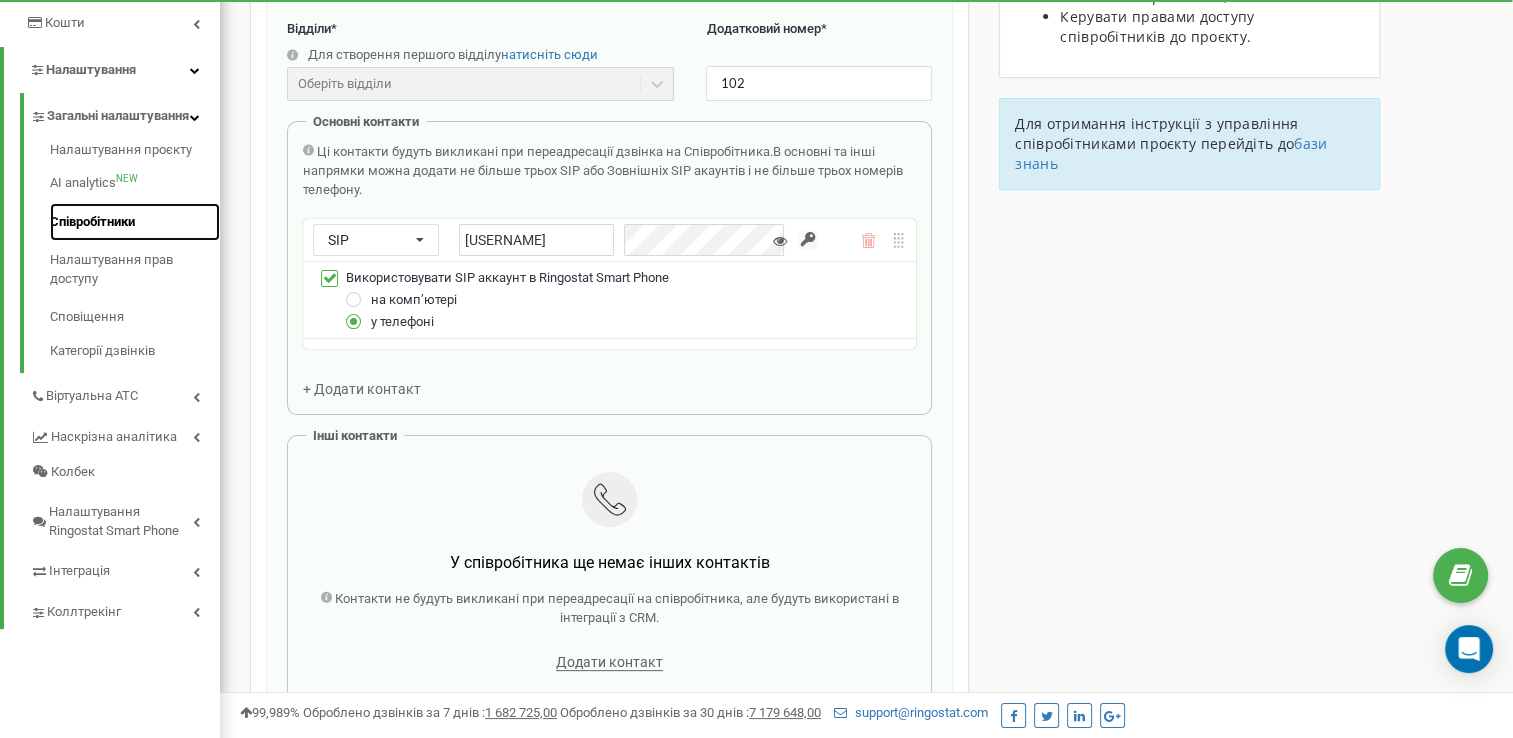 click on "Співробітники" at bounding box center (135, 222) 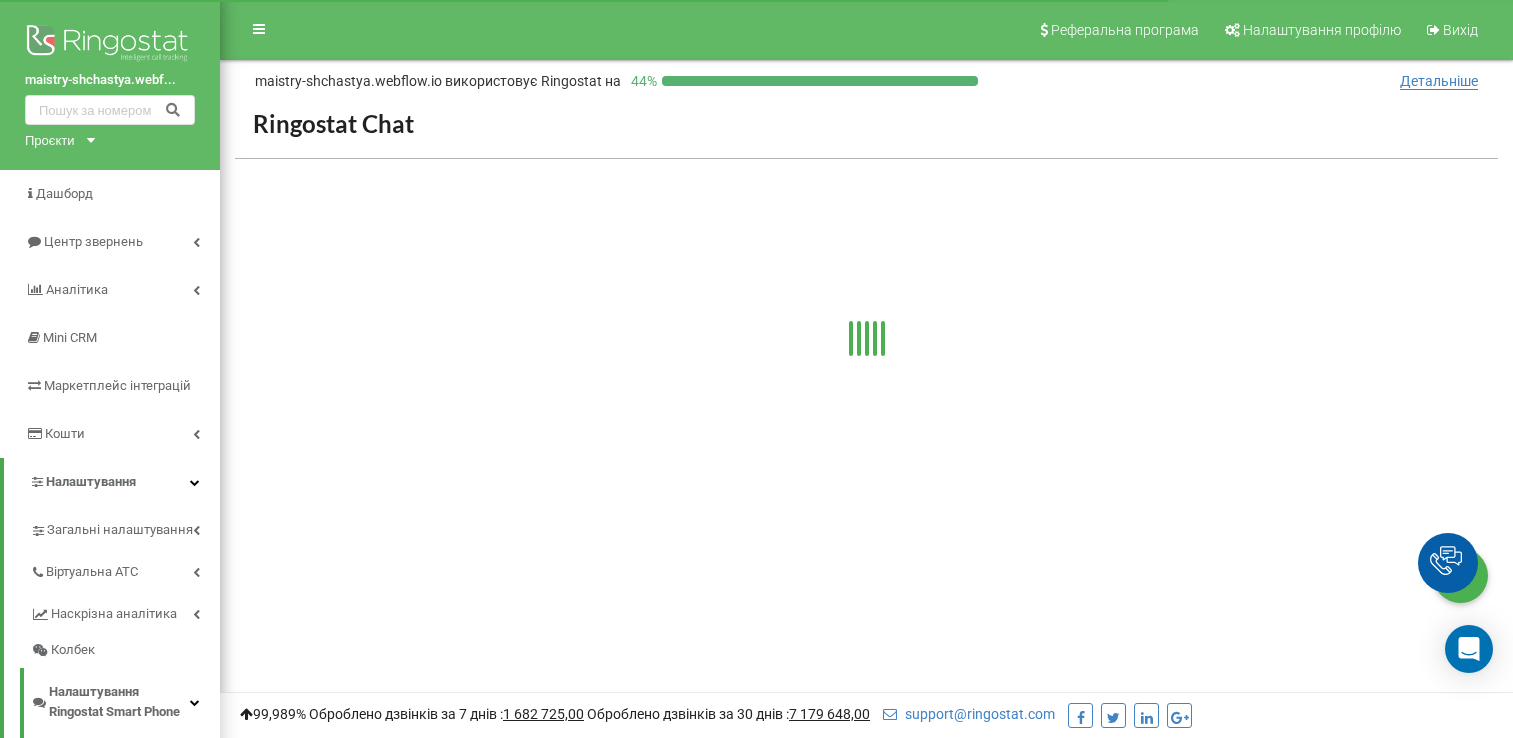 scroll, scrollTop: 0, scrollLeft: 0, axis: both 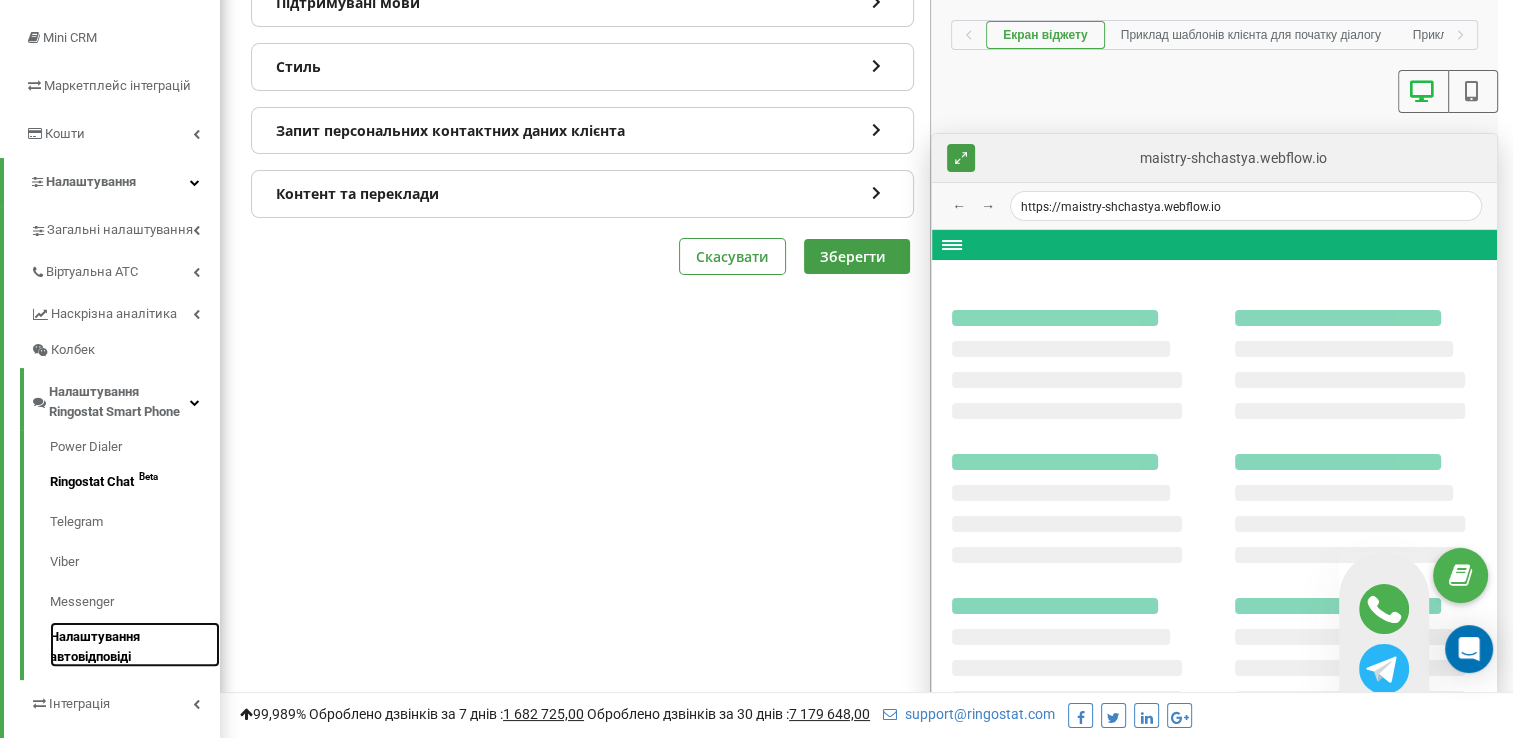 click on "Налаштування автовідповіді" at bounding box center [135, 644] 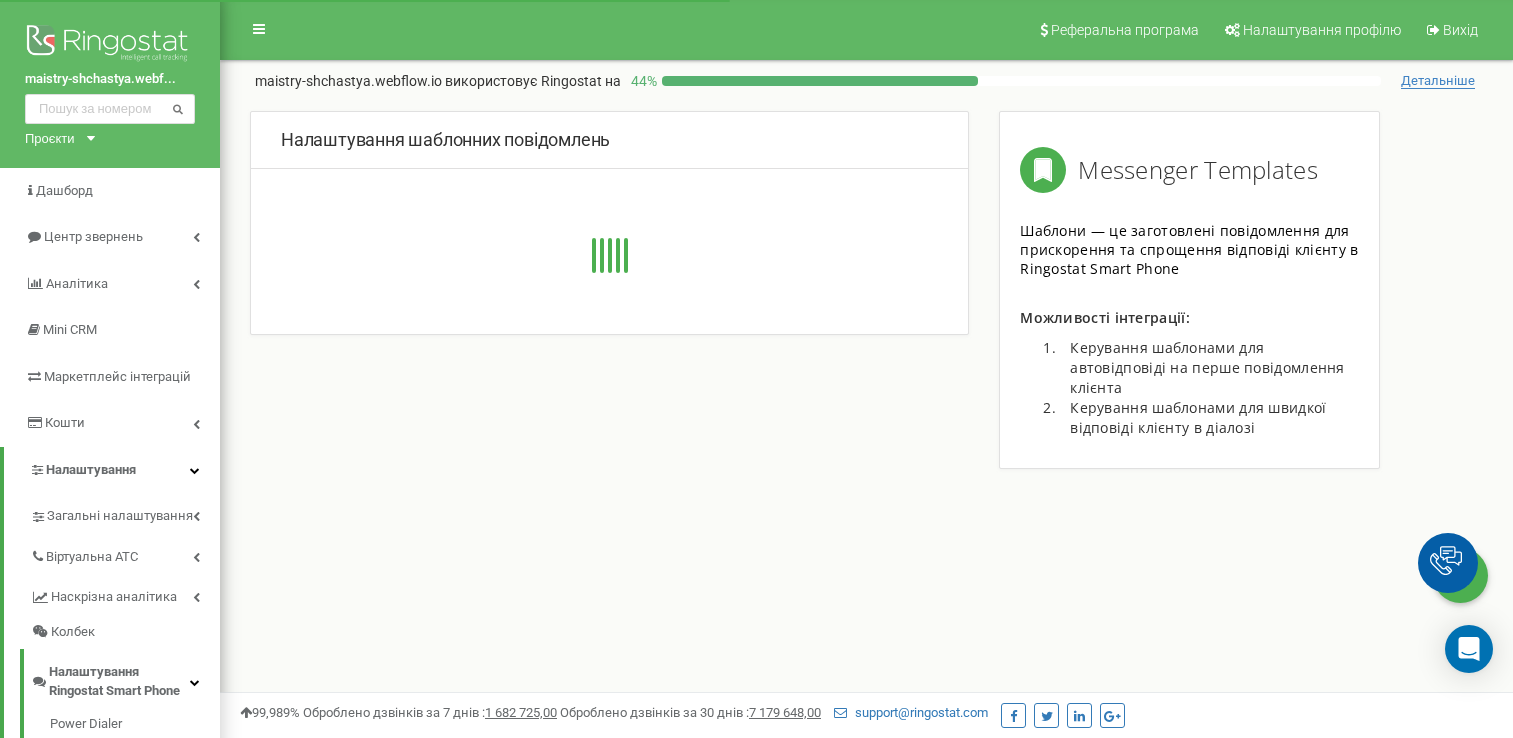 scroll, scrollTop: 0, scrollLeft: 0, axis: both 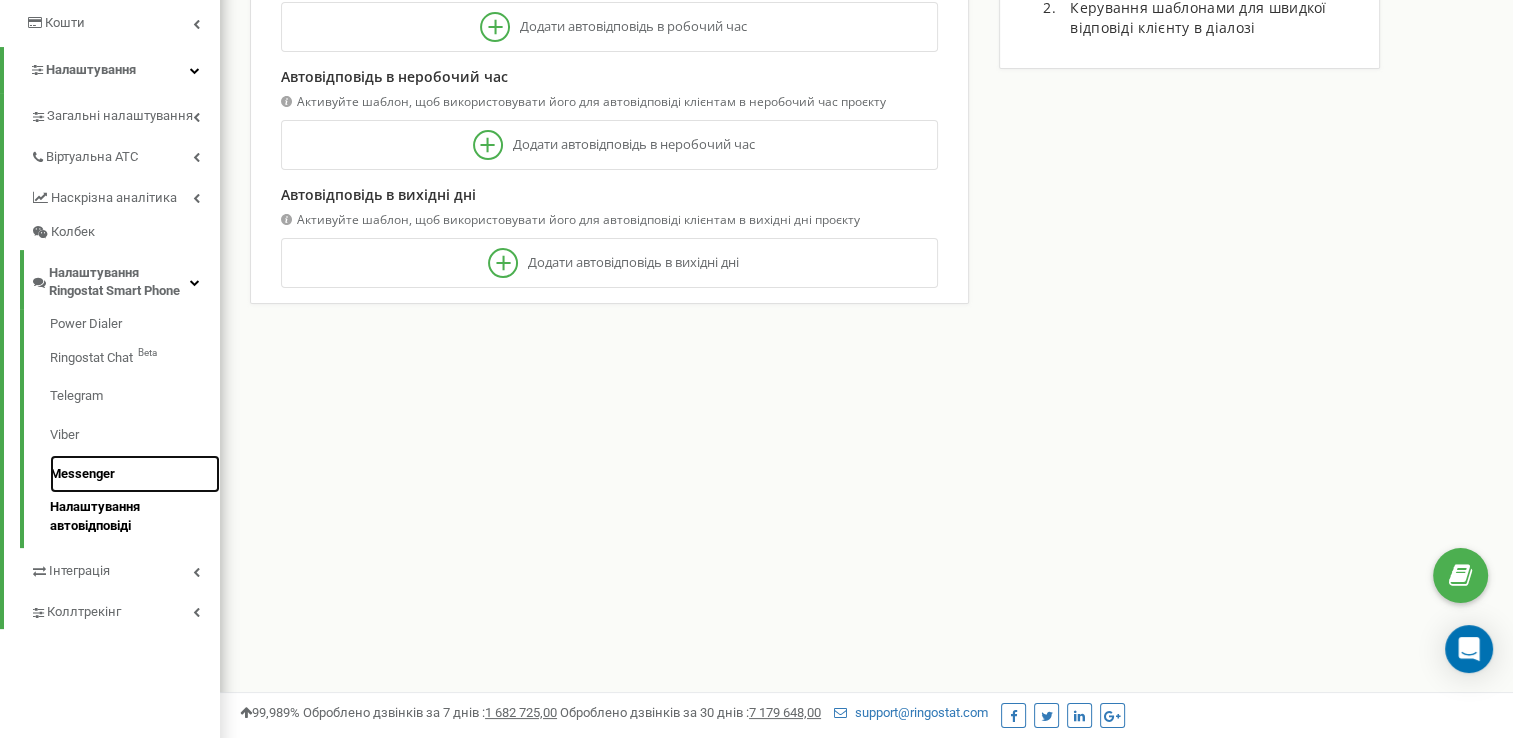 click on "Messenger" at bounding box center [135, 474] 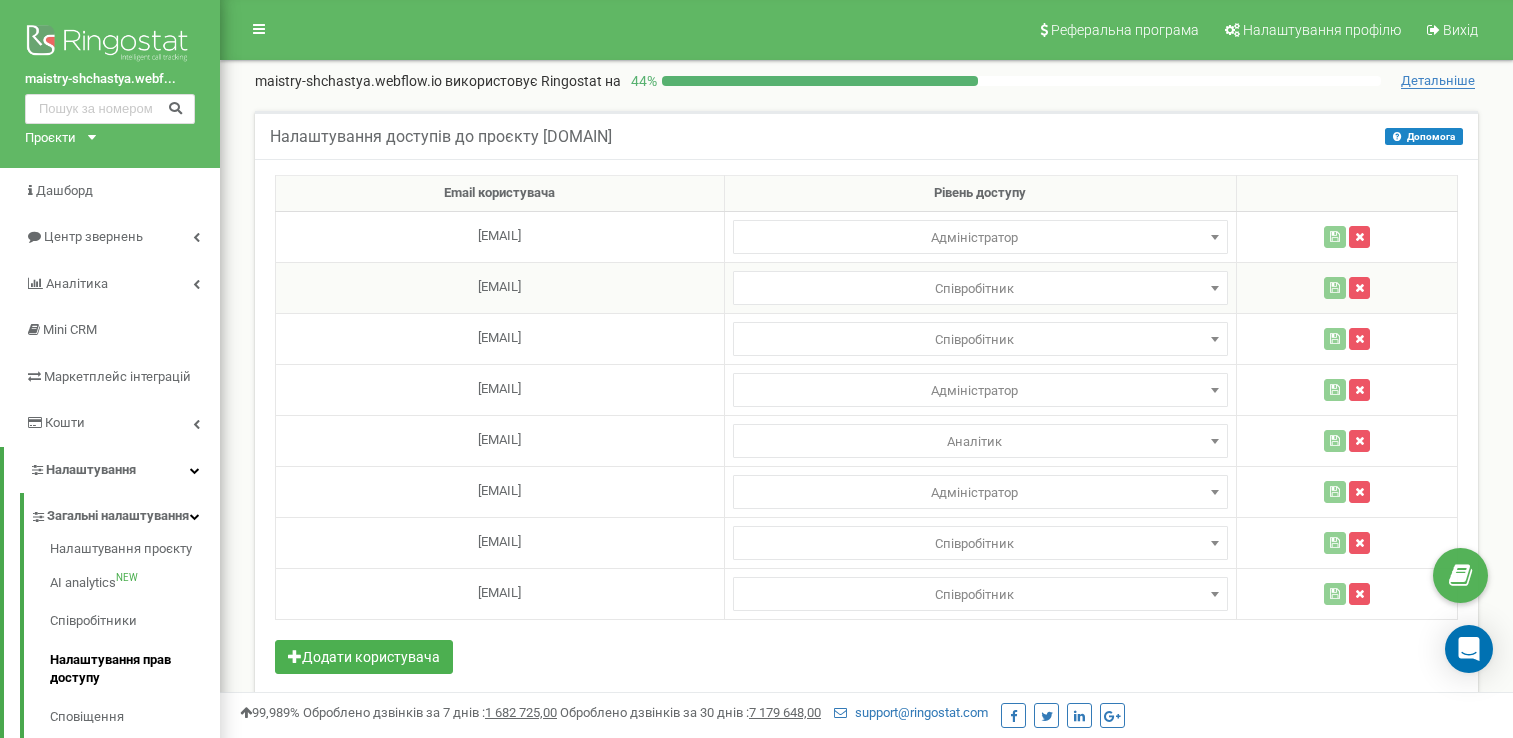 scroll, scrollTop: 0, scrollLeft: 0, axis: both 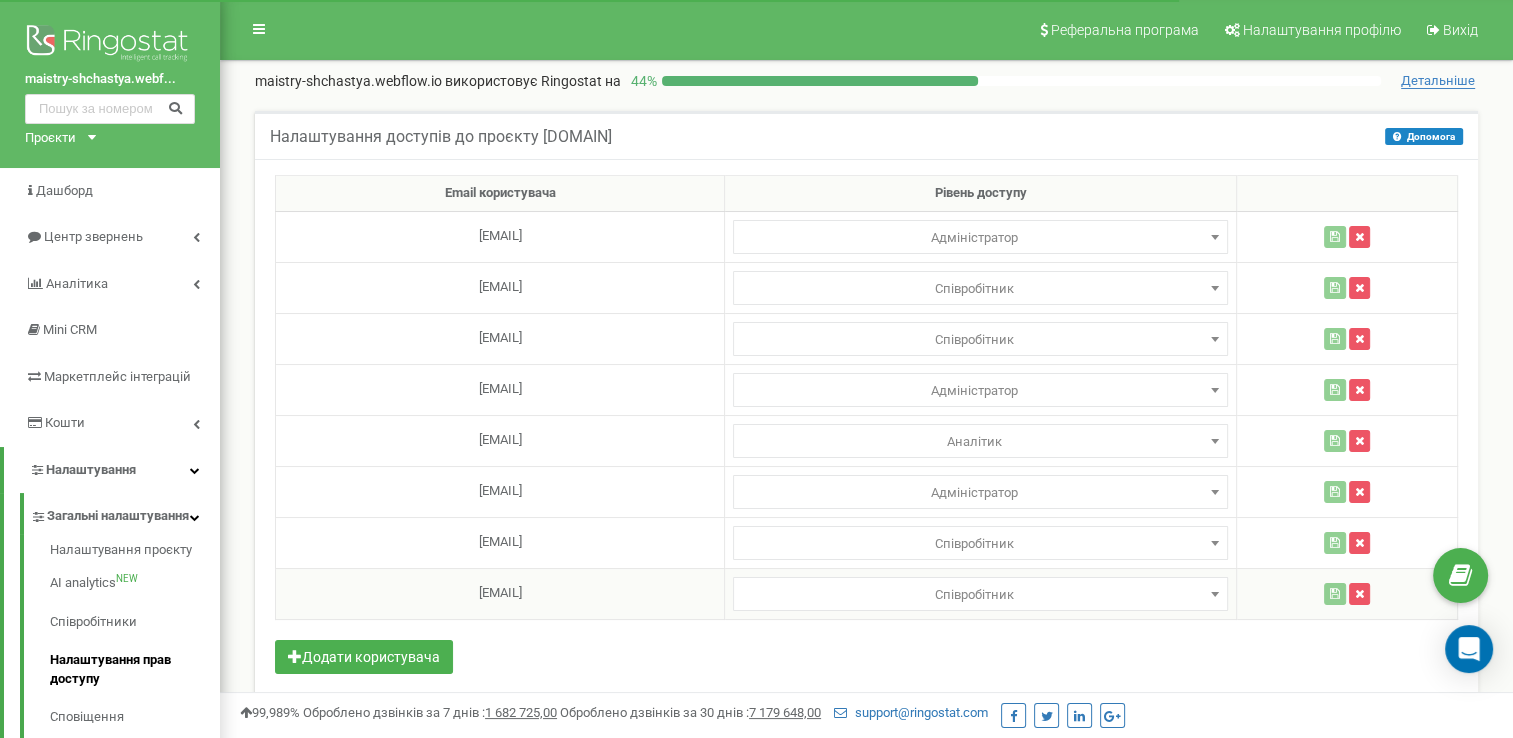 select 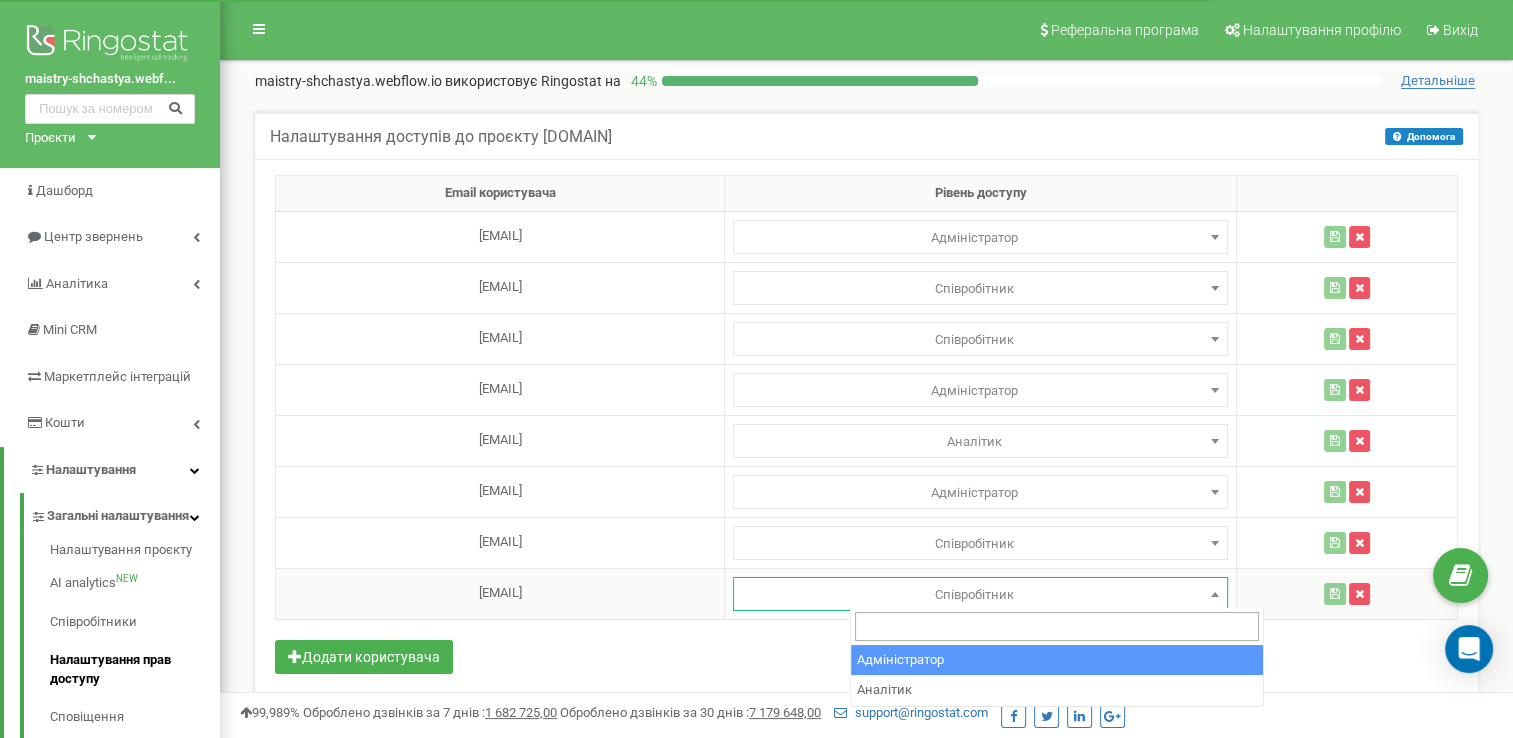 click on "Співробітник" at bounding box center [980, 595] 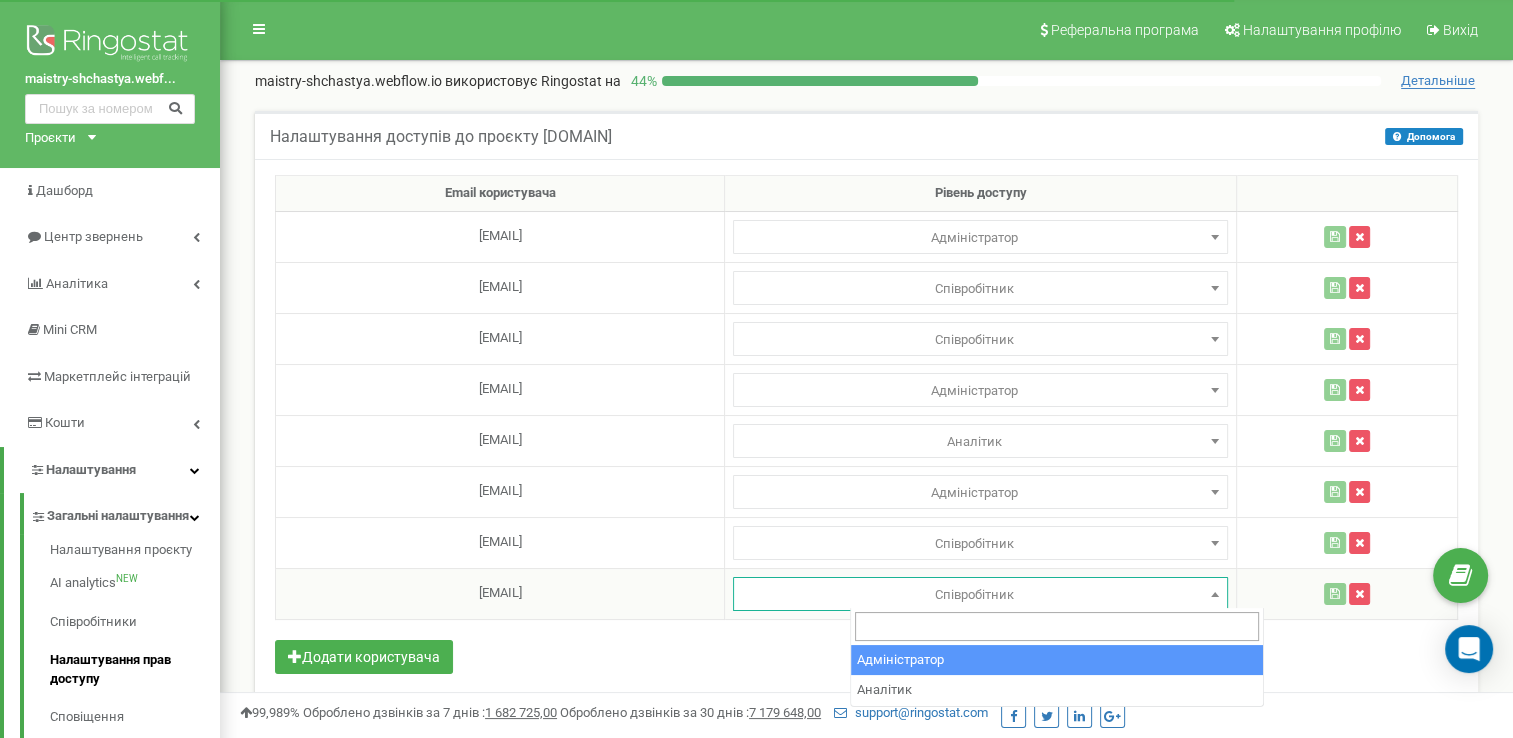 click on "Співробітник" at bounding box center (980, 595) 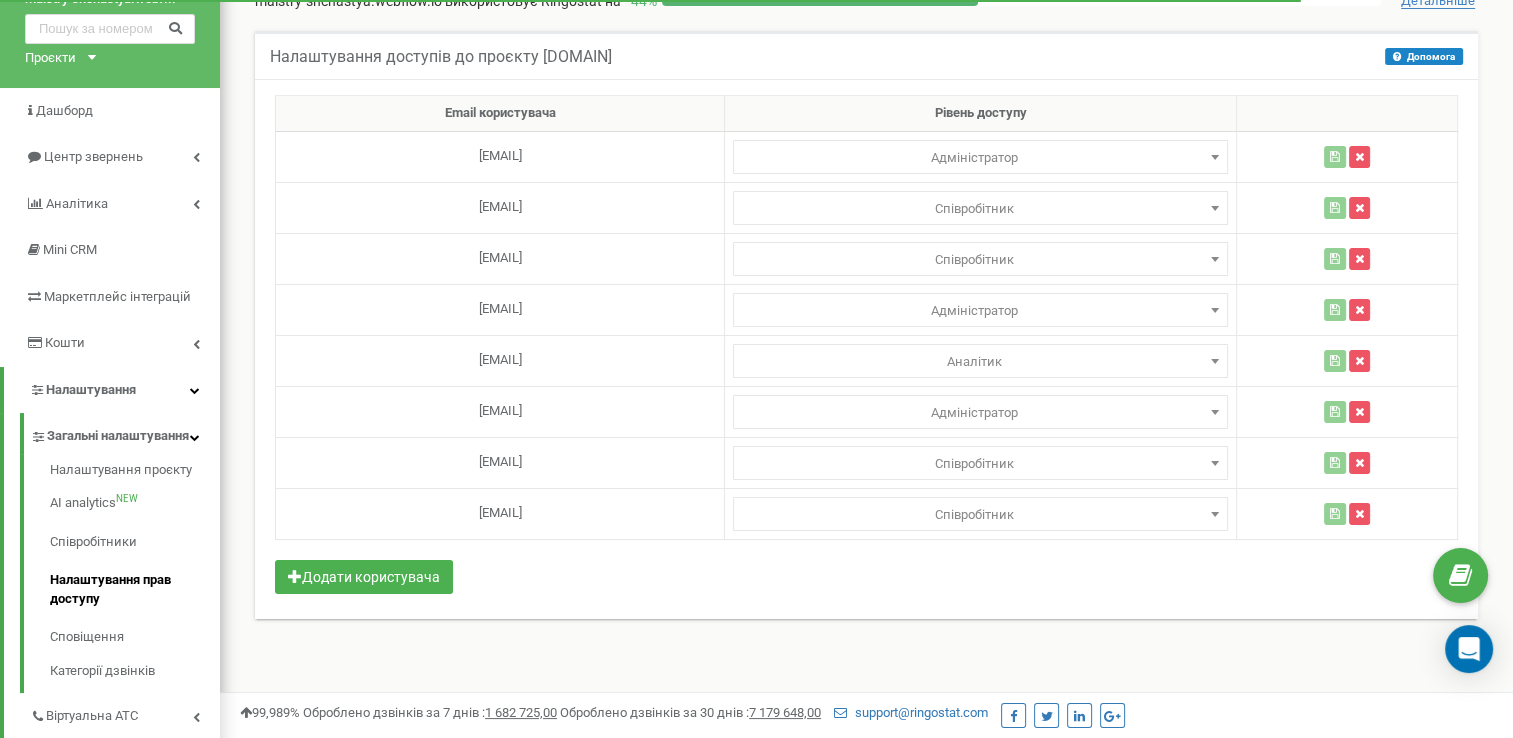scroll, scrollTop: 200, scrollLeft: 0, axis: vertical 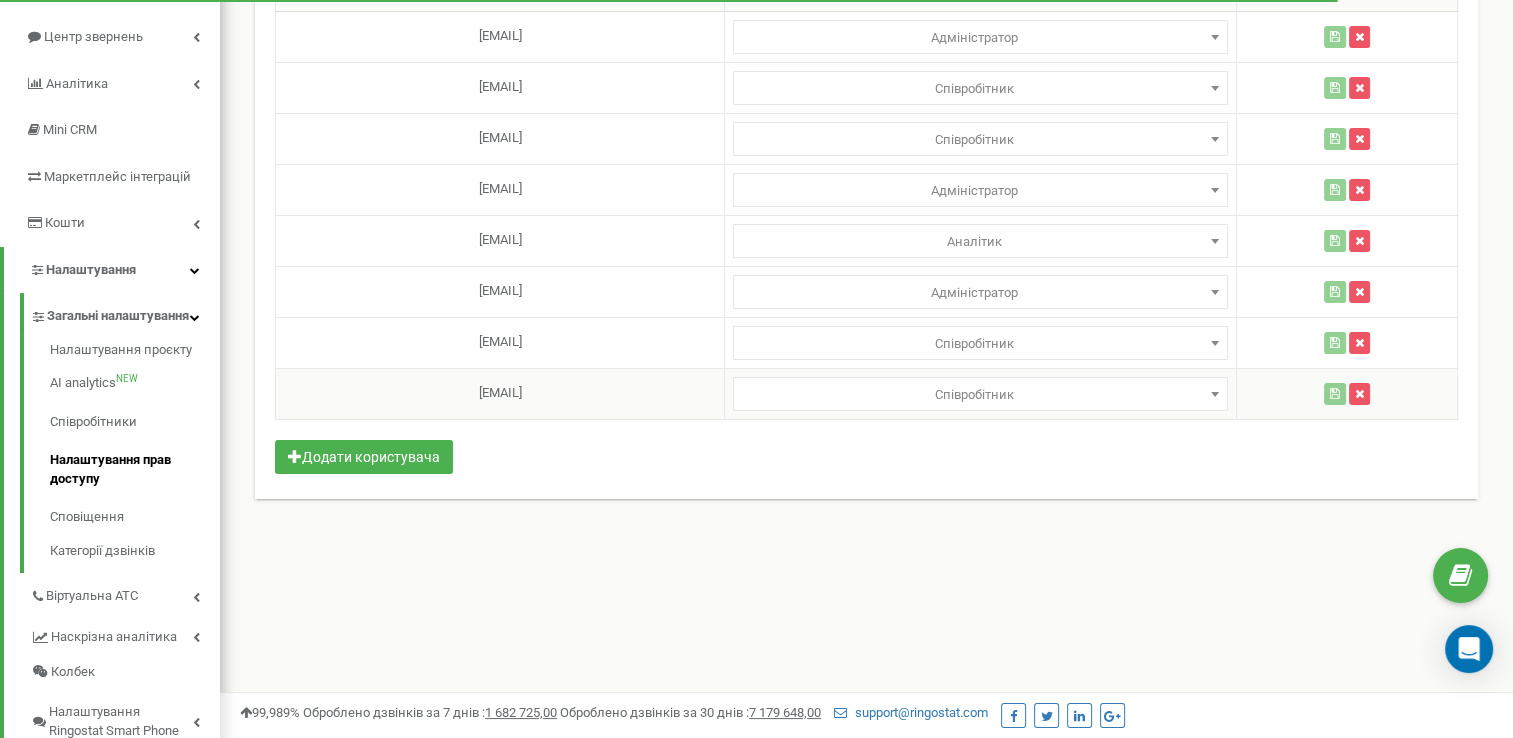 click on "[EMAIL]" at bounding box center [500, 393] 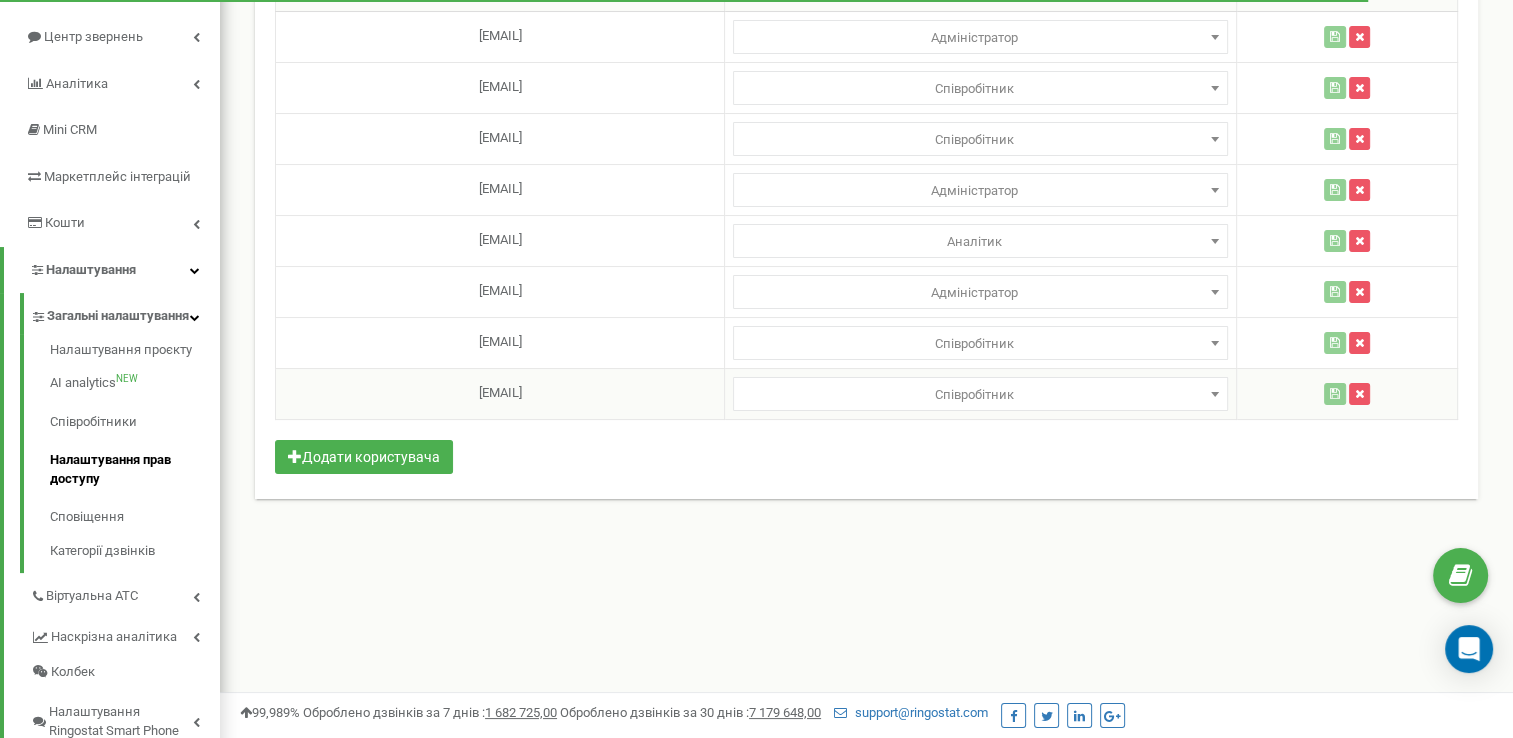 click on "[EMAIL]" at bounding box center [500, 393] 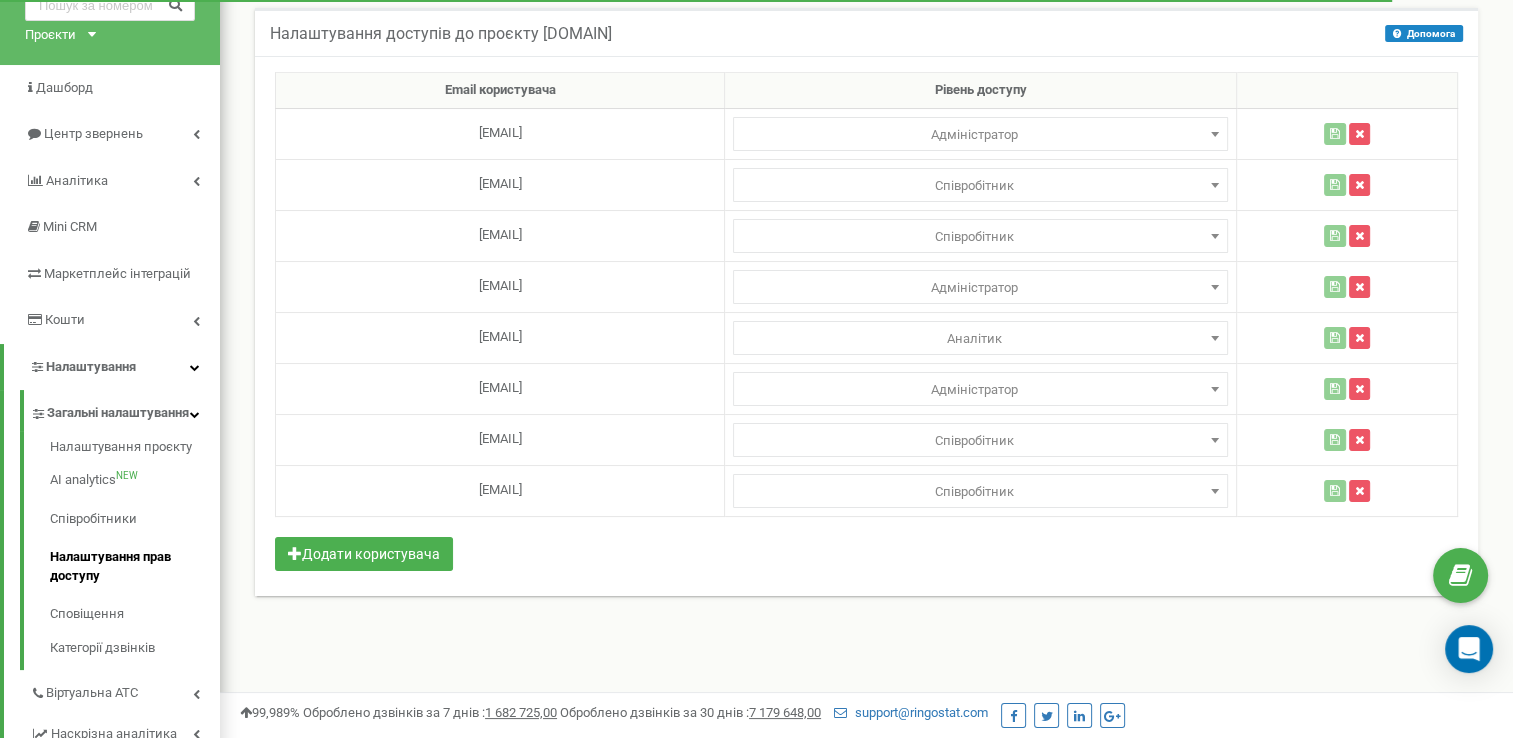 scroll, scrollTop: 0, scrollLeft: 0, axis: both 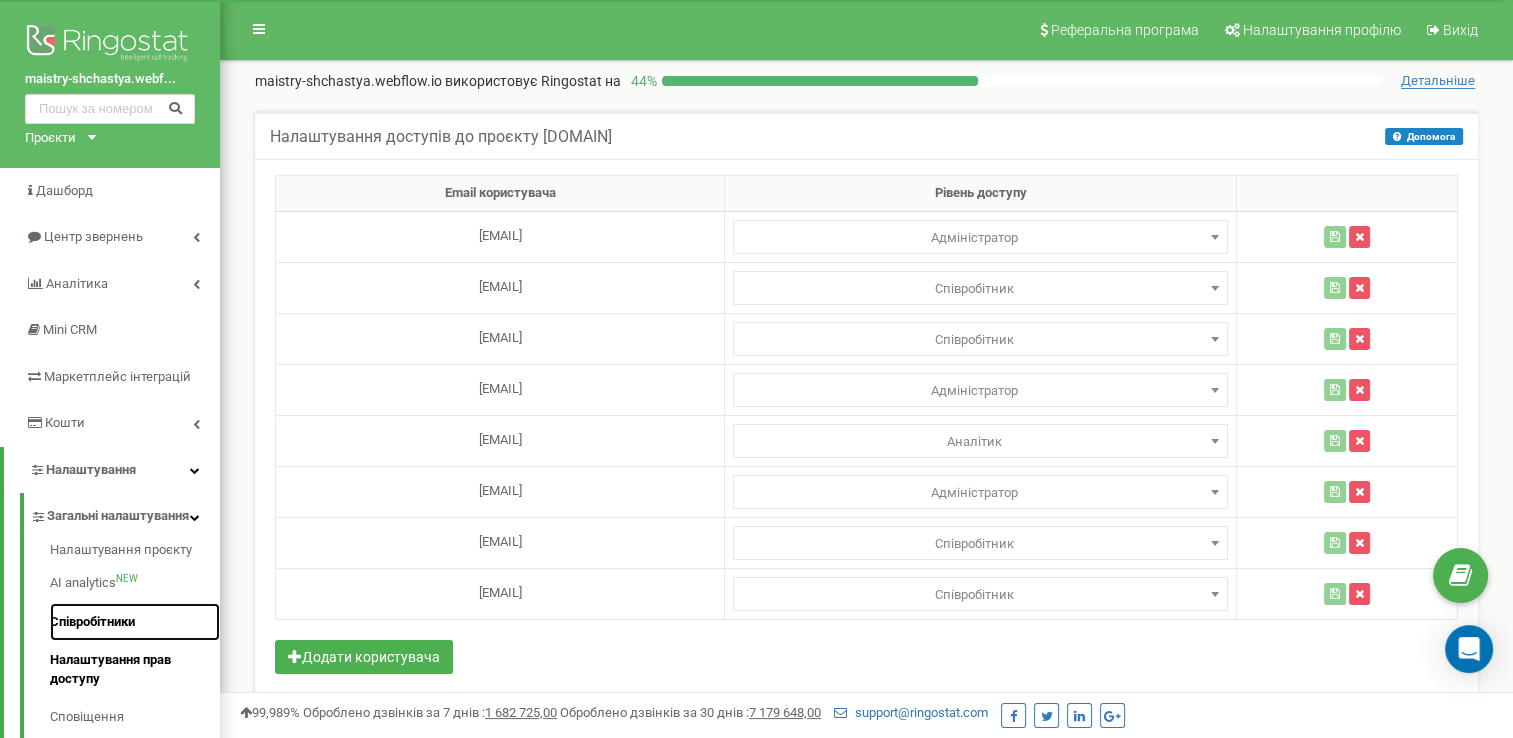 click on "Співробітники" at bounding box center [135, 622] 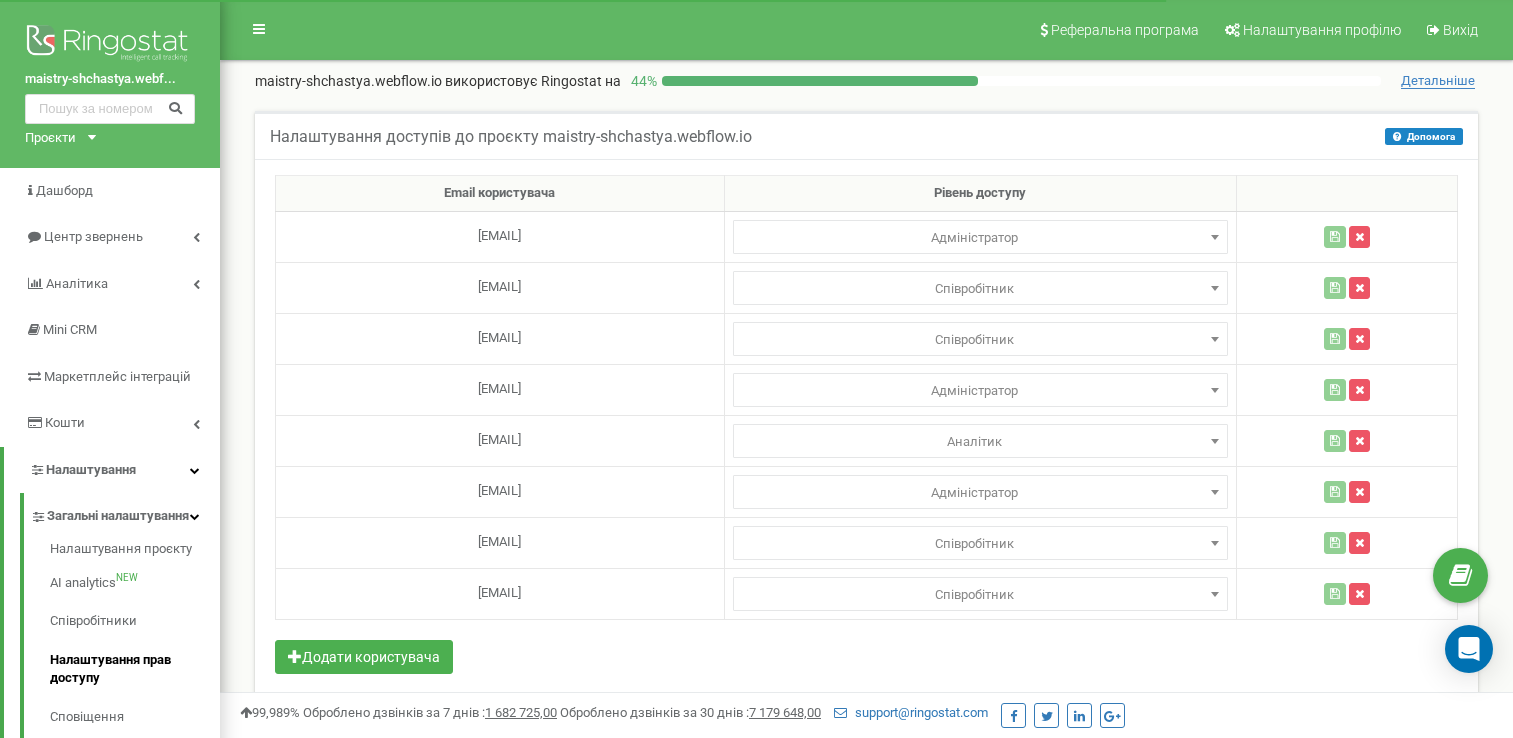 select 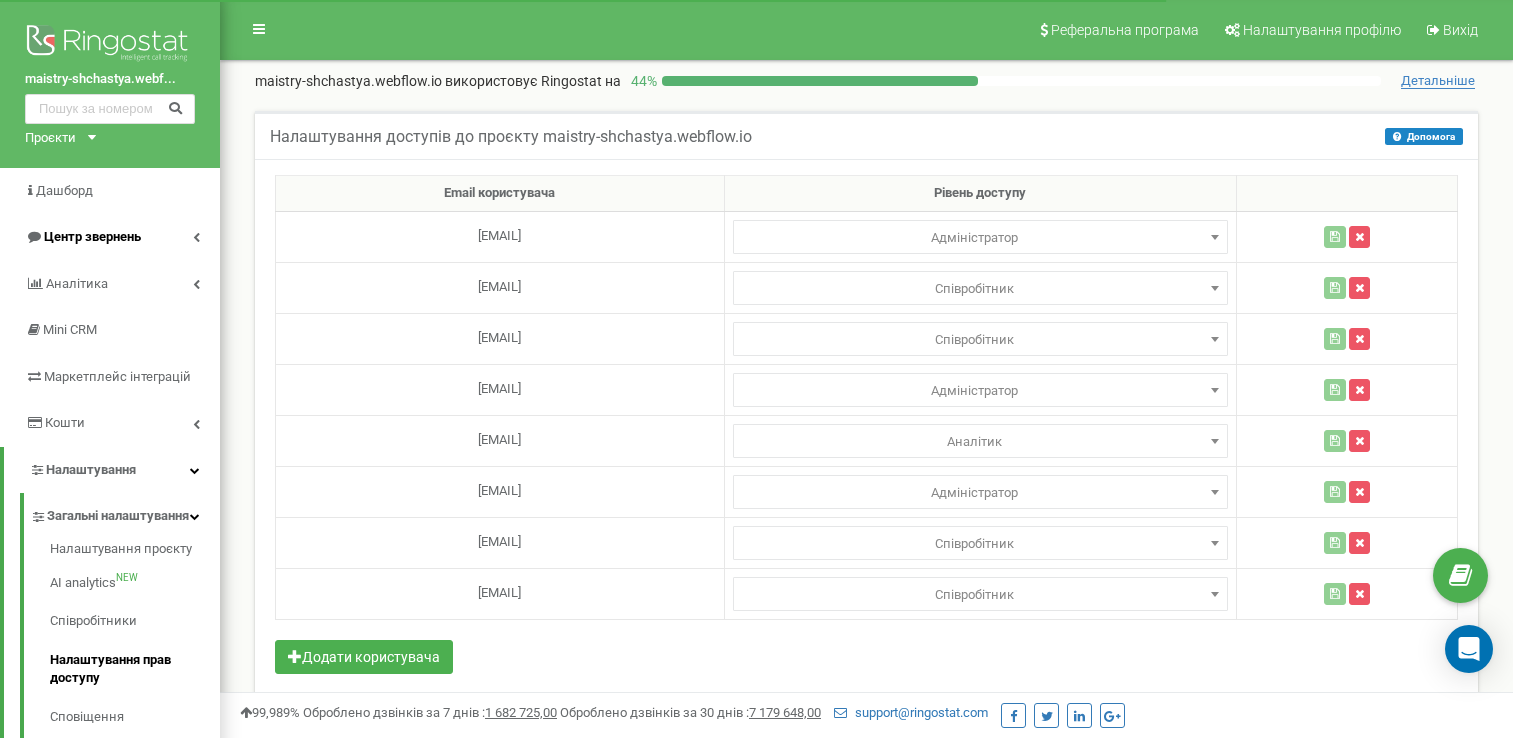 scroll, scrollTop: 0, scrollLeft: 0, axis: both 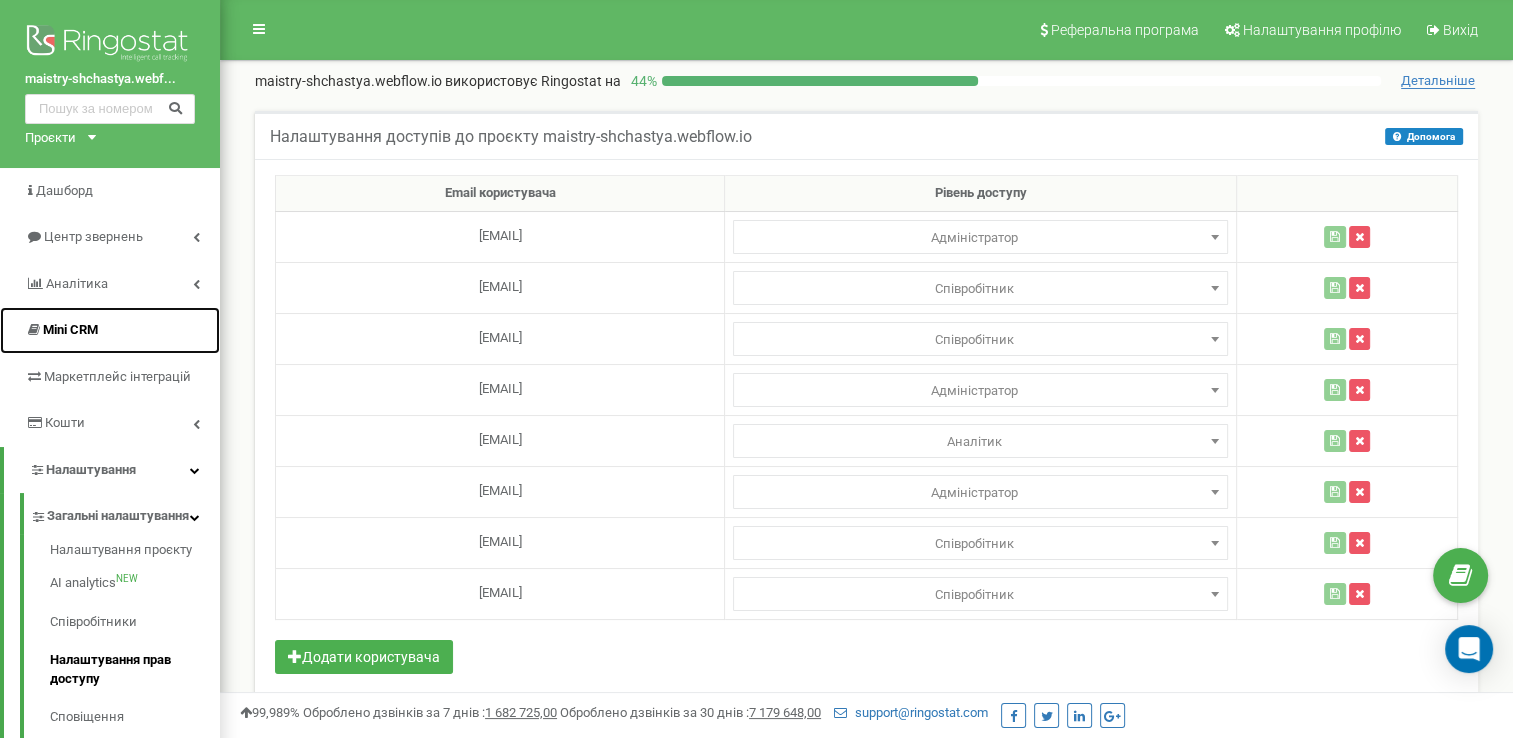 click on "Mini CRM" at bounding box center [70, 329] 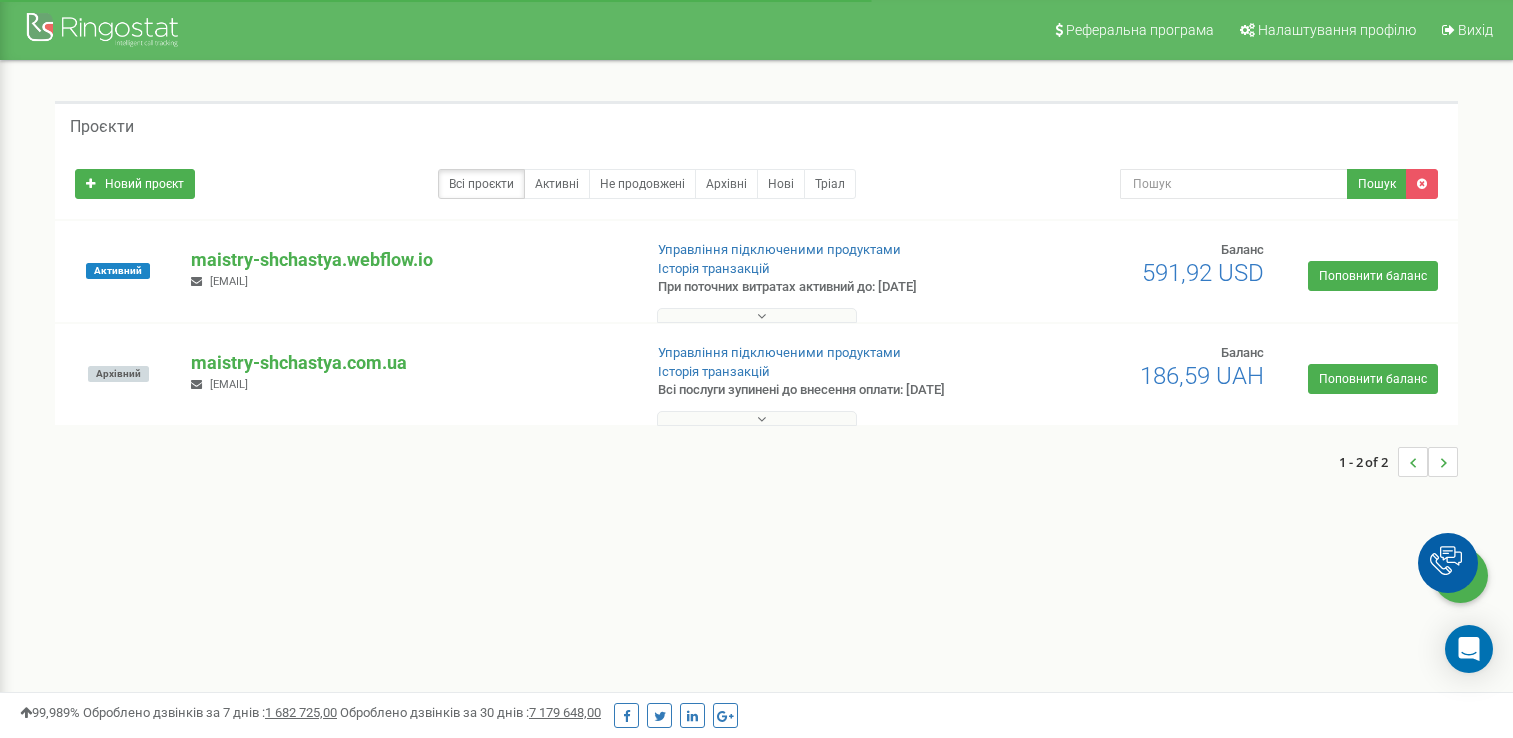 scroll, scrollTop: 0, scrollLeft: 0, axis: both 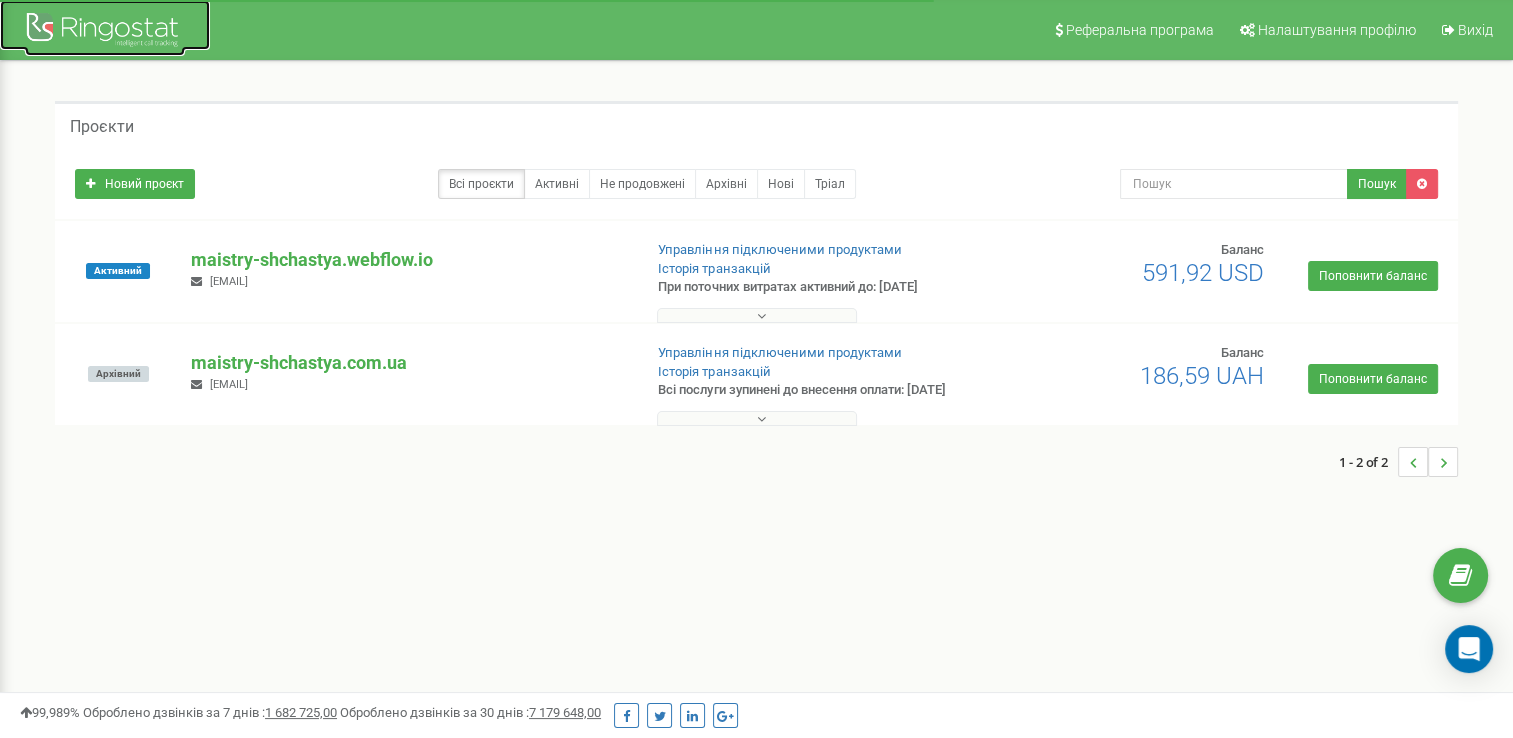 click at bounding box center [105, 32] 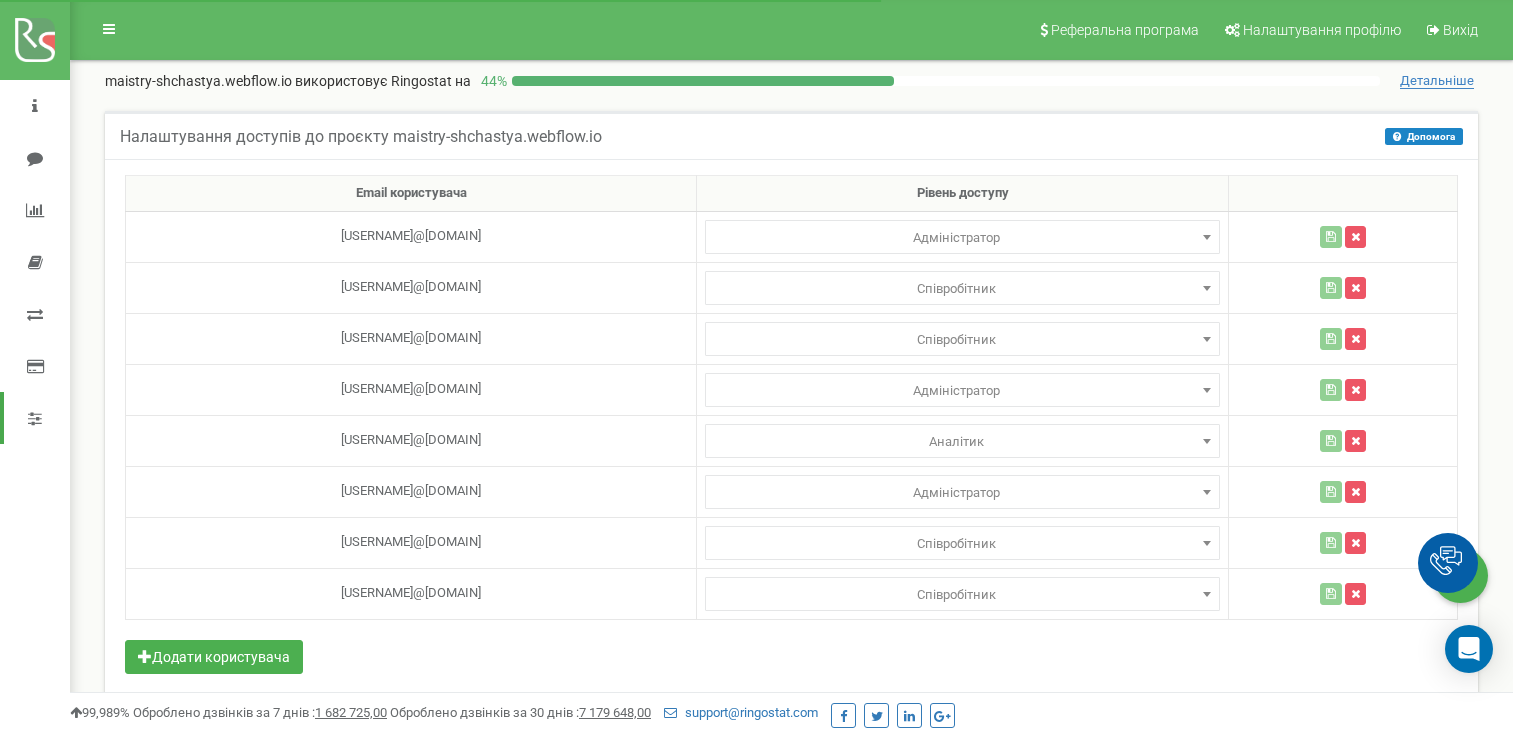 scroll, scrollTop: 95, scrollLeft: 0, axis: vertical 